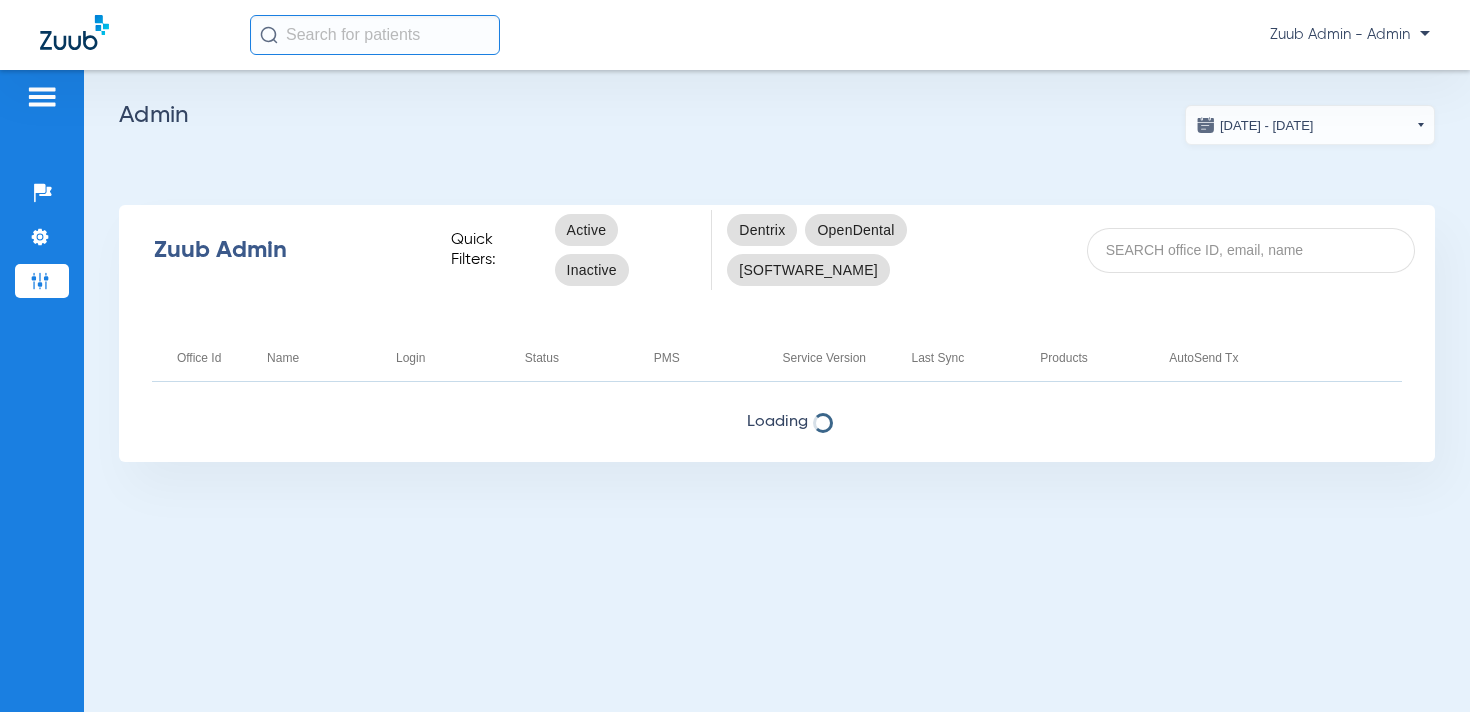 scroll, scrollTop: 0, scrollLeft: 0, axis: both 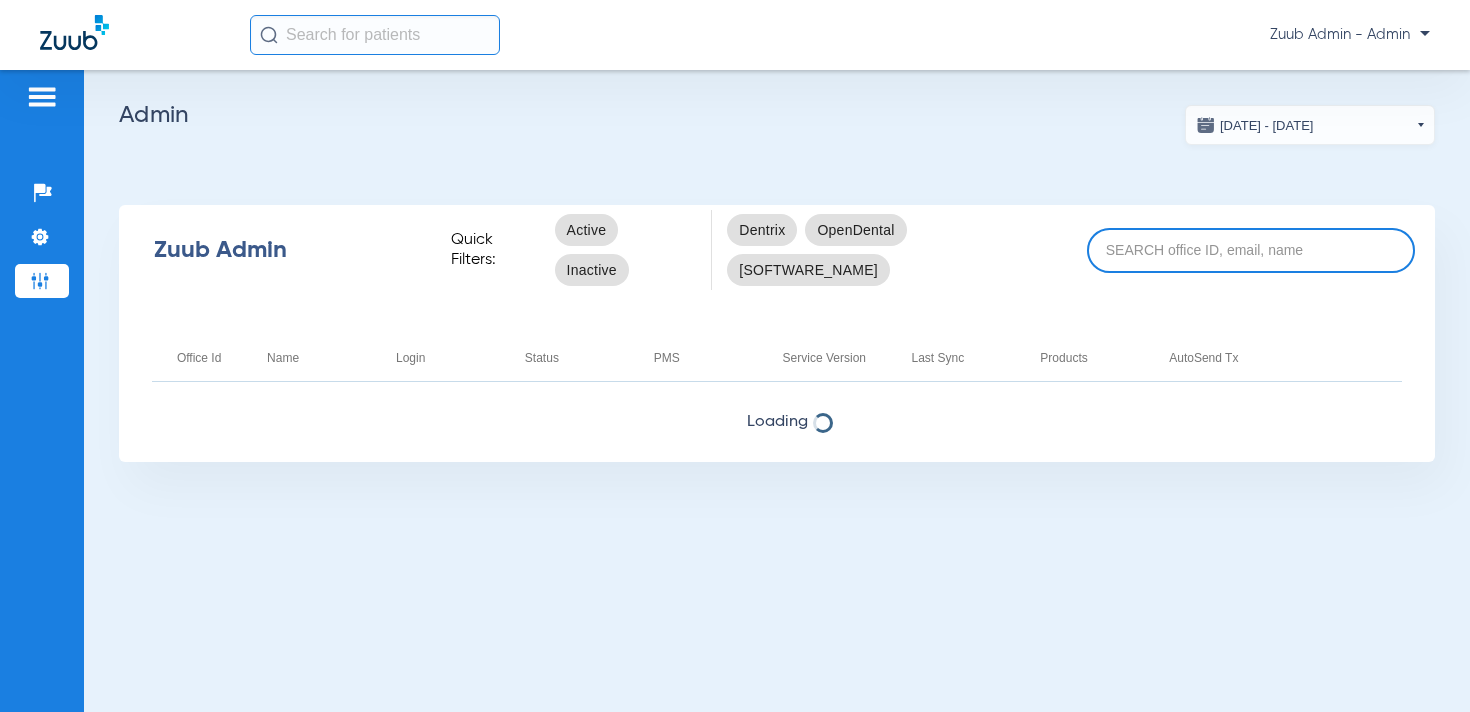 click at bounding box center [1251, 250] 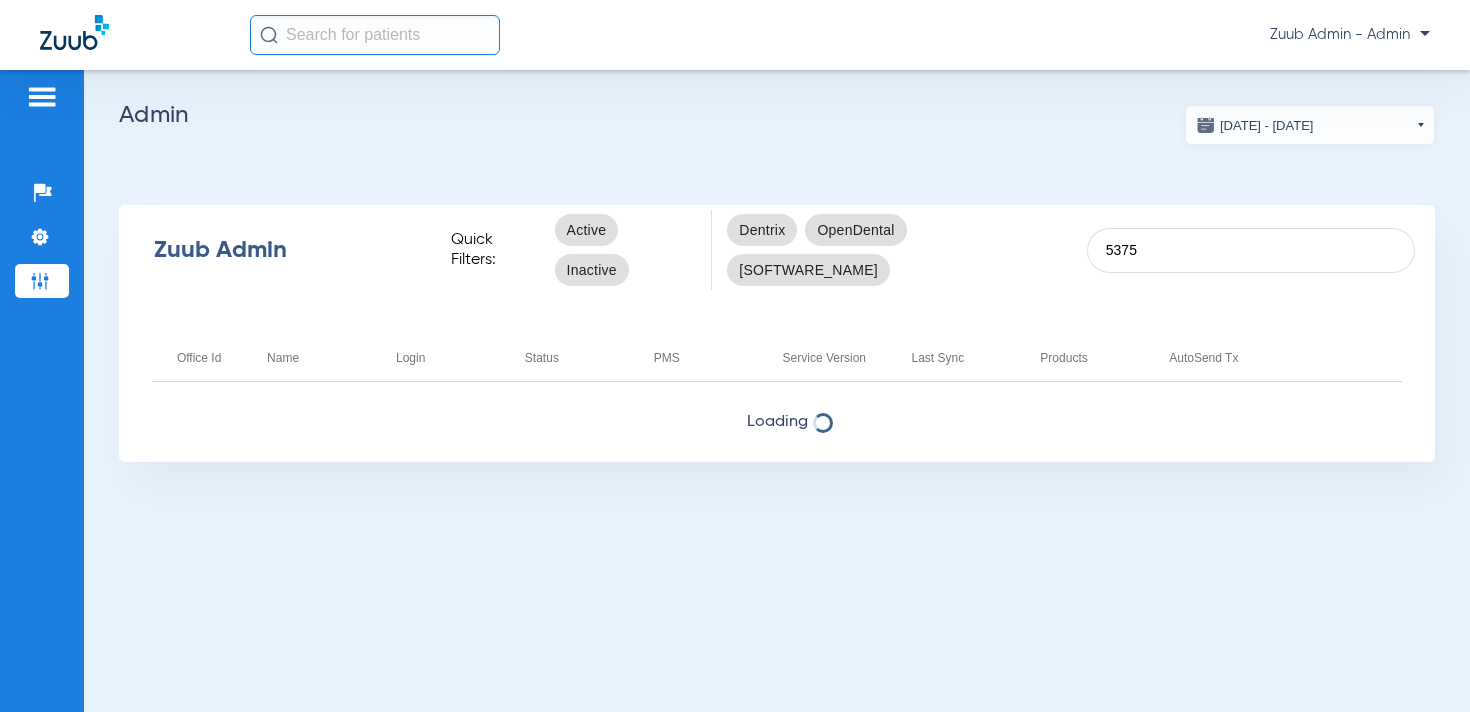 type on "5375" 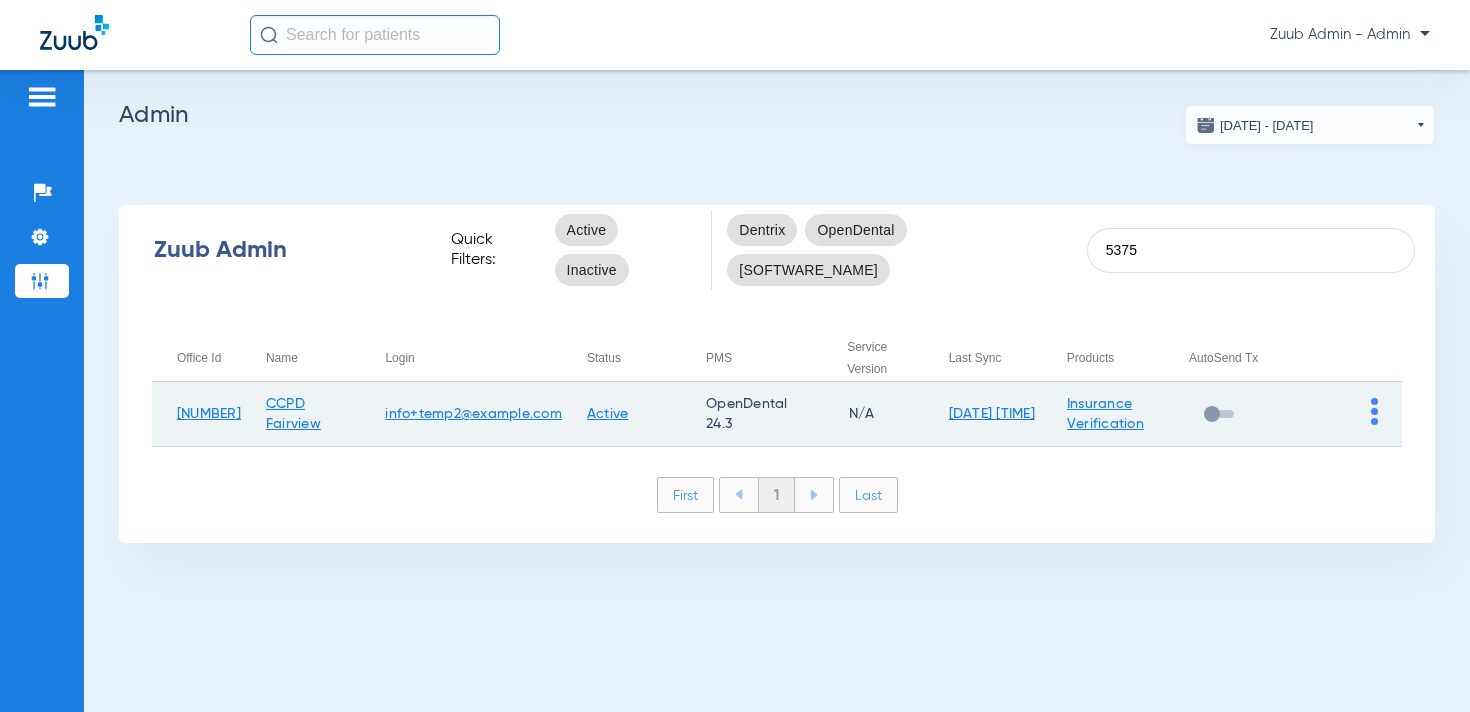 click 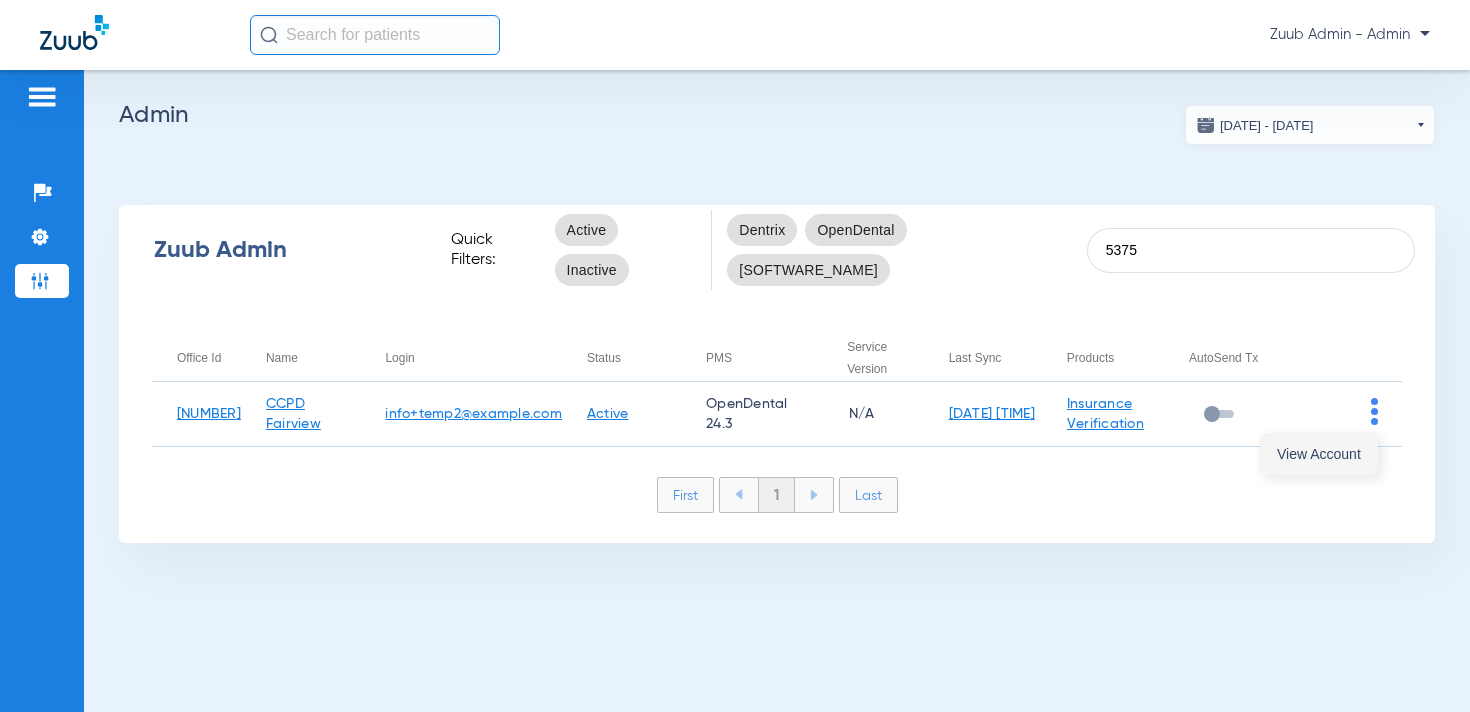click on "View Account" at bounding box center (1319, 454) 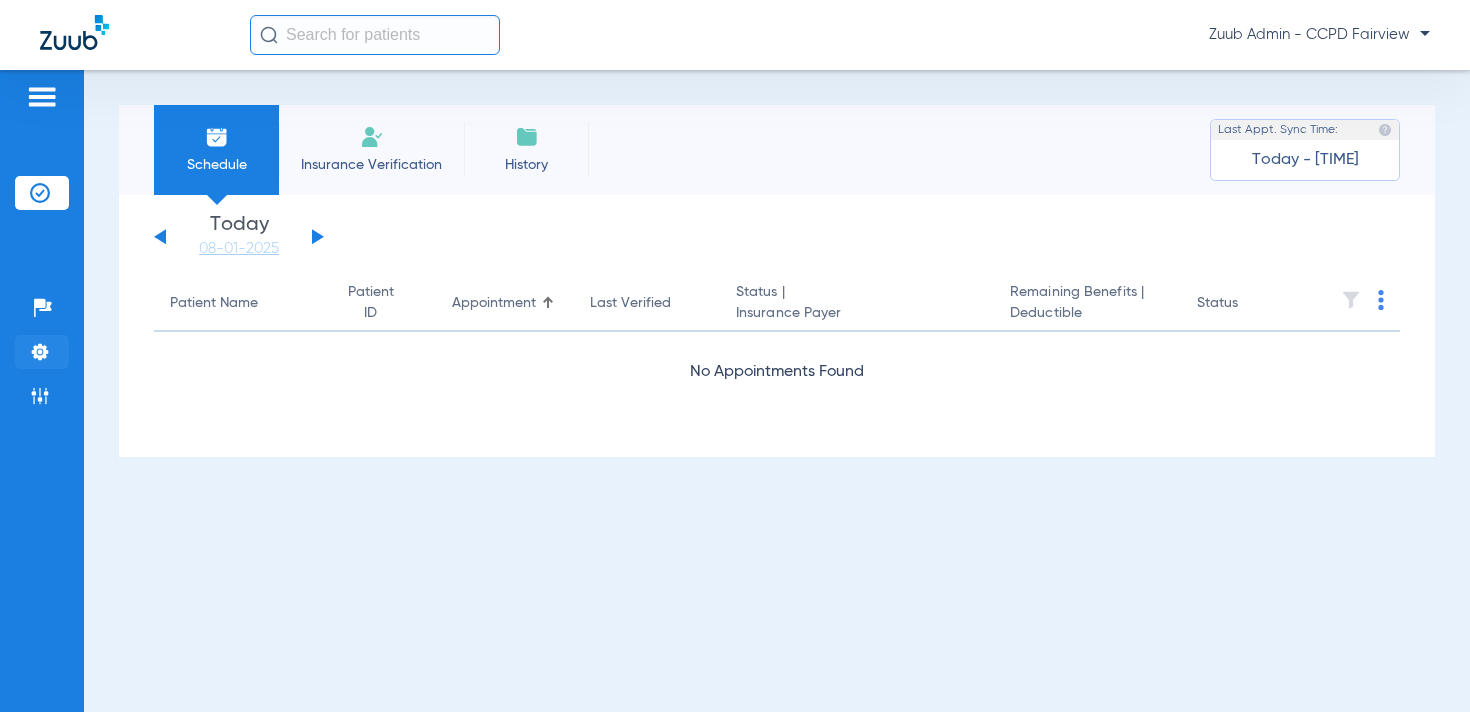click on "Settings" 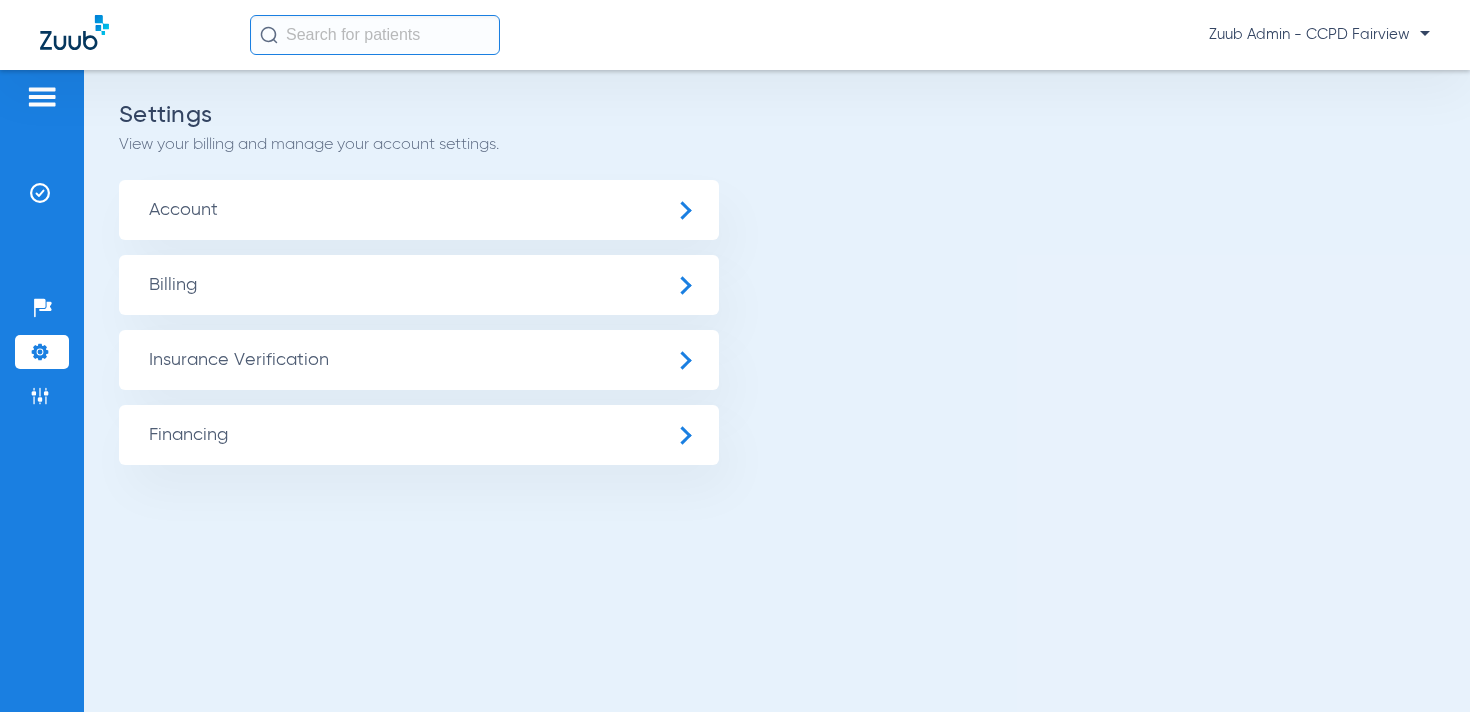 click on "Insurance Verification" 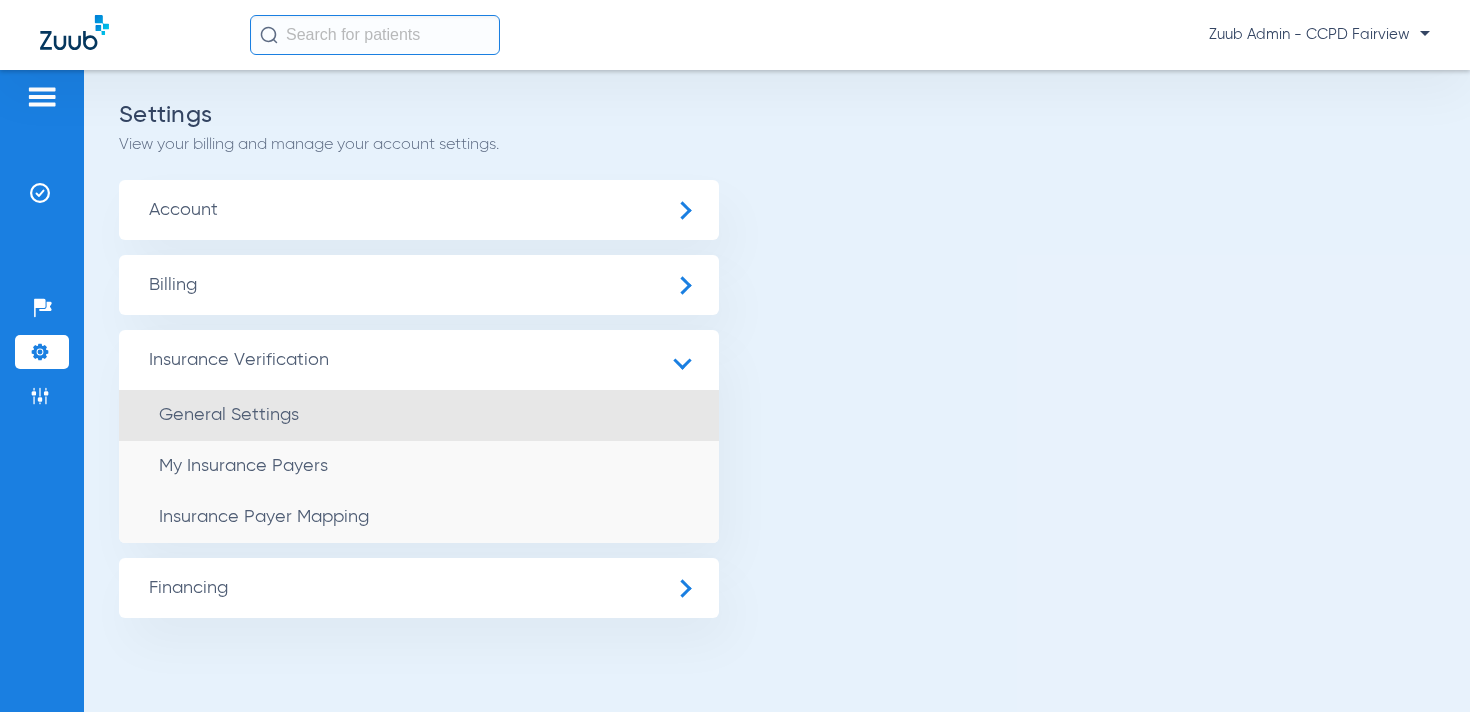 click on "General Settings" 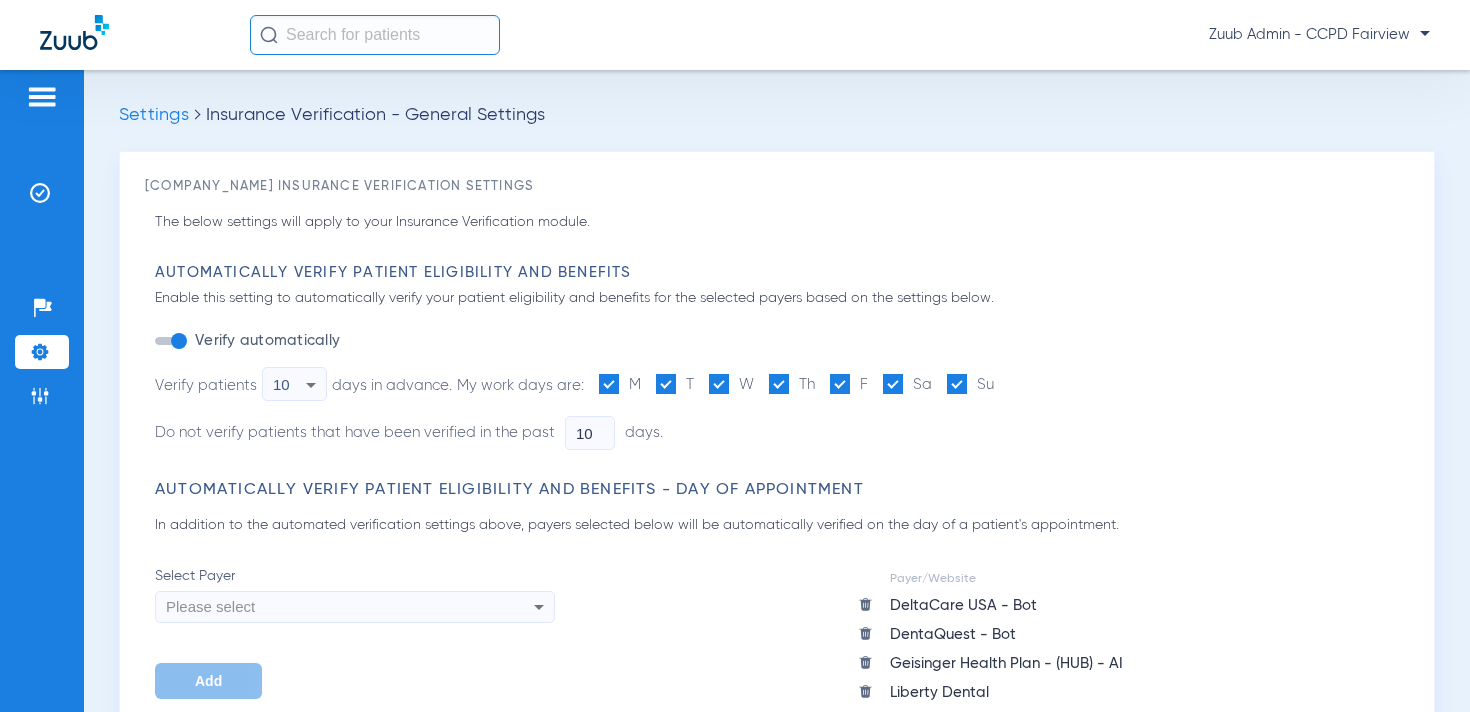 click on "Settings" 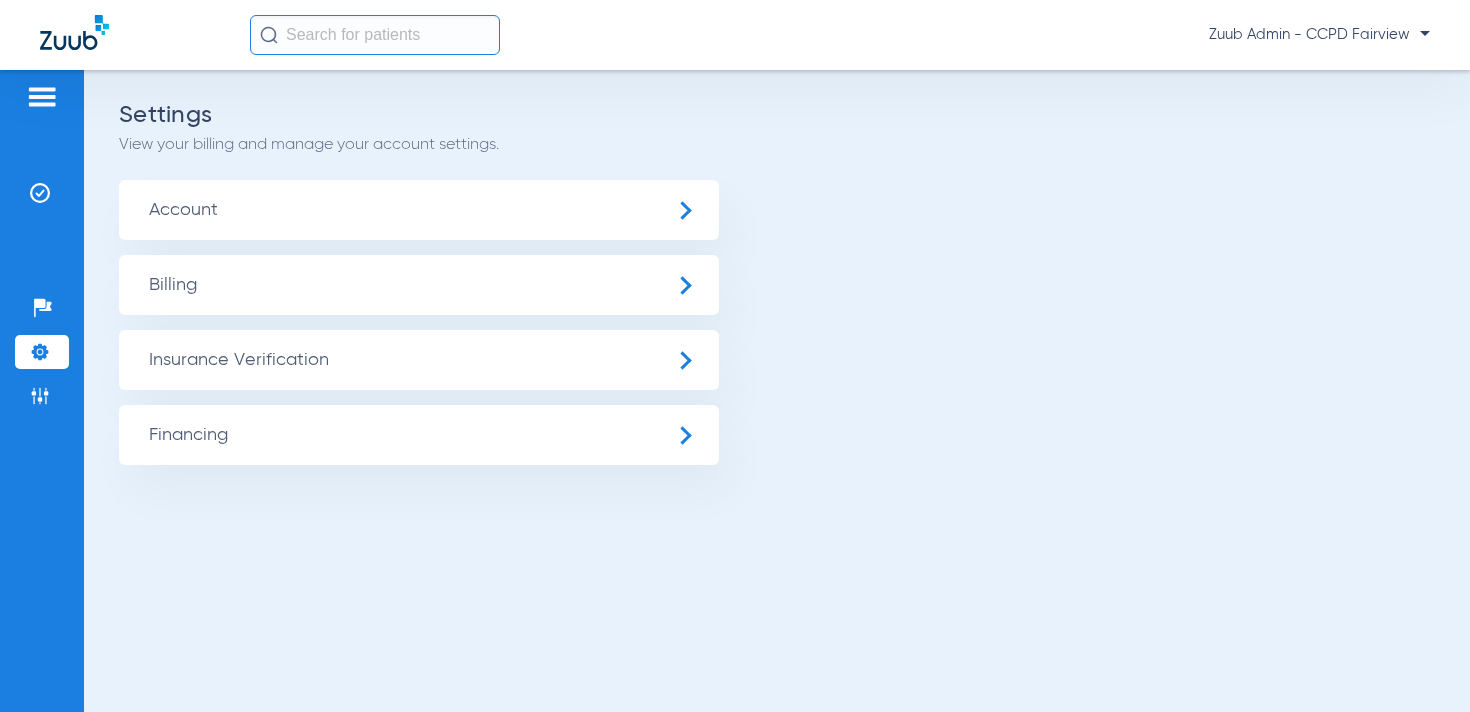 click on "Insurance Verification" 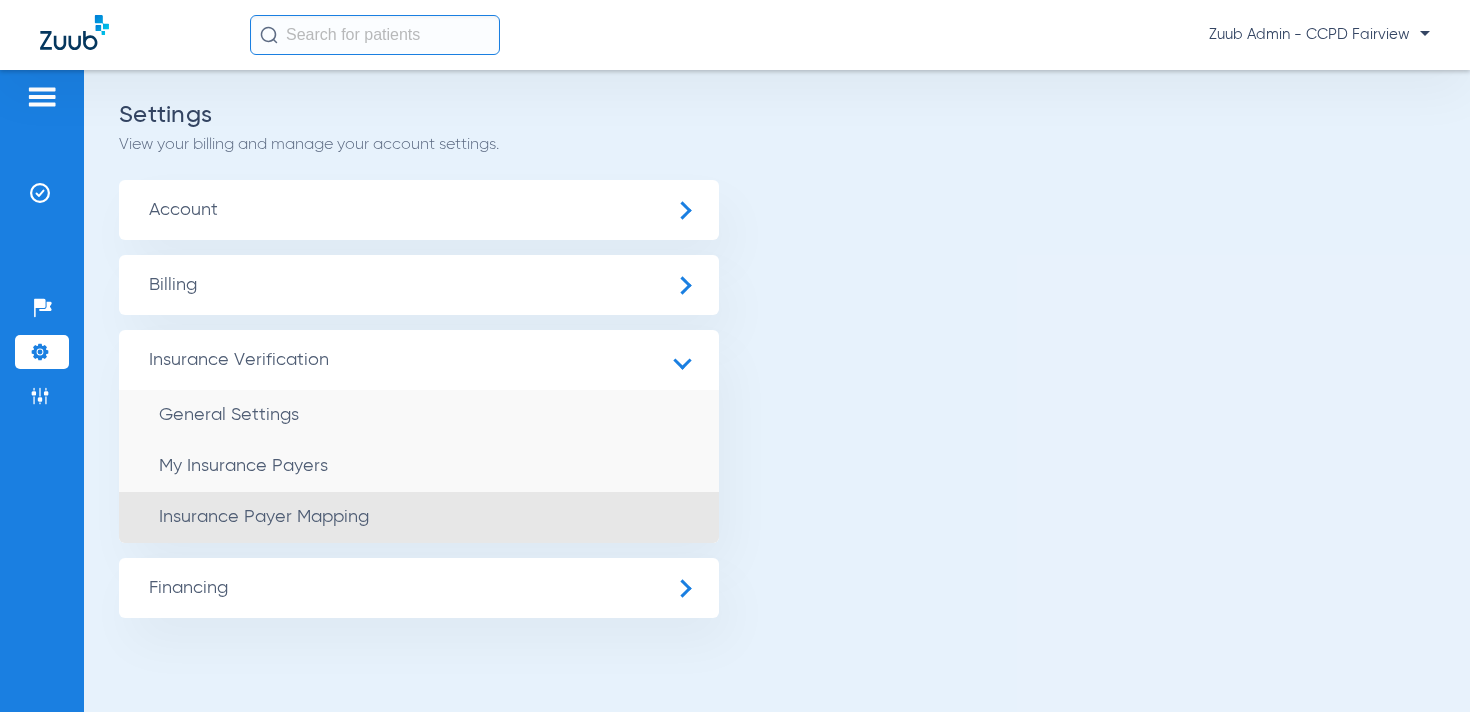 click on "Insurance Payer Mapping" 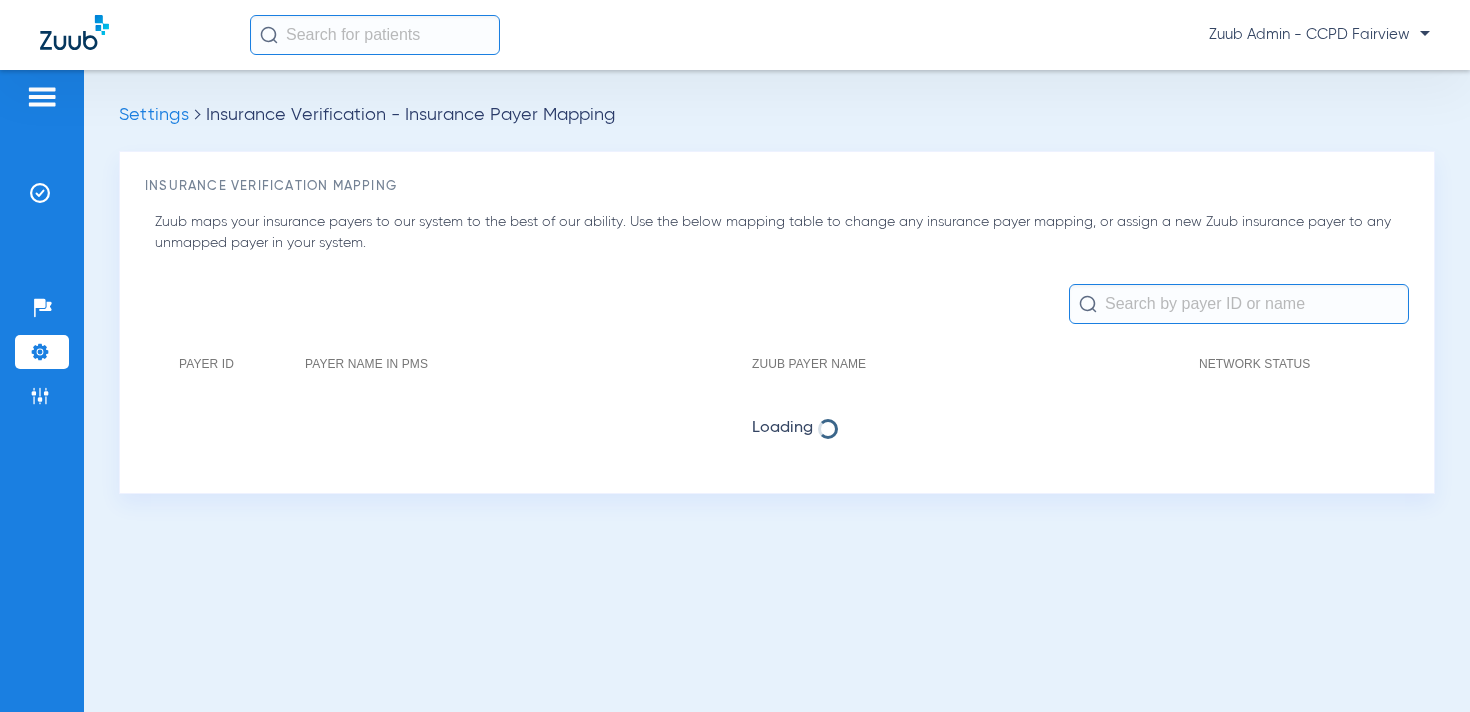 click 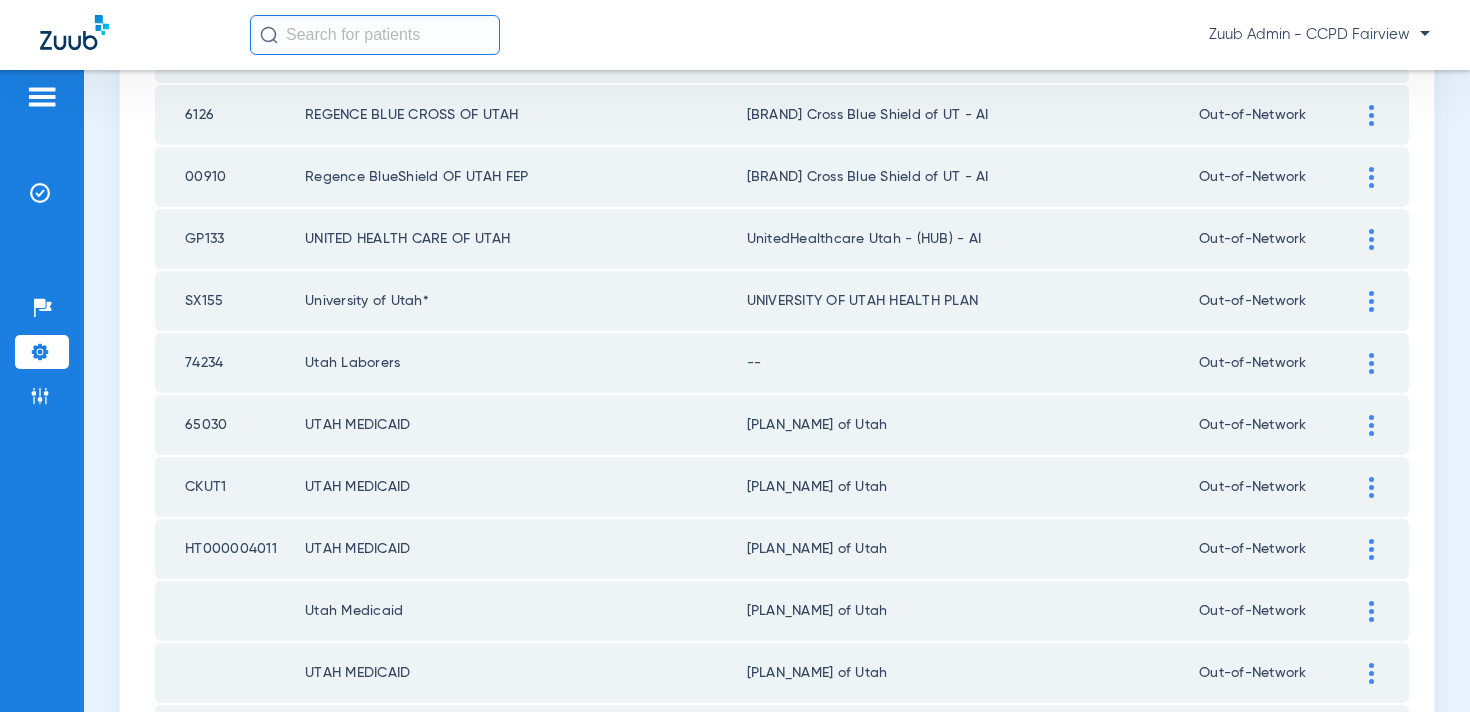 scroll, scrollTop: 556, scrollLeft: 0, axis: vertical 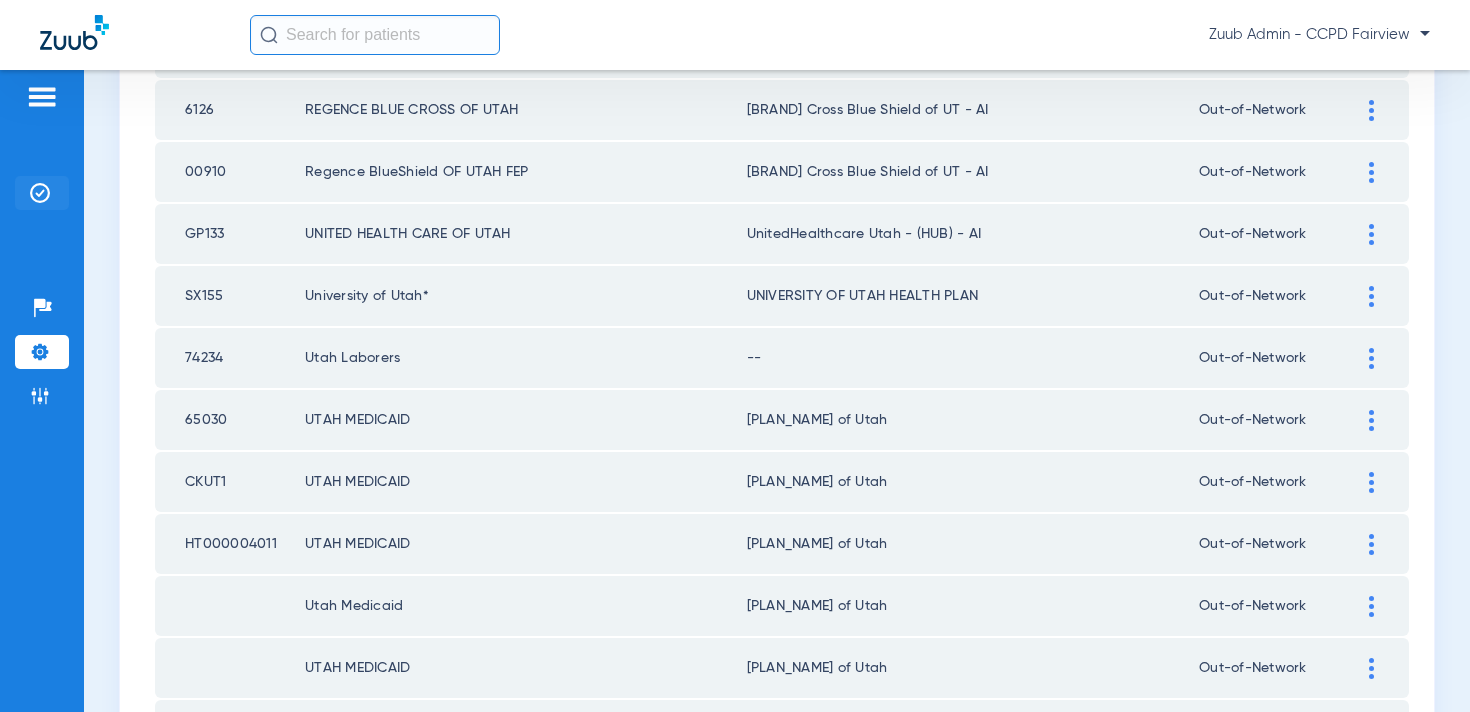type on "utah" 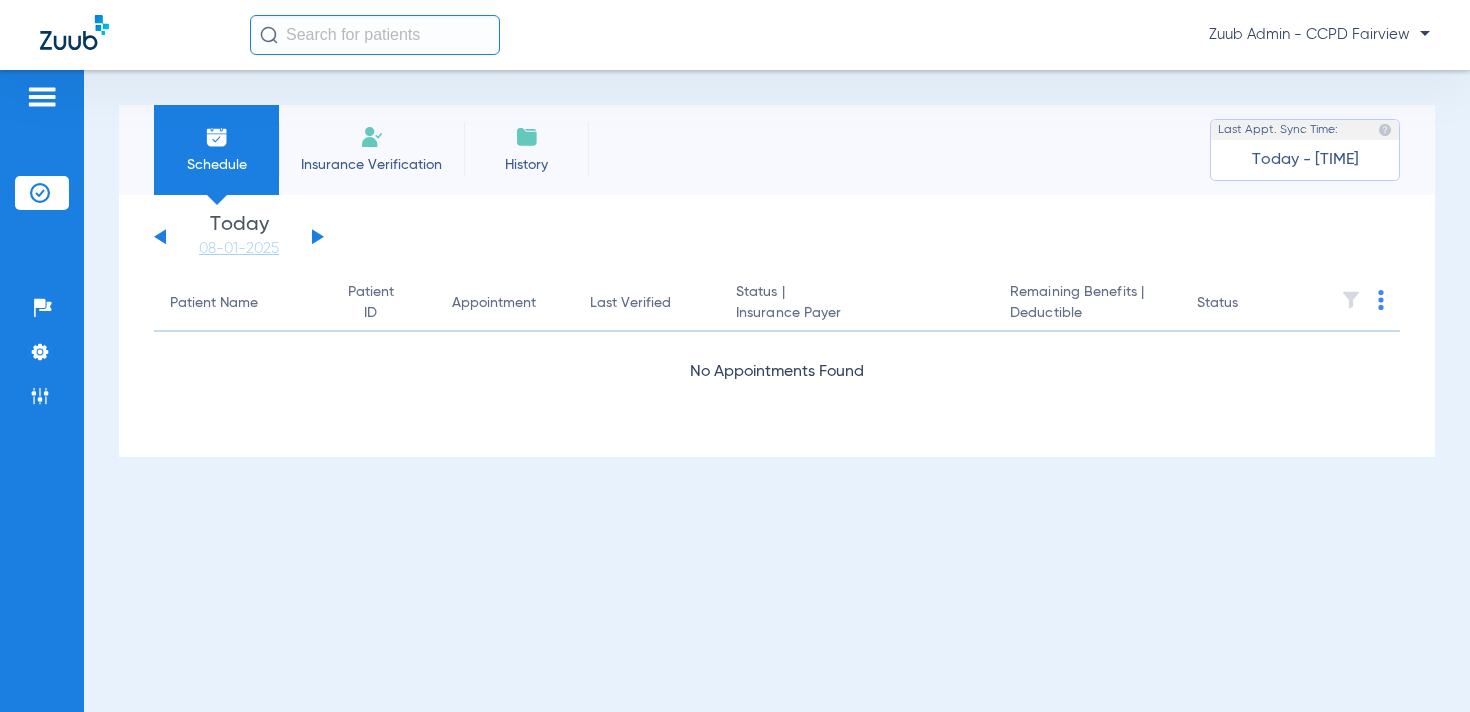 scroll, scrollTop: 0, scrollLeft: 0, axis: both 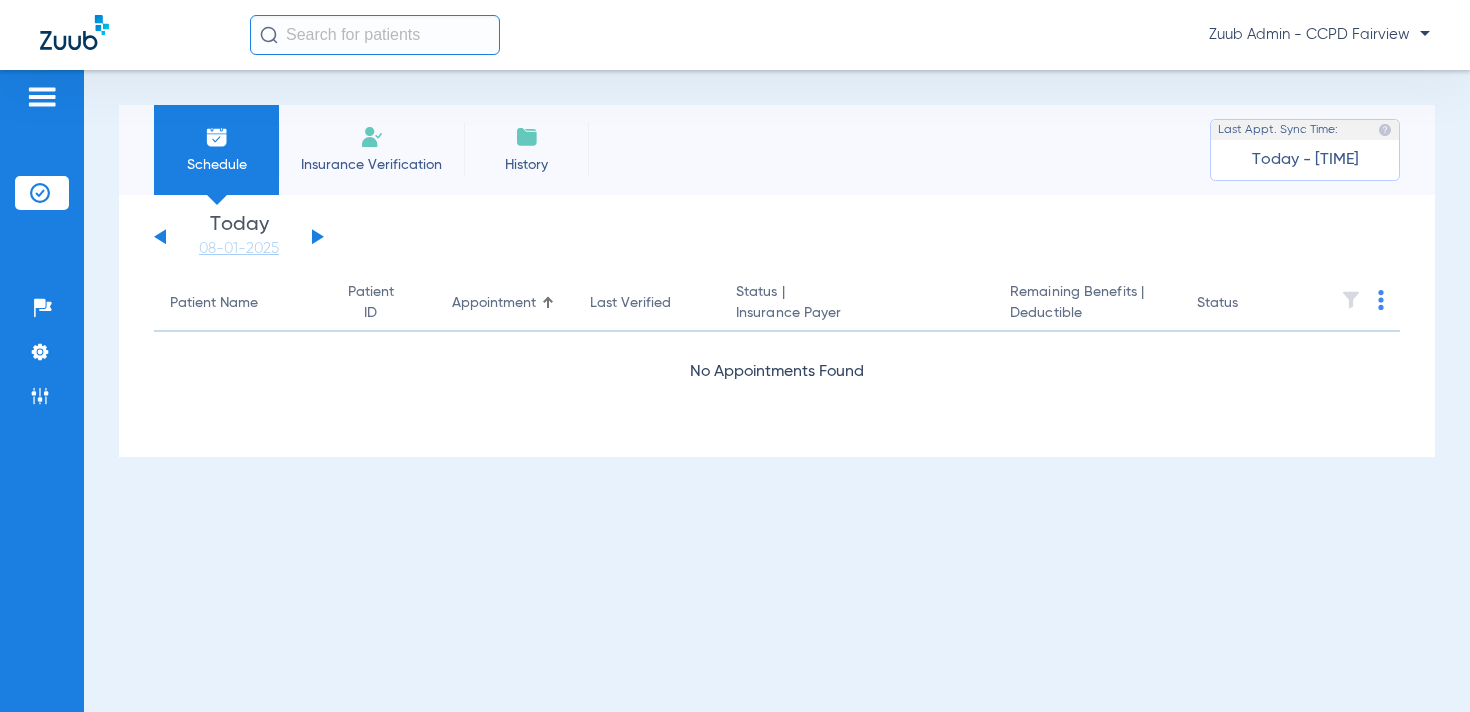 click 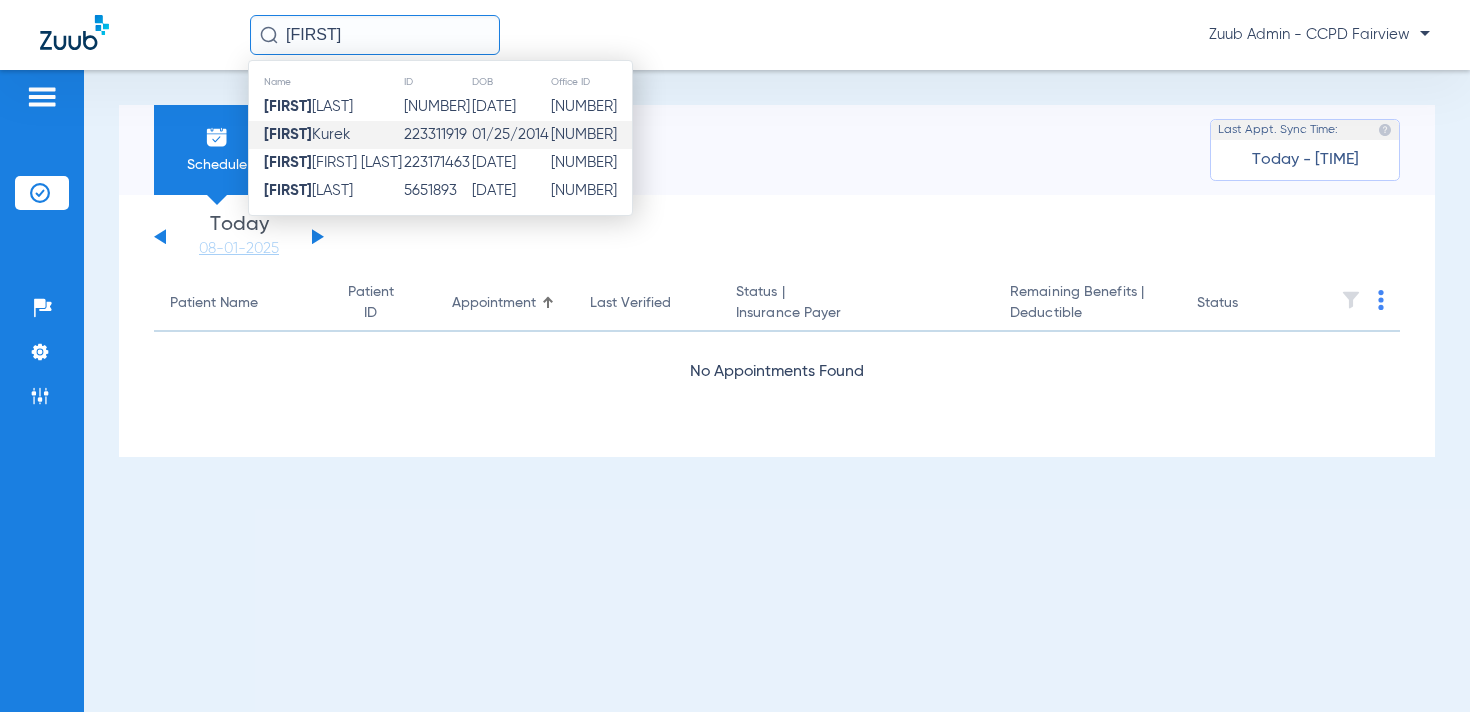 type on "avary" 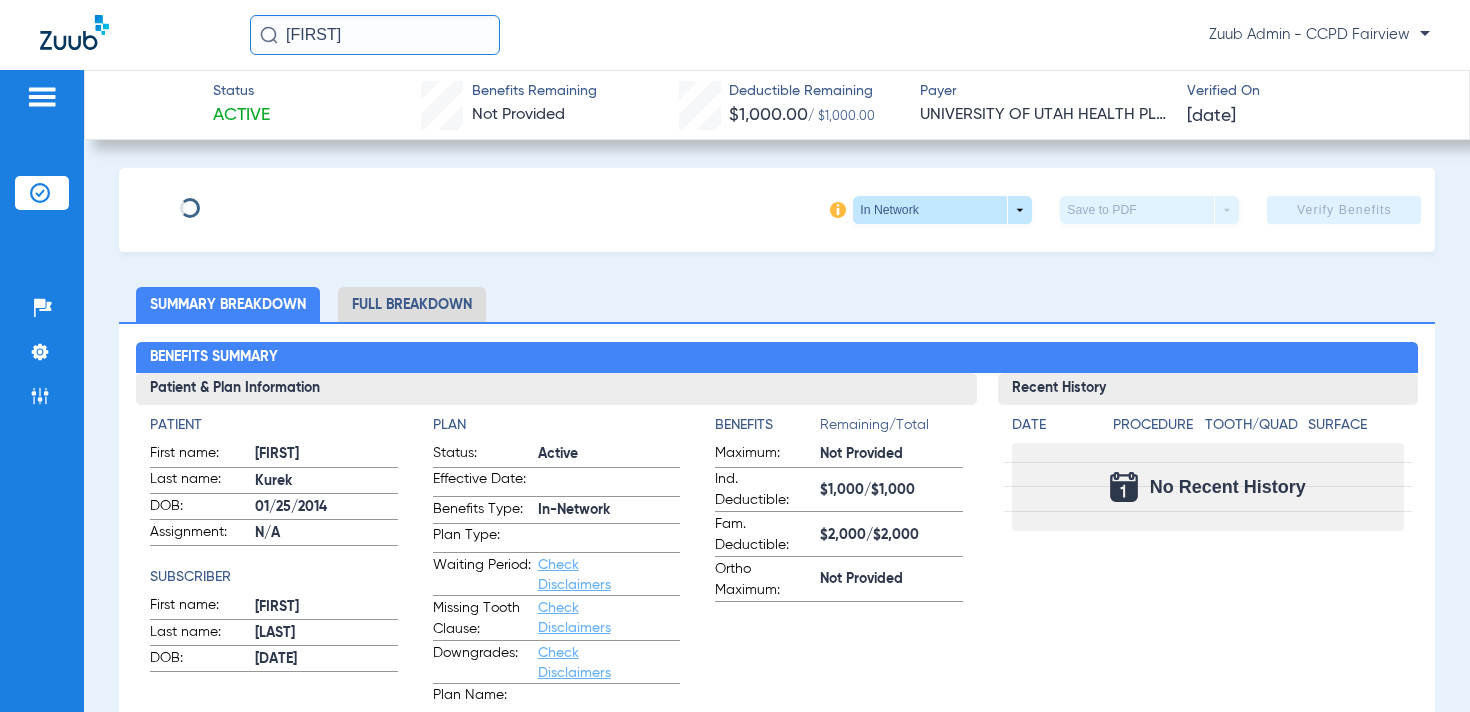 click 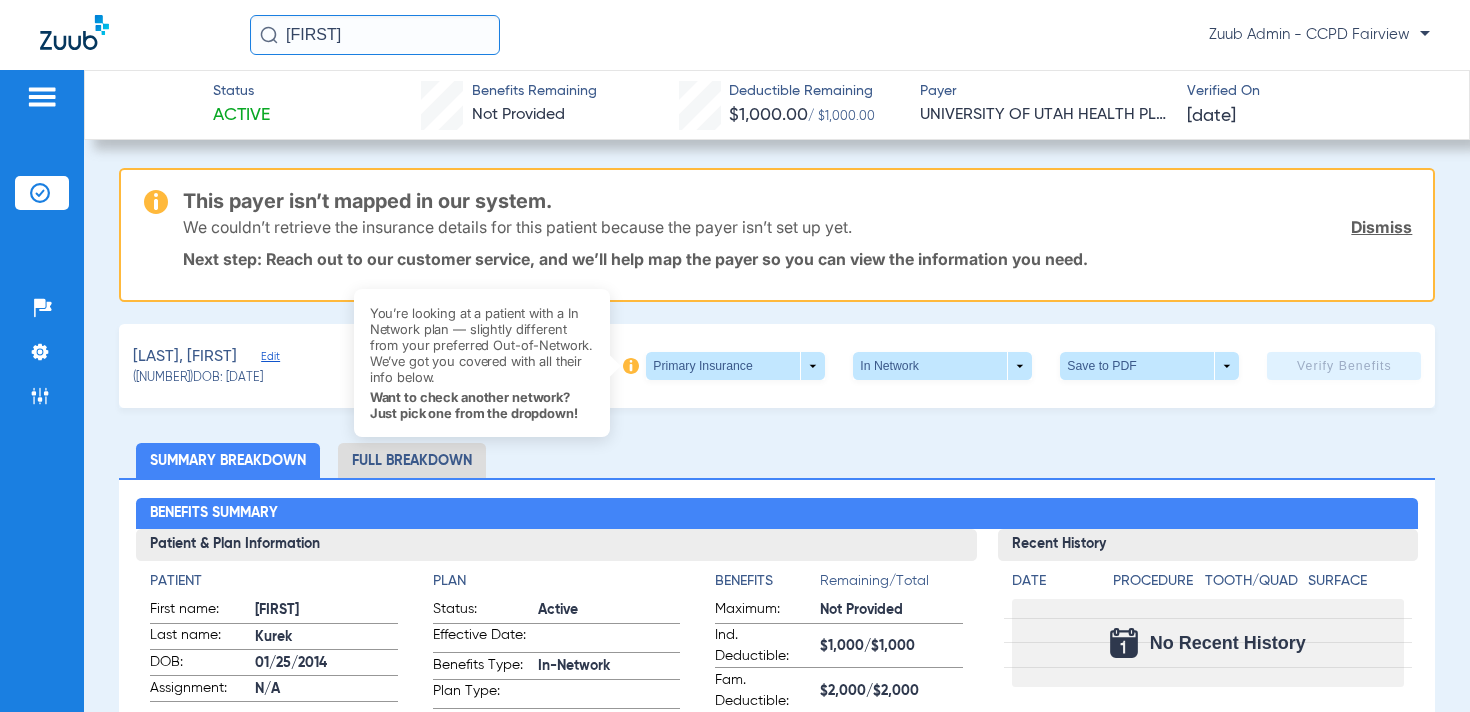 click on "Edit" 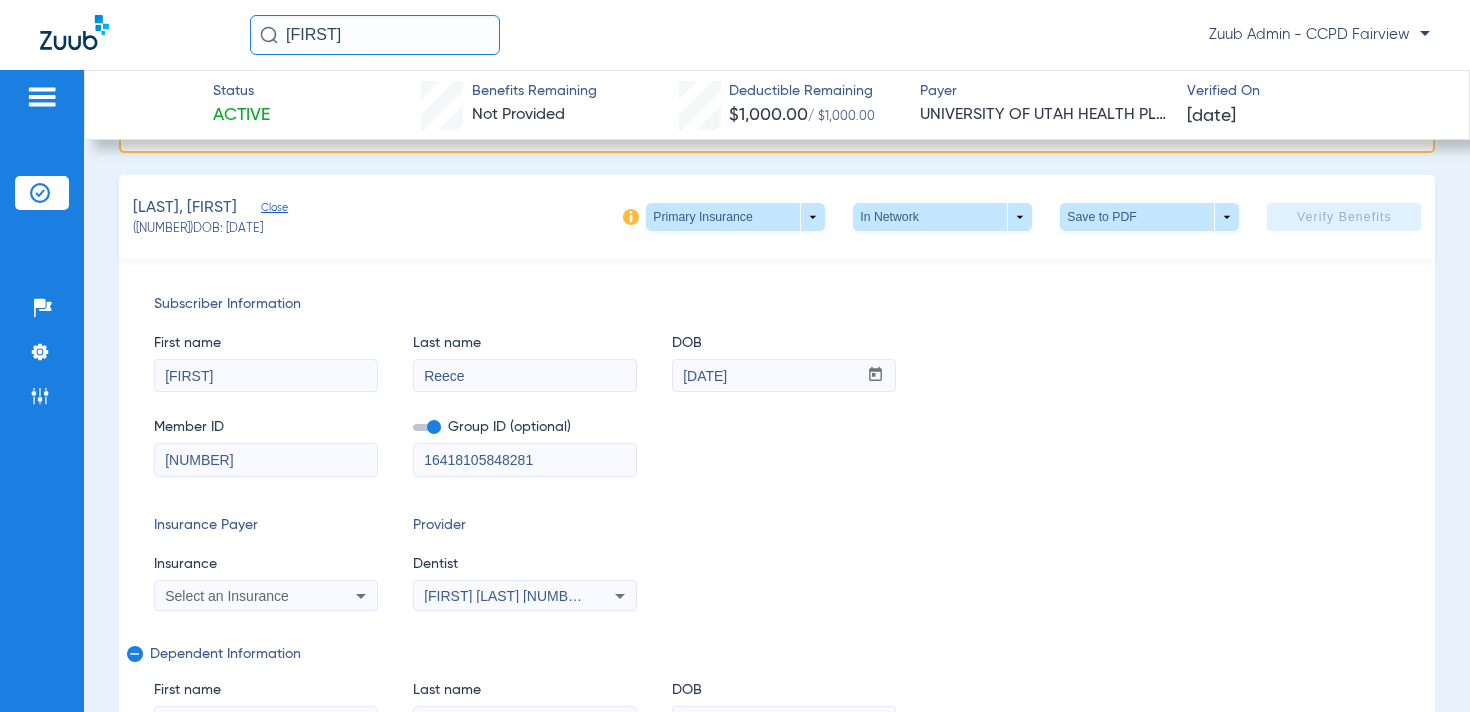 scroll, scrollTop: 0, scrollLeft: 0, axis: both 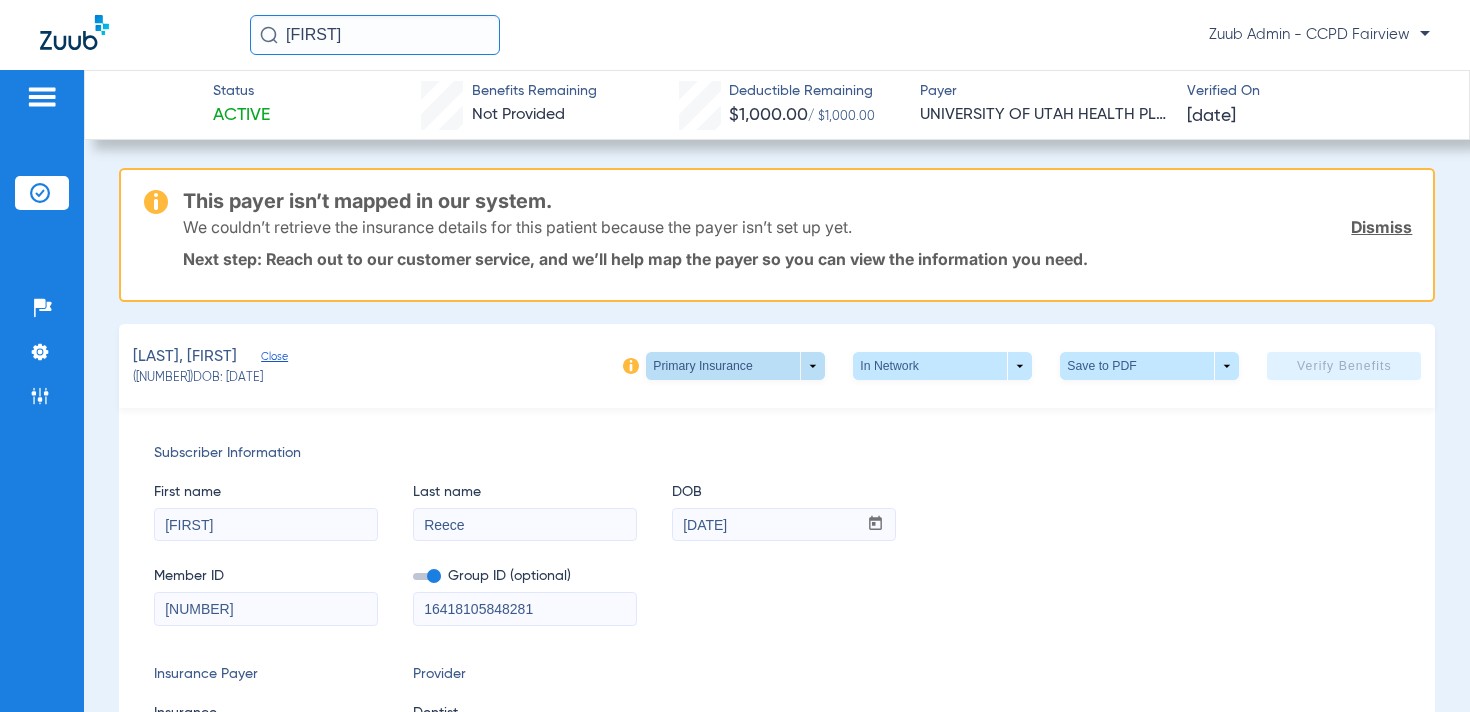 click 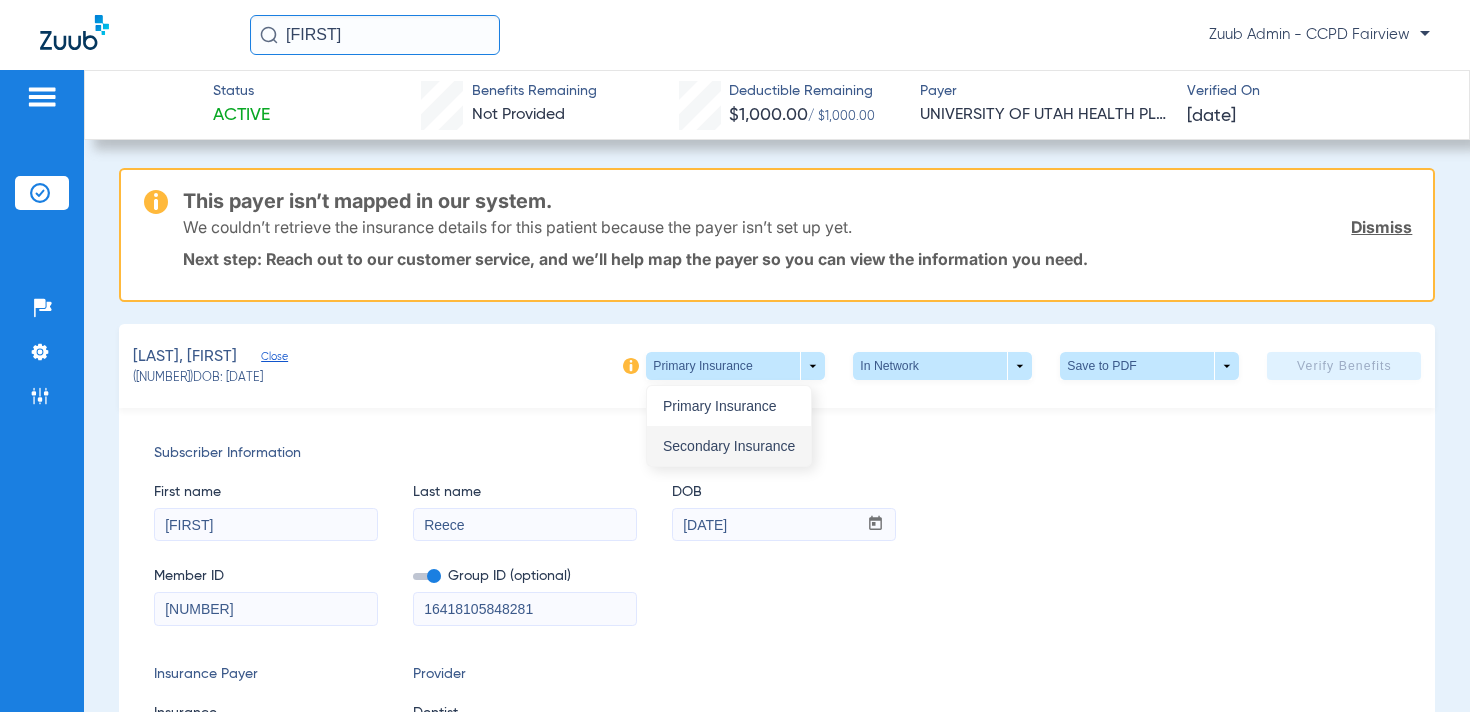 click on "Secondary Insurance" at bounding box center [729, 446] 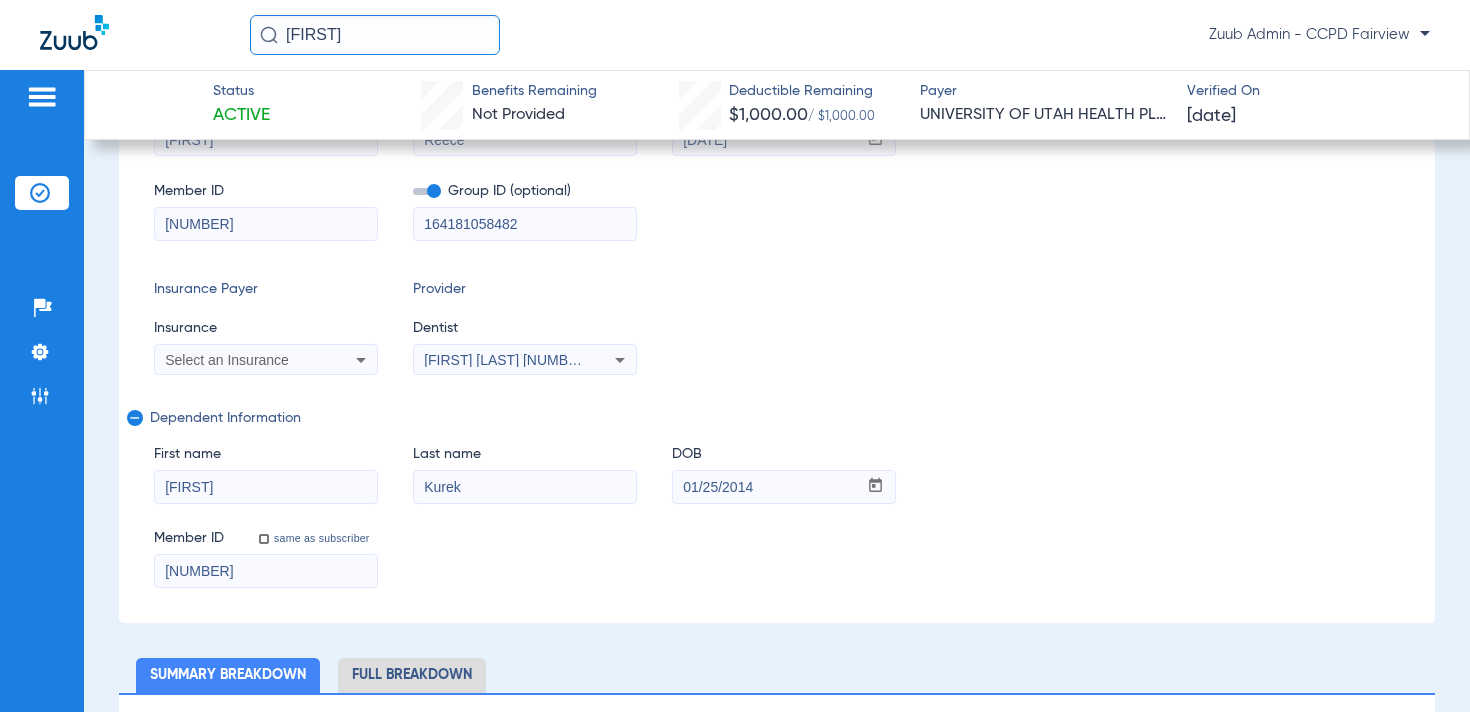 scroll, scrollTop: 0, scrollLeft: 0, axis: both 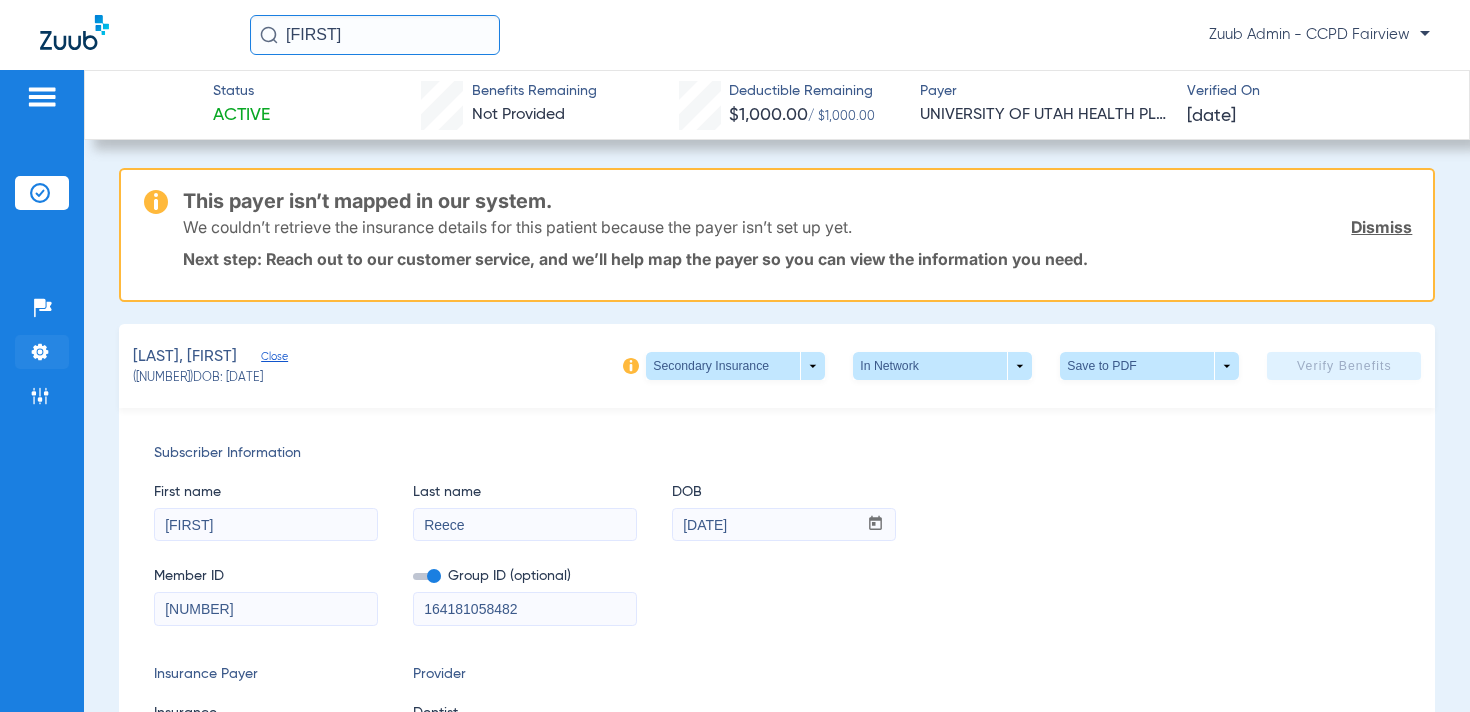 click 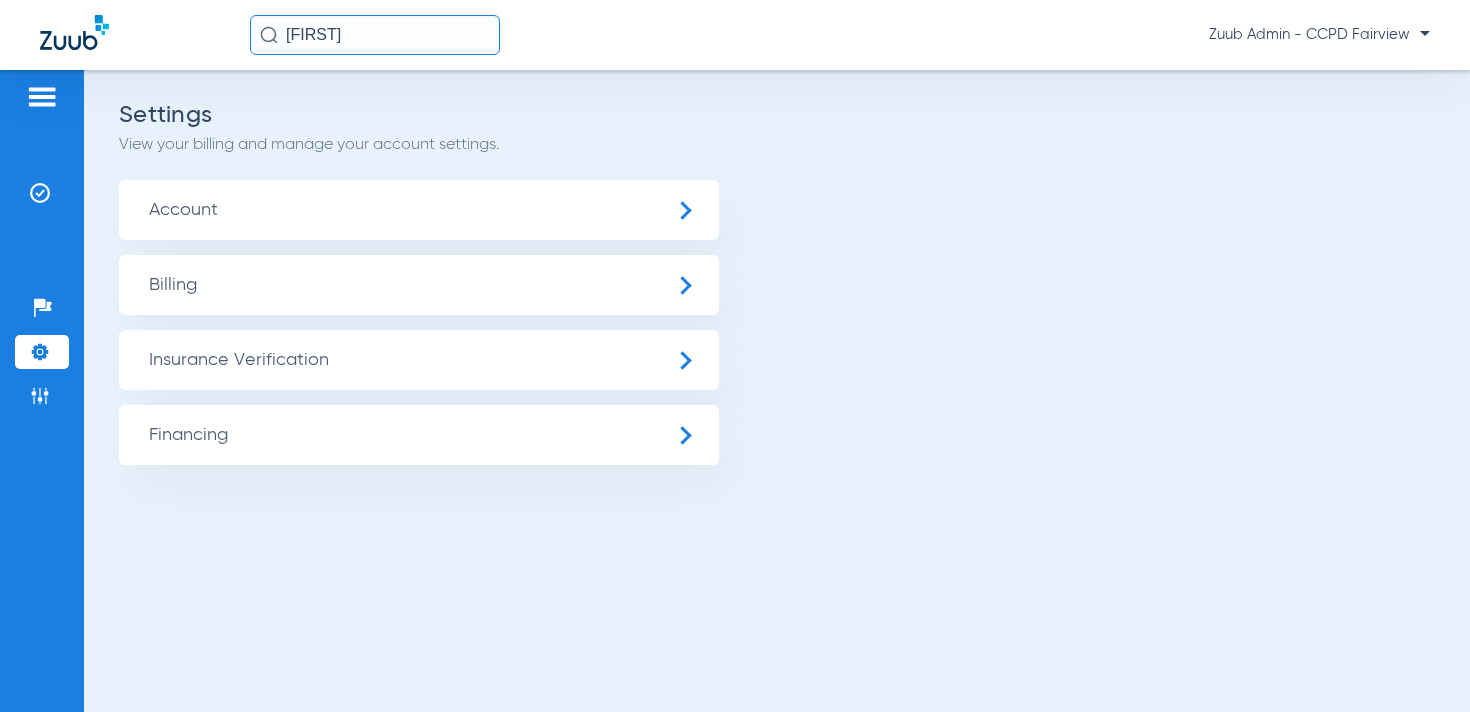 click on "Insurance Verification" 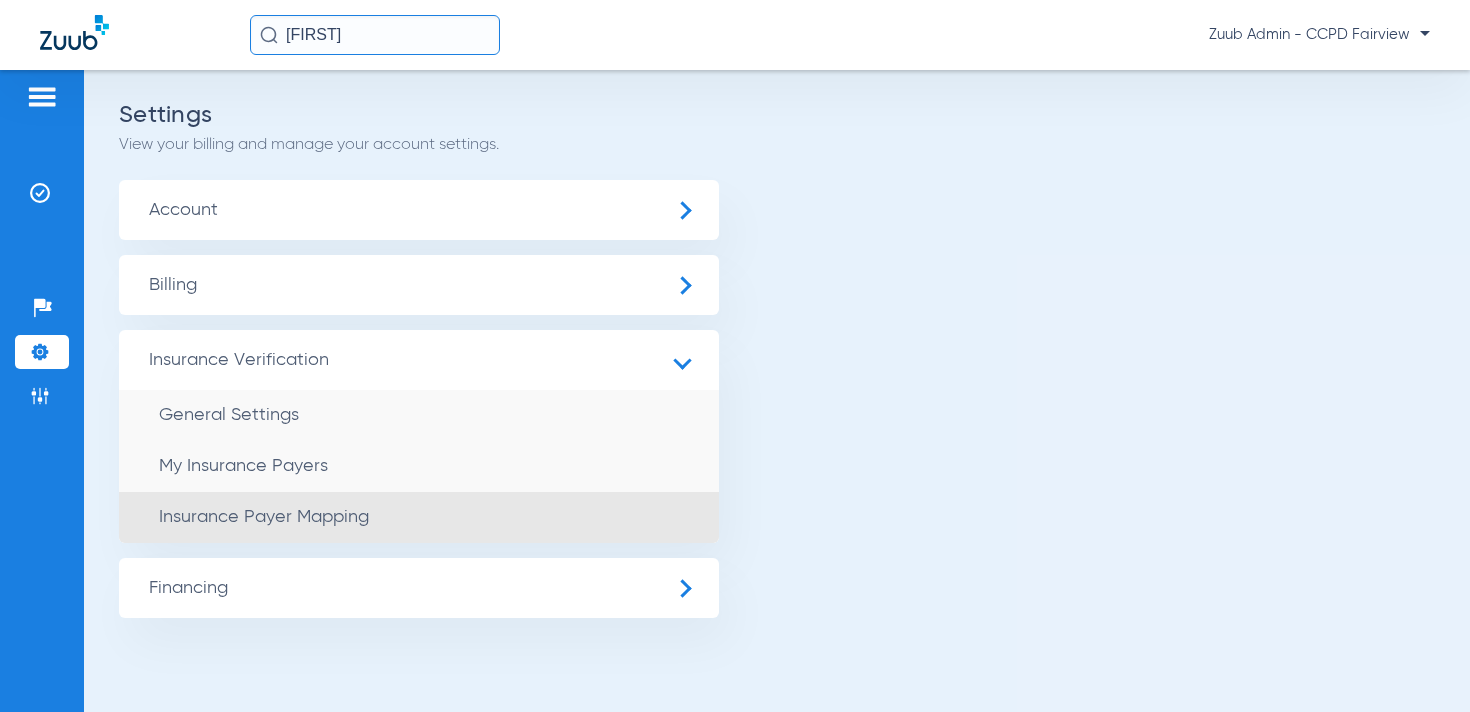 click on "Insurance Payer Mapping" 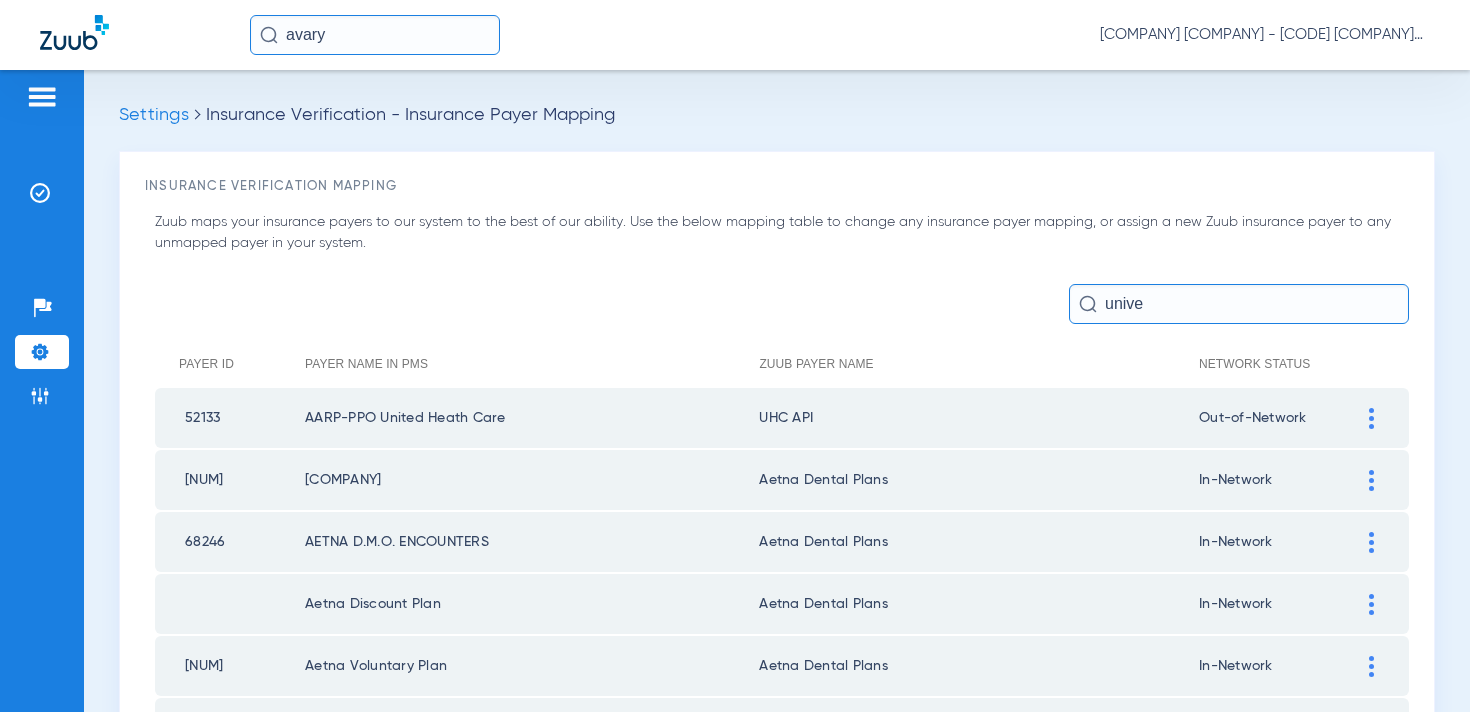 scroll, scrollTop: 0, scrollLeft: 0, axis: both 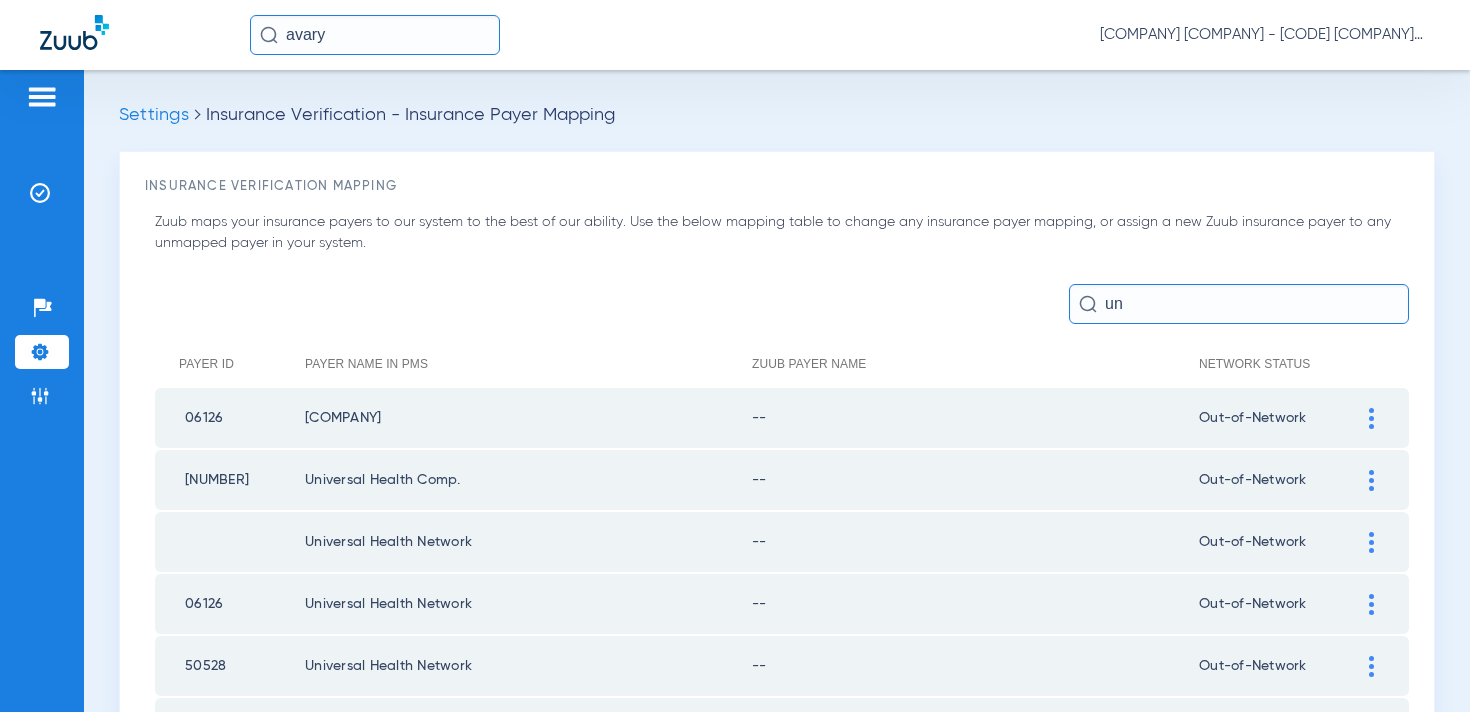 type on "u" 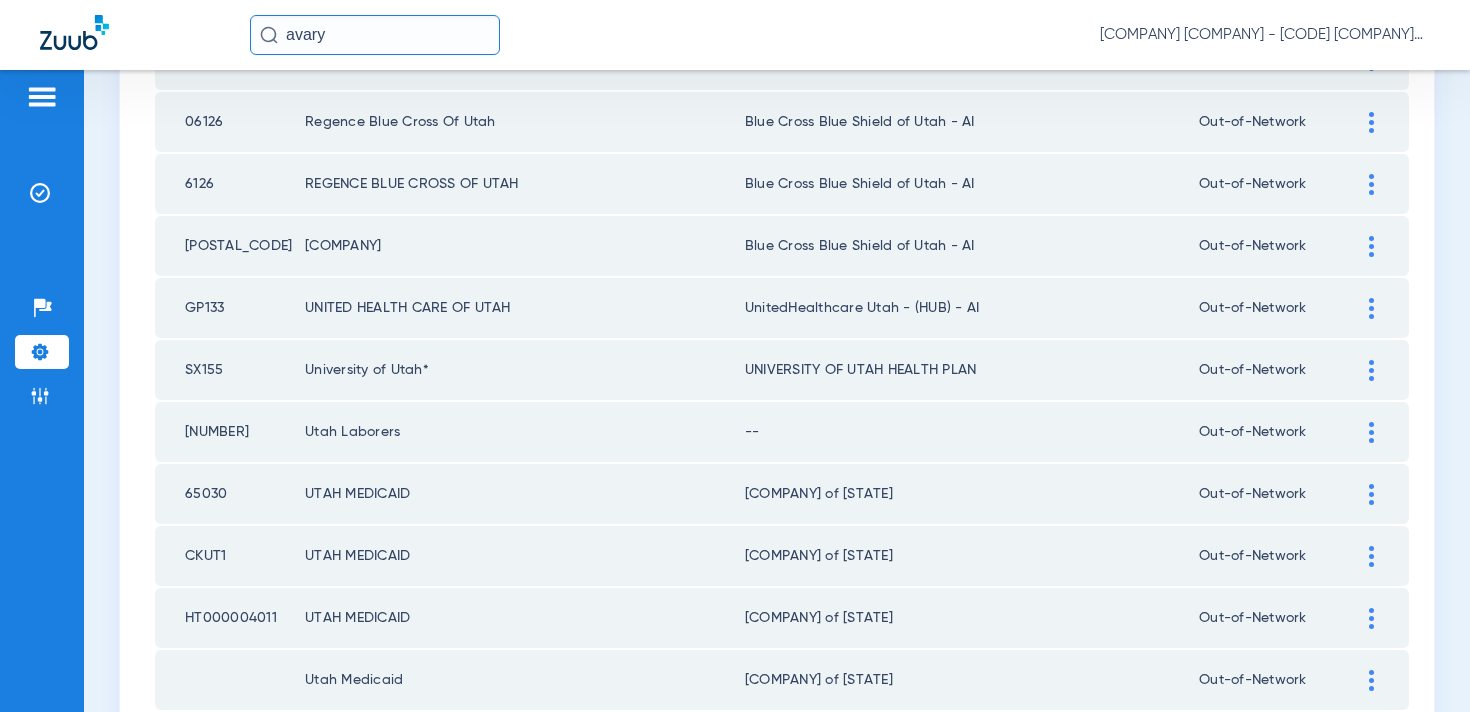 scroll, scrollTop: 477, scrollLeft: 0, axis: vertical 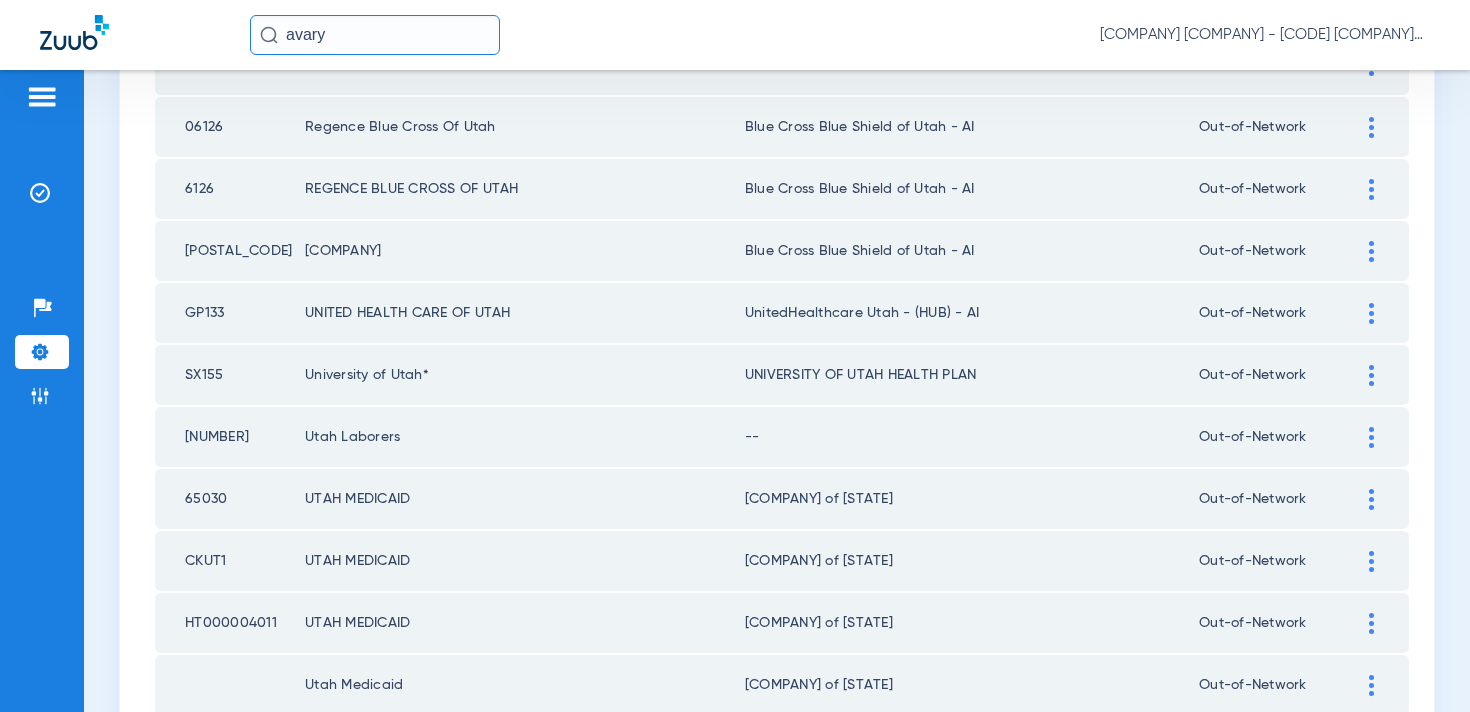 type on "utah" 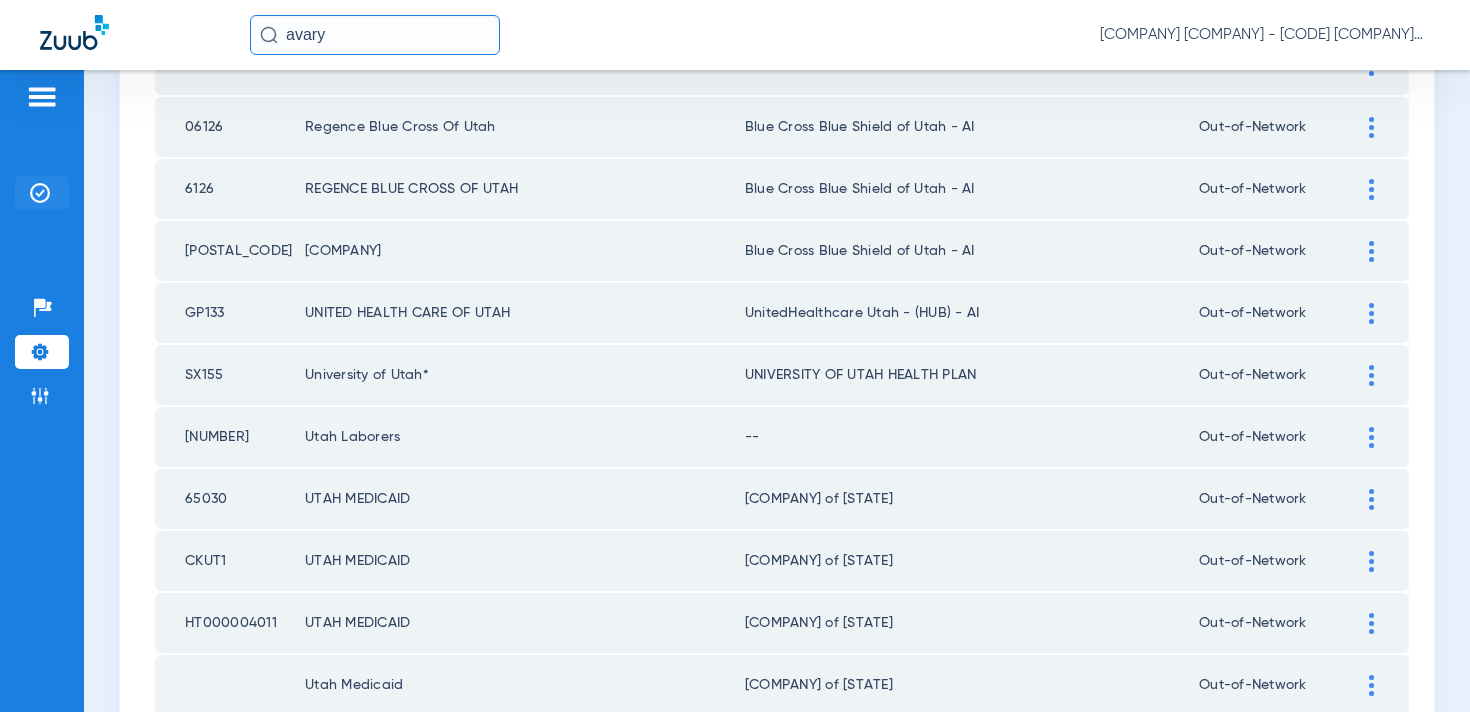 click on "Insurance Verification" 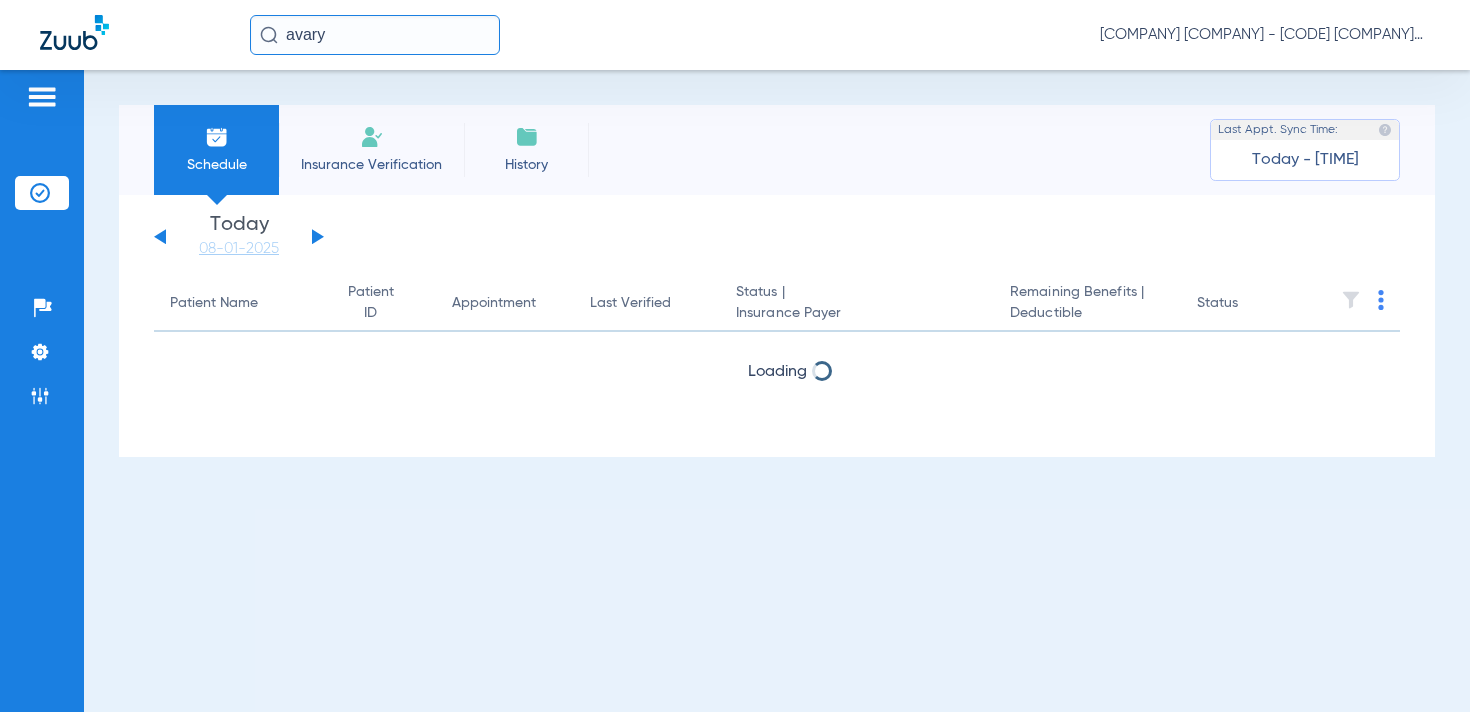 scroll, scrollTop: 0, scrollLeft: 0, axis: both 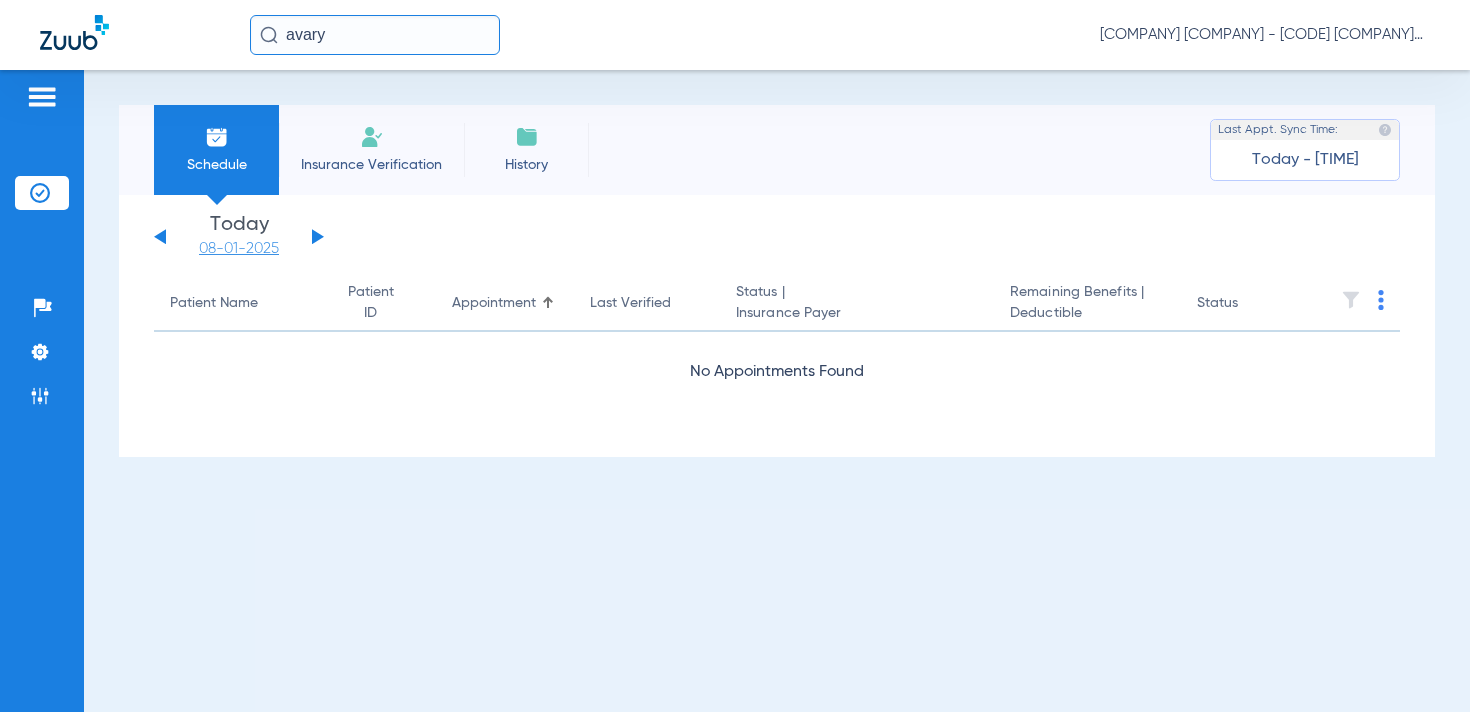 click on "08-01-2025" 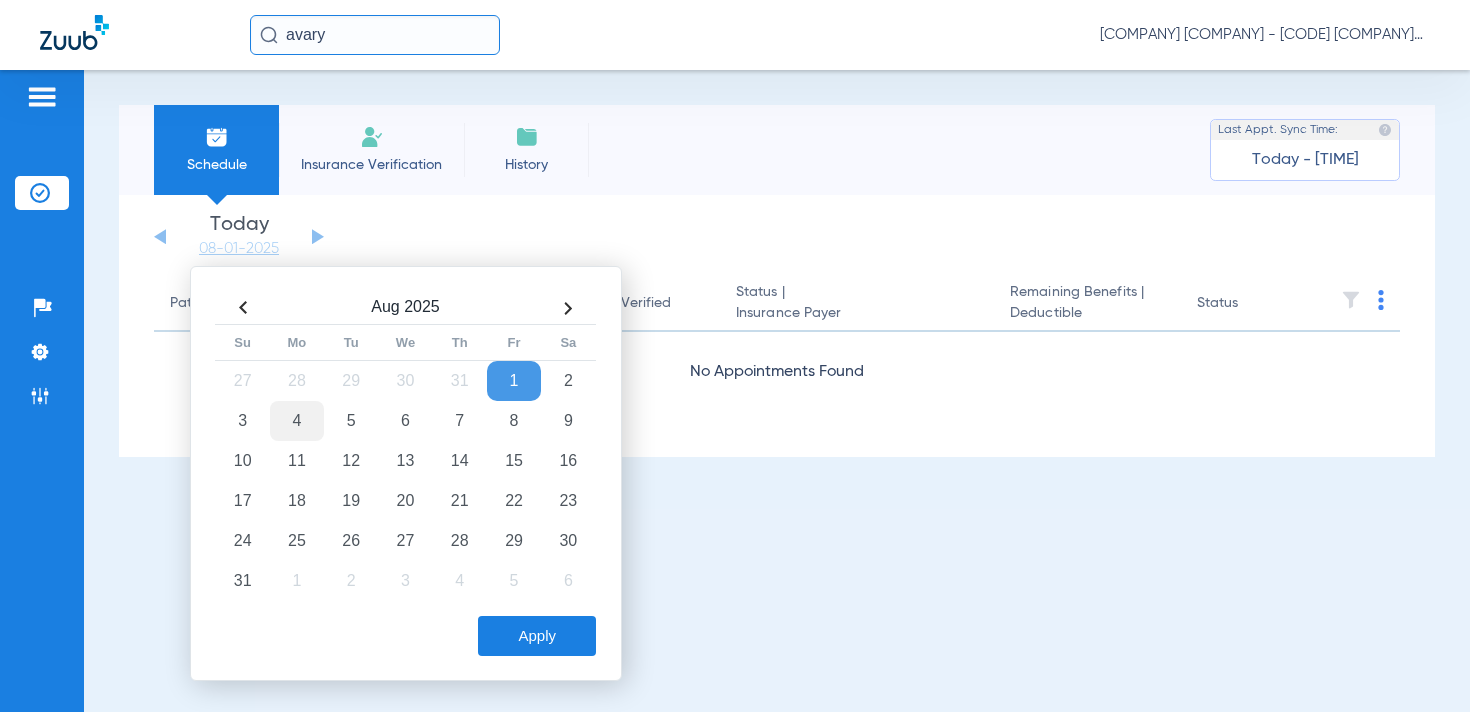 click on "4" 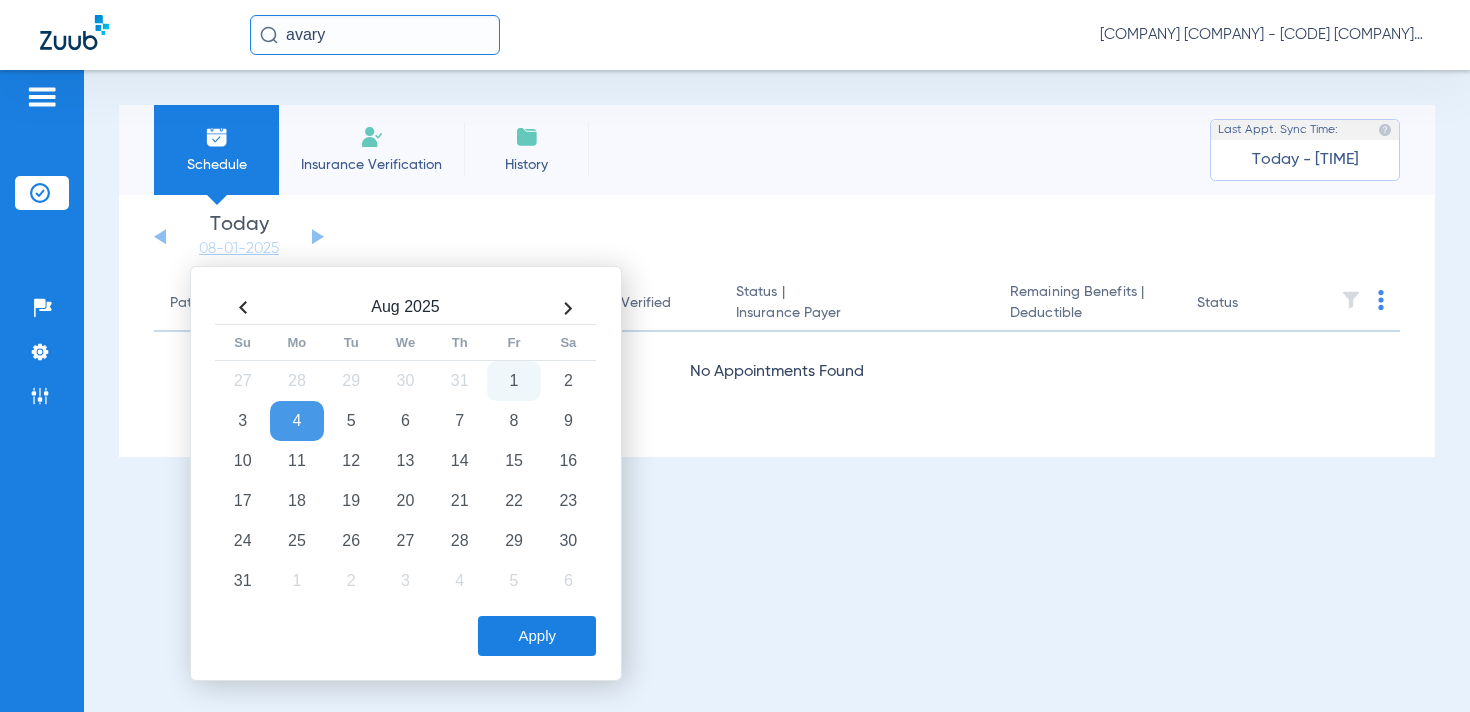 click on "Apply" 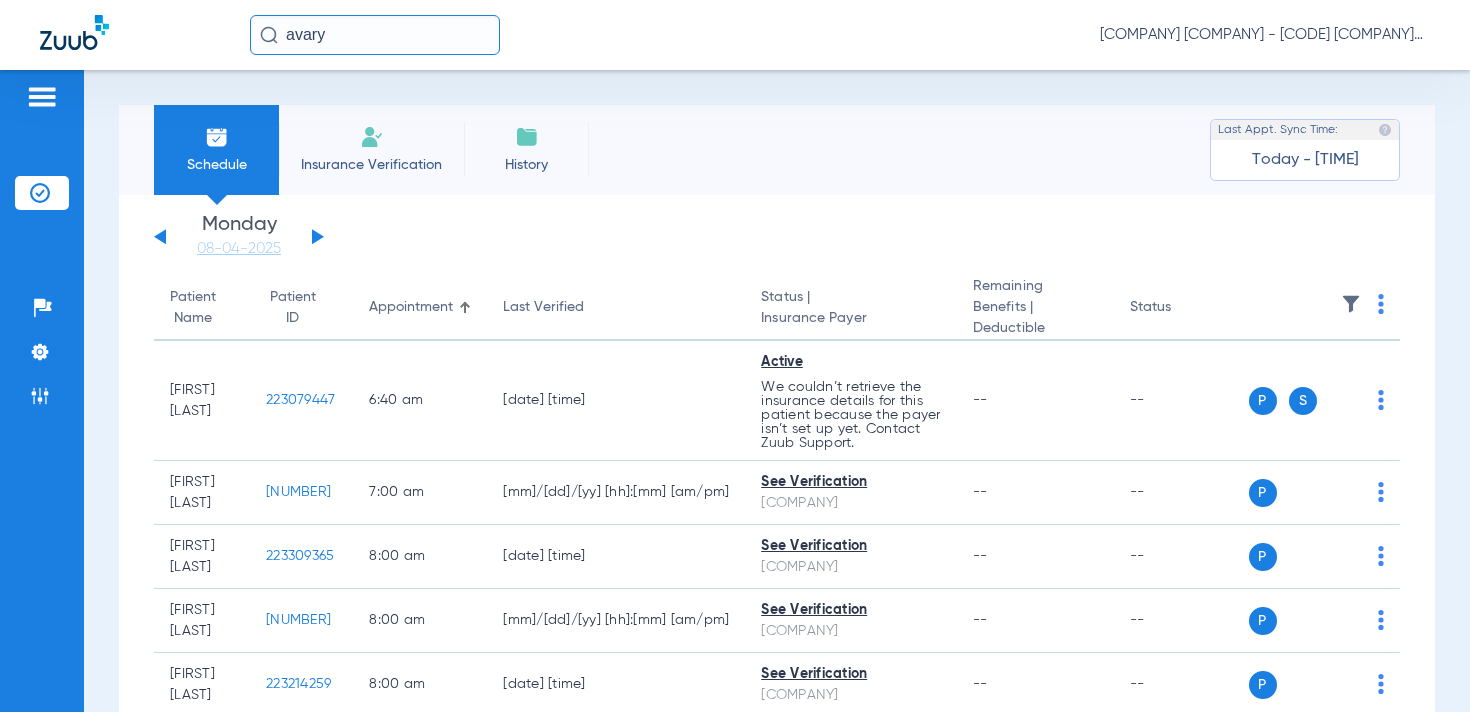 click 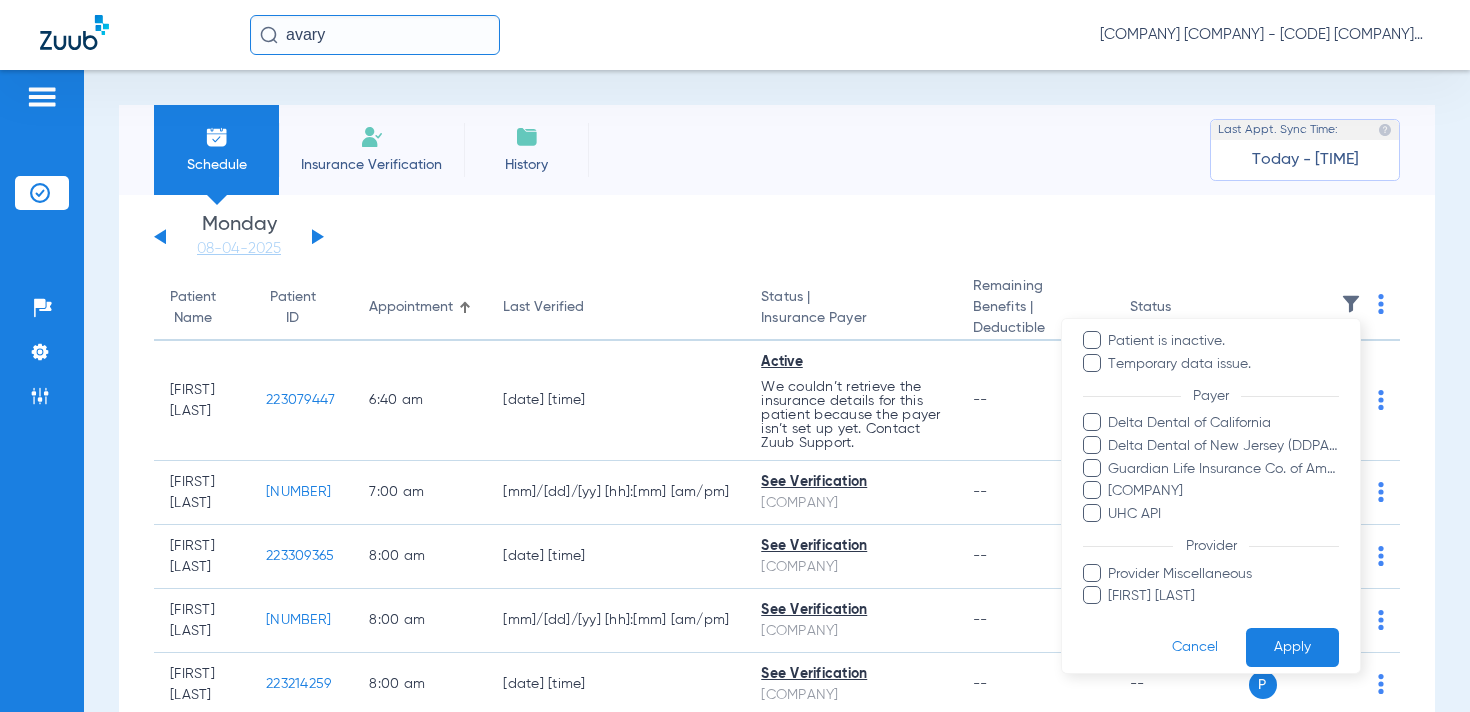 scroll, scrollTop: 201, scrollLeft: 0, axis: vertical 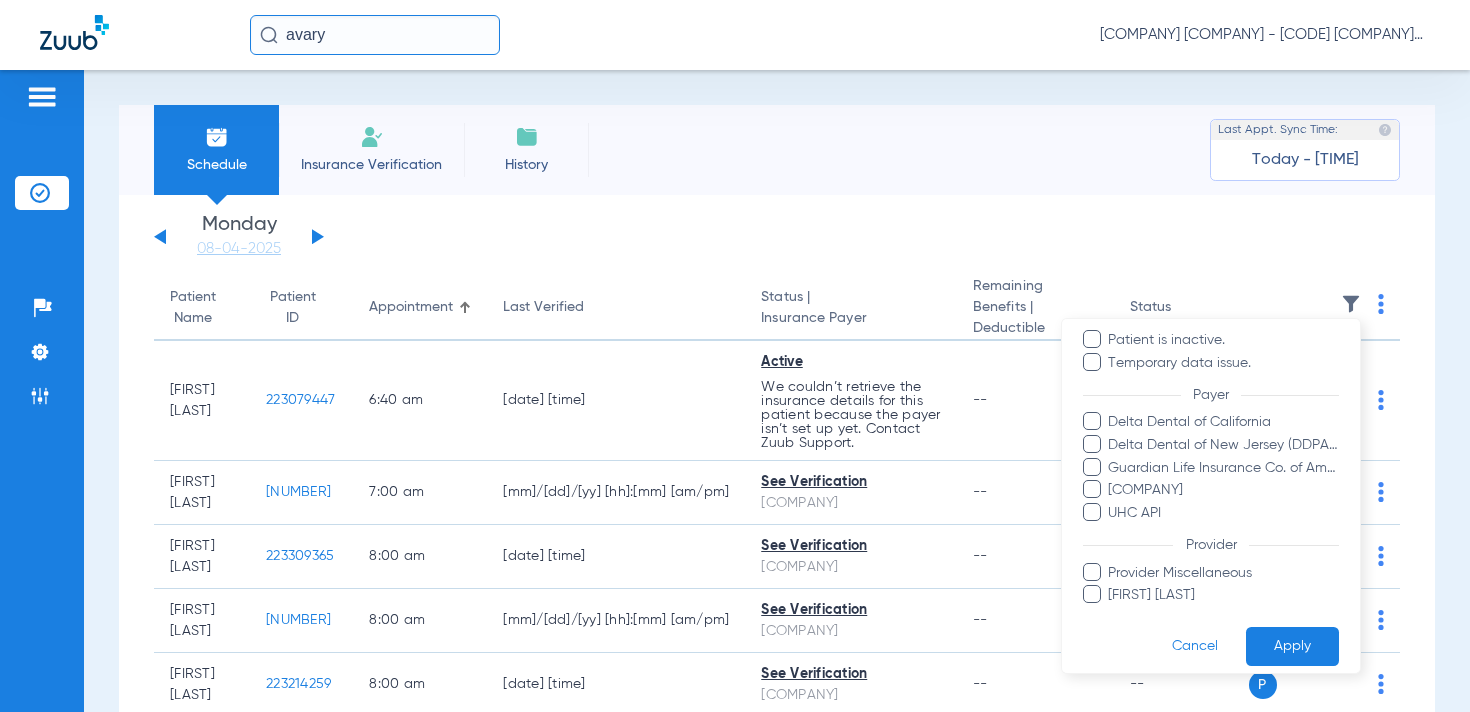 click at bounding box center (735, 356) 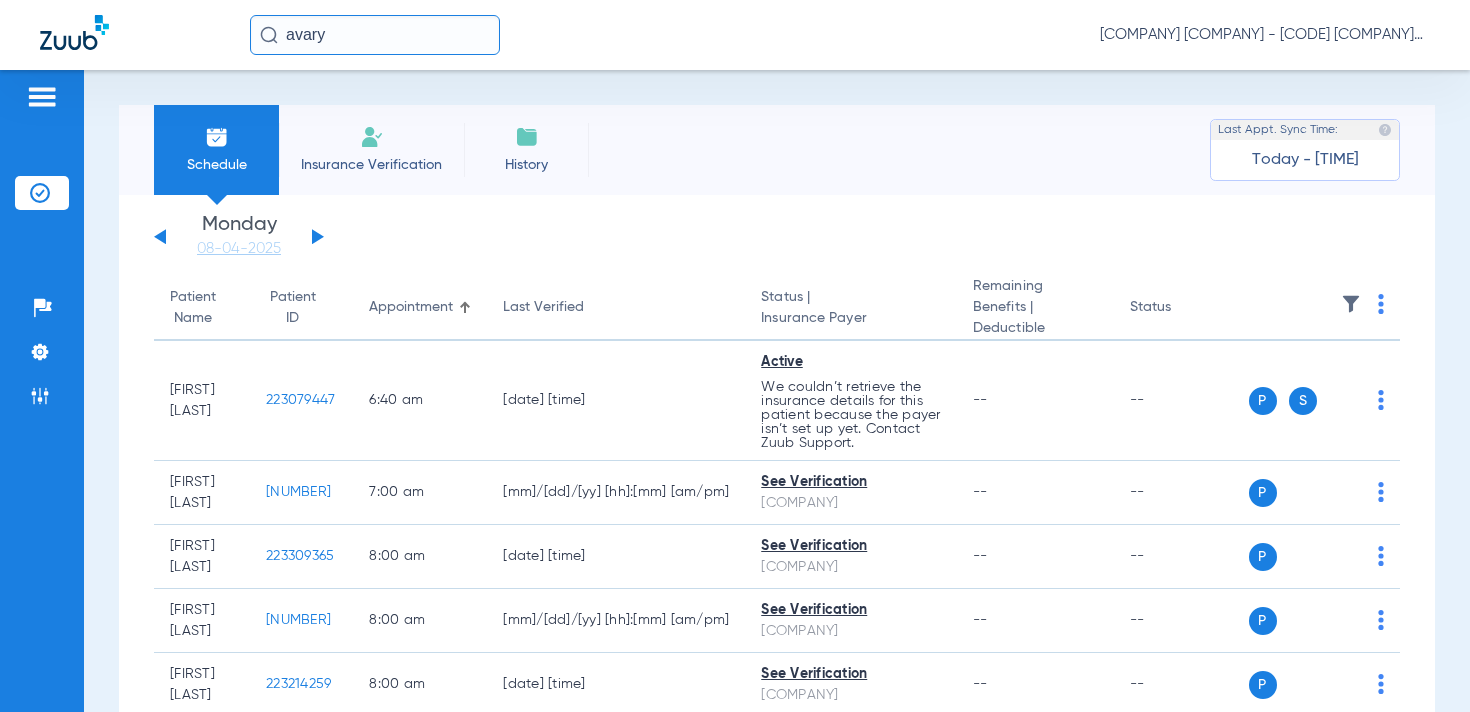 click on "Wednesday   05-28-2025   Thursday   05-29-2025   Friday   05-30-2025   Saturday   05-31-2025   Sunday   06-01-2025   Monday   06-02-2025   Tuesday   06-03-2025   Wednesday   06-04-2025   Thursday   06-05-2025   Friday   06-06-2025   Saturday   06-07-2025   Sunday   06-08-2025   Monday   06-09-2025   Tuesday   06-10-2025   Wednesday   06-11-2025   Thursday   06-12-2025   Friday   06-13-2025   Saturday   06-14-2025   Sunday   06-15-2025   Monday   06-16-2025   Tuesday   06-17-2025   Wednesday   06-18-2025   Thursday   06-19-2025   Friday   06-20-2025   Saturday   06-21-2025   Sunday   06-22-2025   Monday   06-23-2025   Tuesday   06-24-2025   Wednesday   06-25-2025   Thursday   06-26-2025   Friday   06-27-2025   Saturday   06-28-2025   Sunday   06-29-2025   Monday   06-30-2025   Tuesday   07-01-2025   Wednesday   07-02-2025   Thursday   07-03-2025   Friday   07-04-2025   Saturday   07-05-2025   Sunday   07-06-2025   Monday   07-07-2025   Tuesday   07-08-2025   Wednesday   07-09-2025   Thursday   07-10-2025  Su" 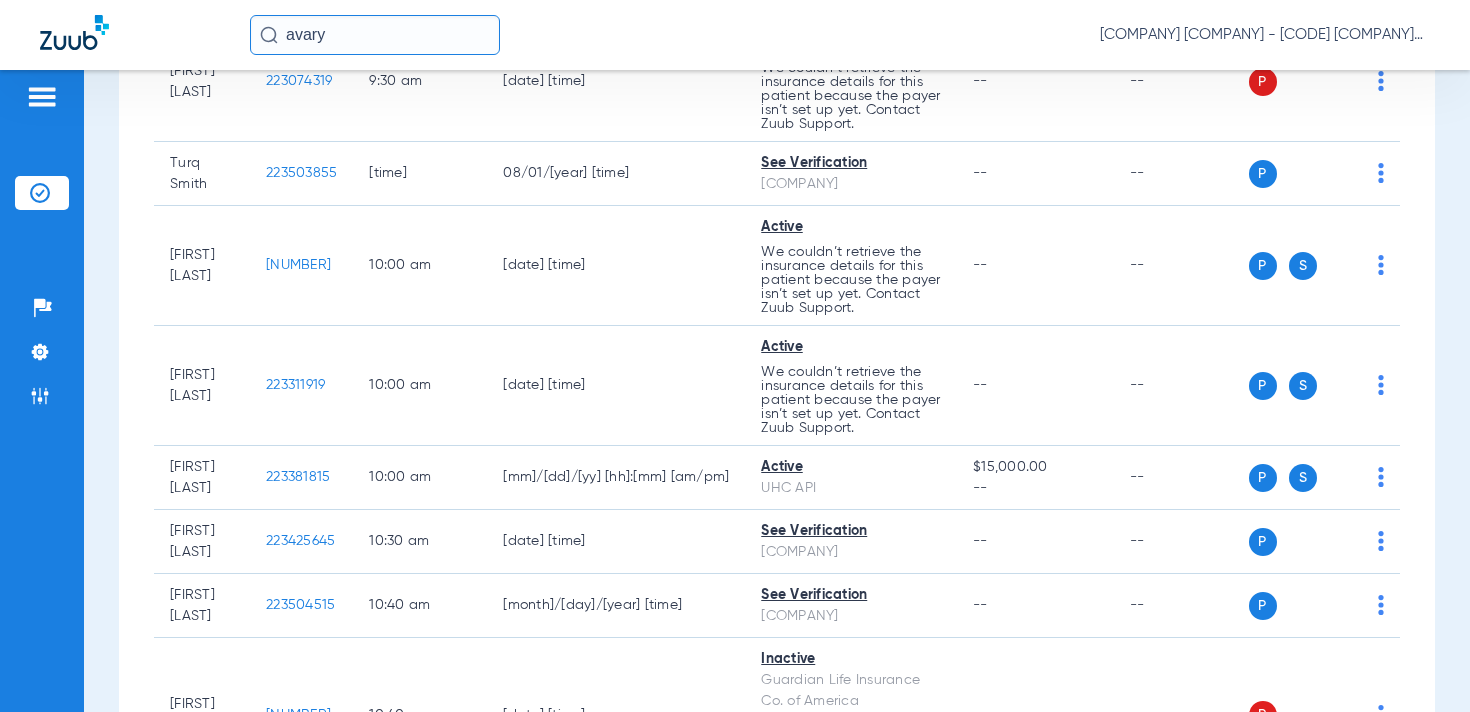 scroll, scrollTop: 1113, scrollLeft: 0, axis: vertical 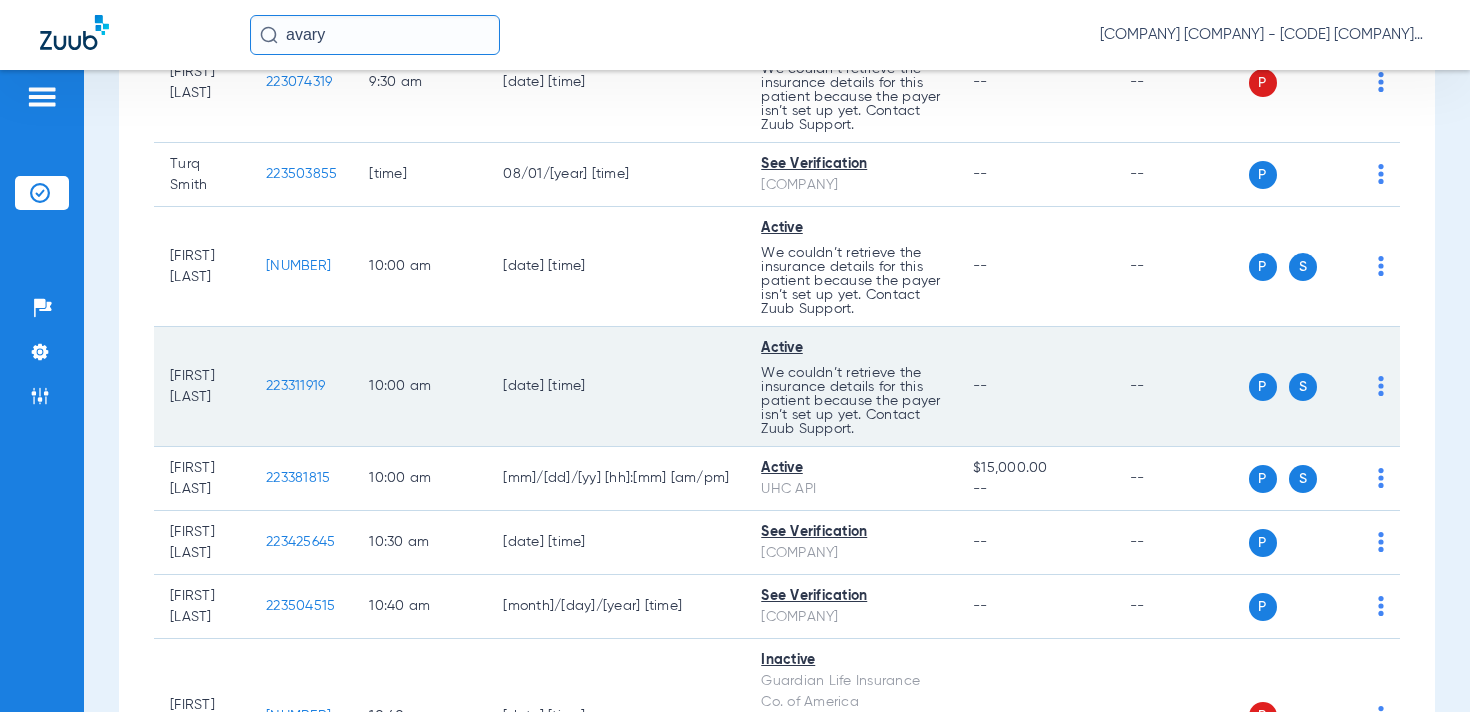 drag, startPoint x: 360, startPoint y: 313, endPoint x: 291, endPoint y: 314, distance: 69.00725 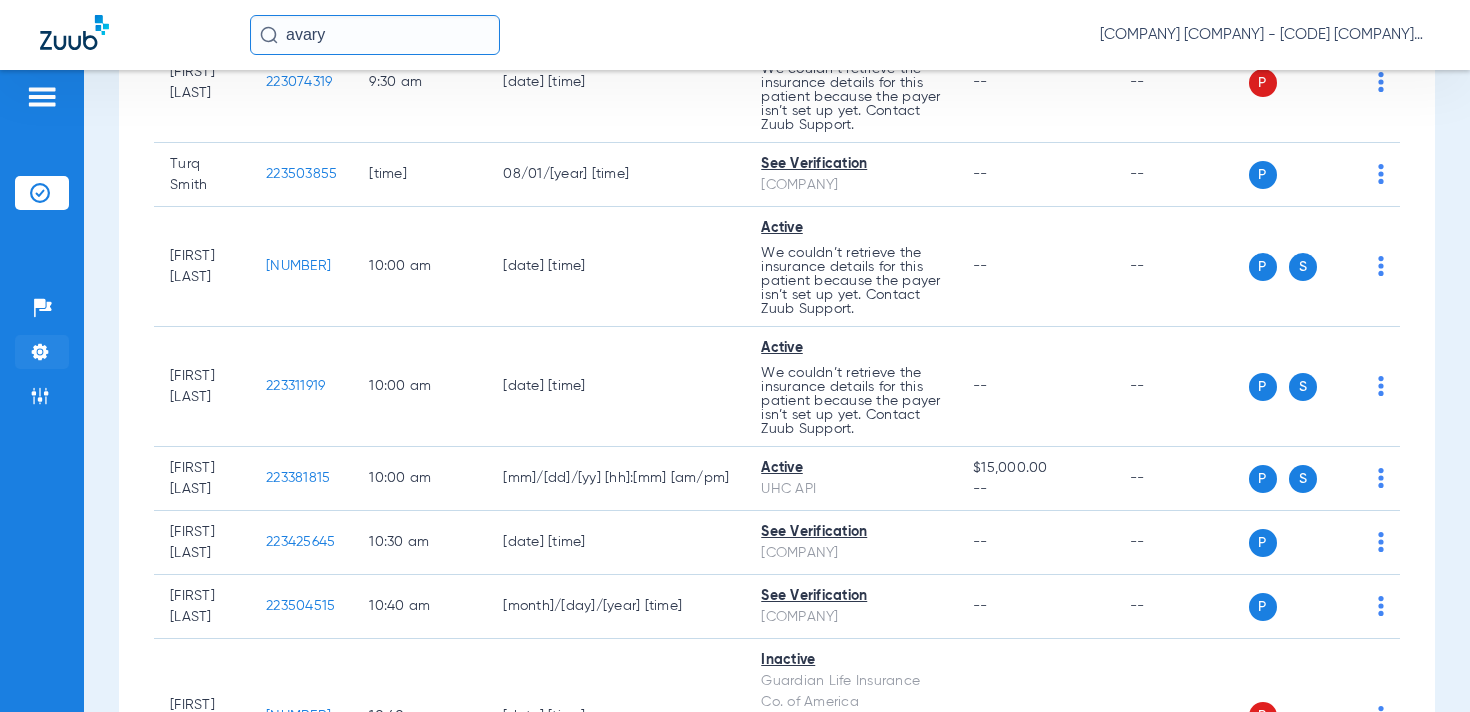 click on "Settings" 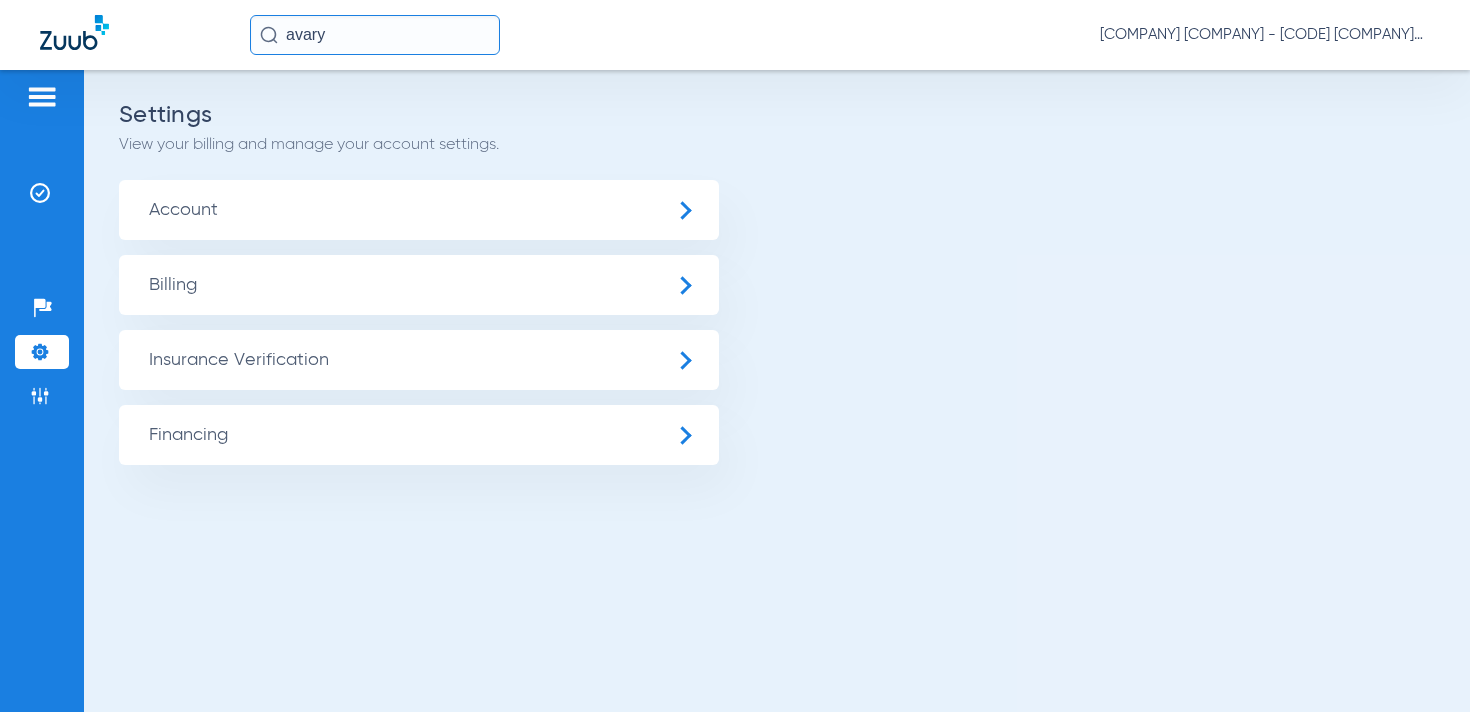 scroll, scrollTop: 0, scrollLeft: 0, axis: both 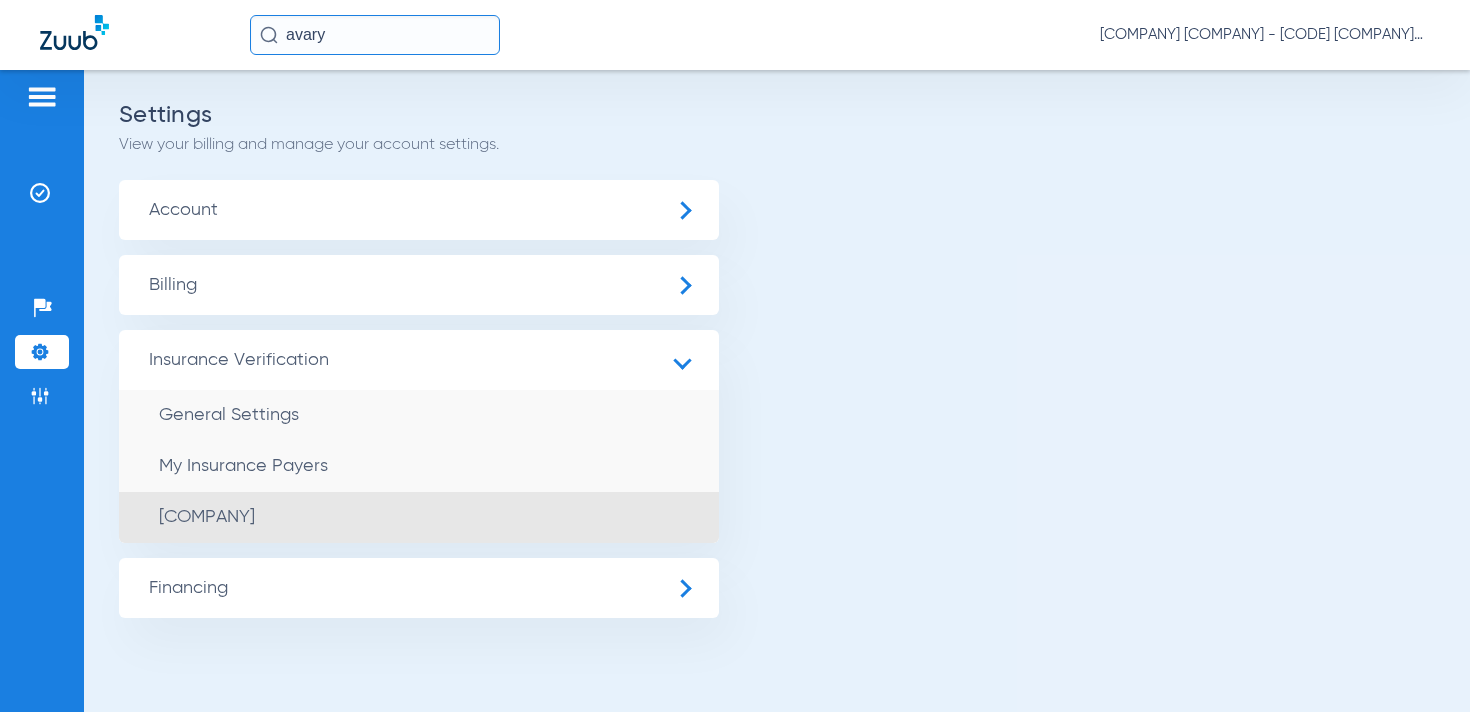 click on "Insurance Payer Mapping" 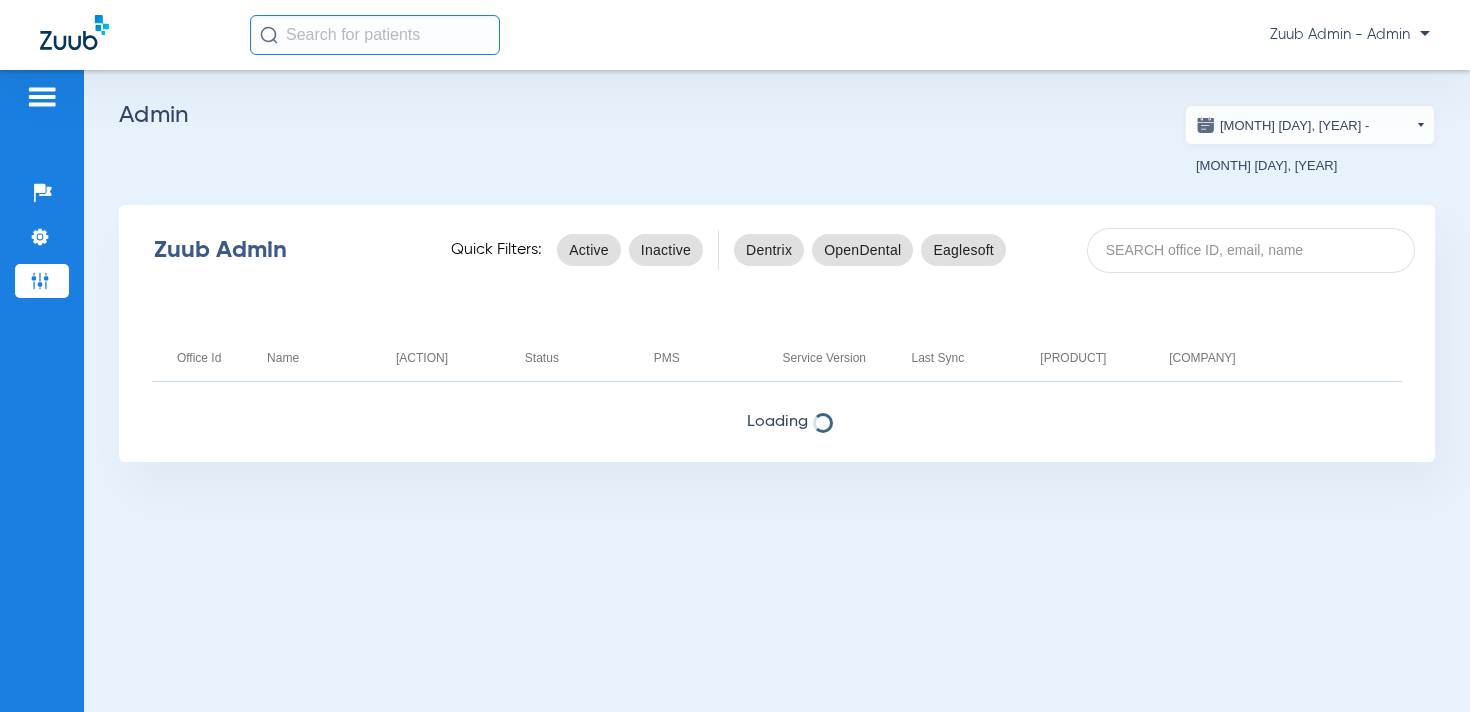 scroll, scrollTop: 0, scrollLeft: 0, axis: both 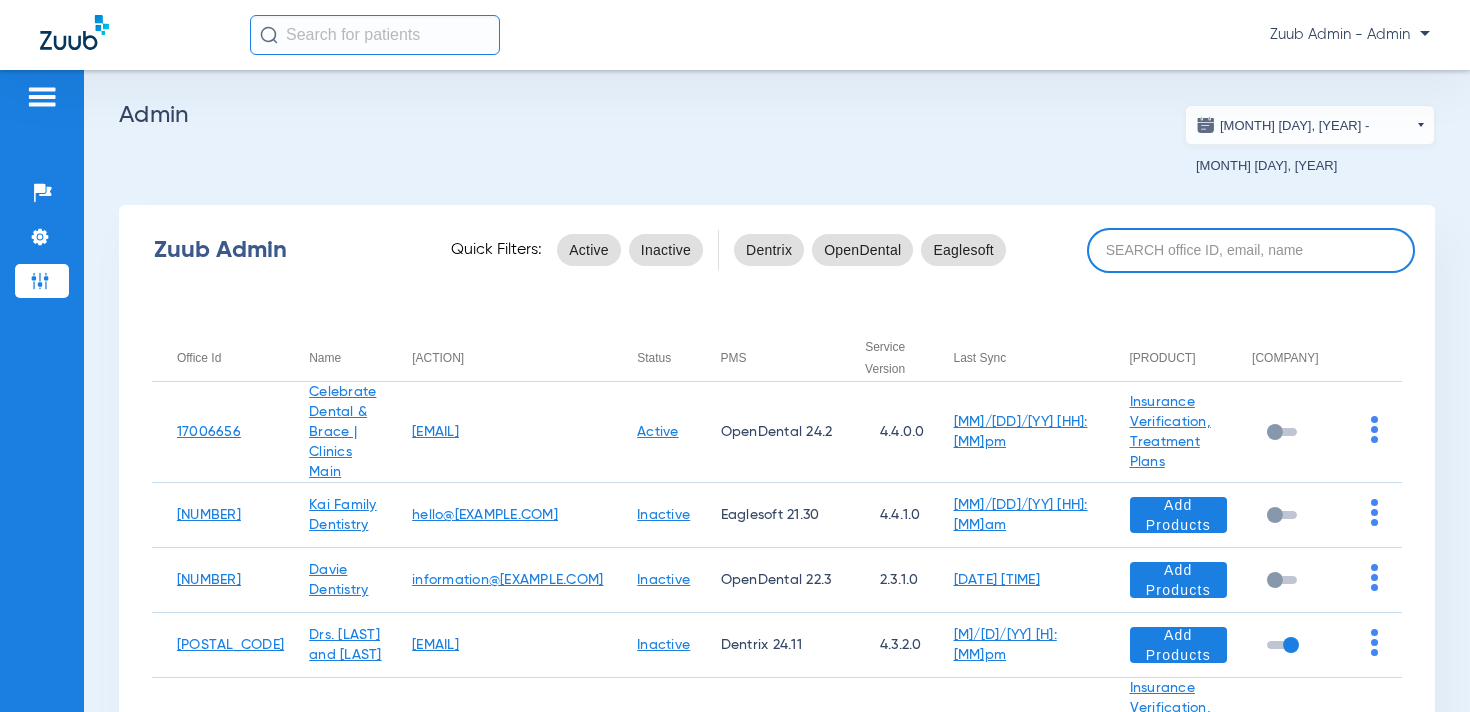 click at bounding box center [1251, 250] 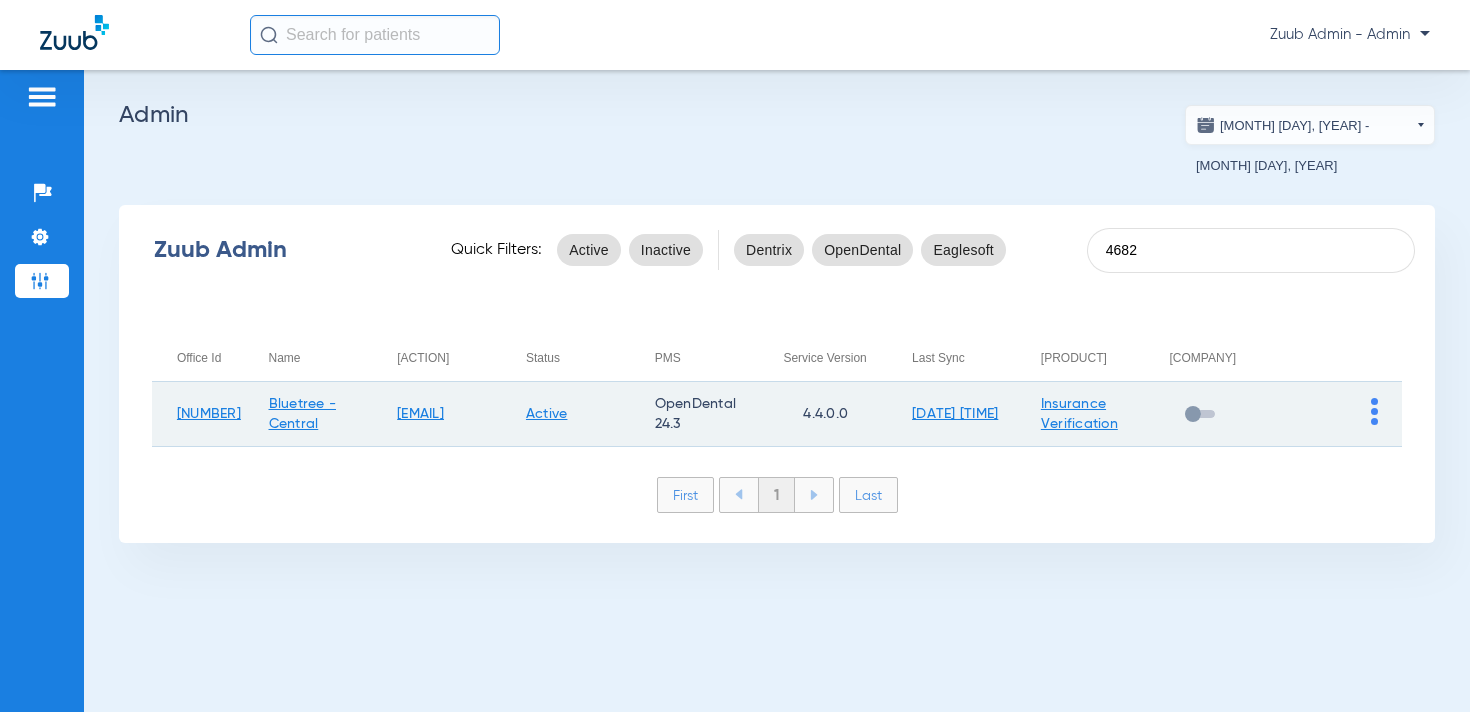 type on "4682" 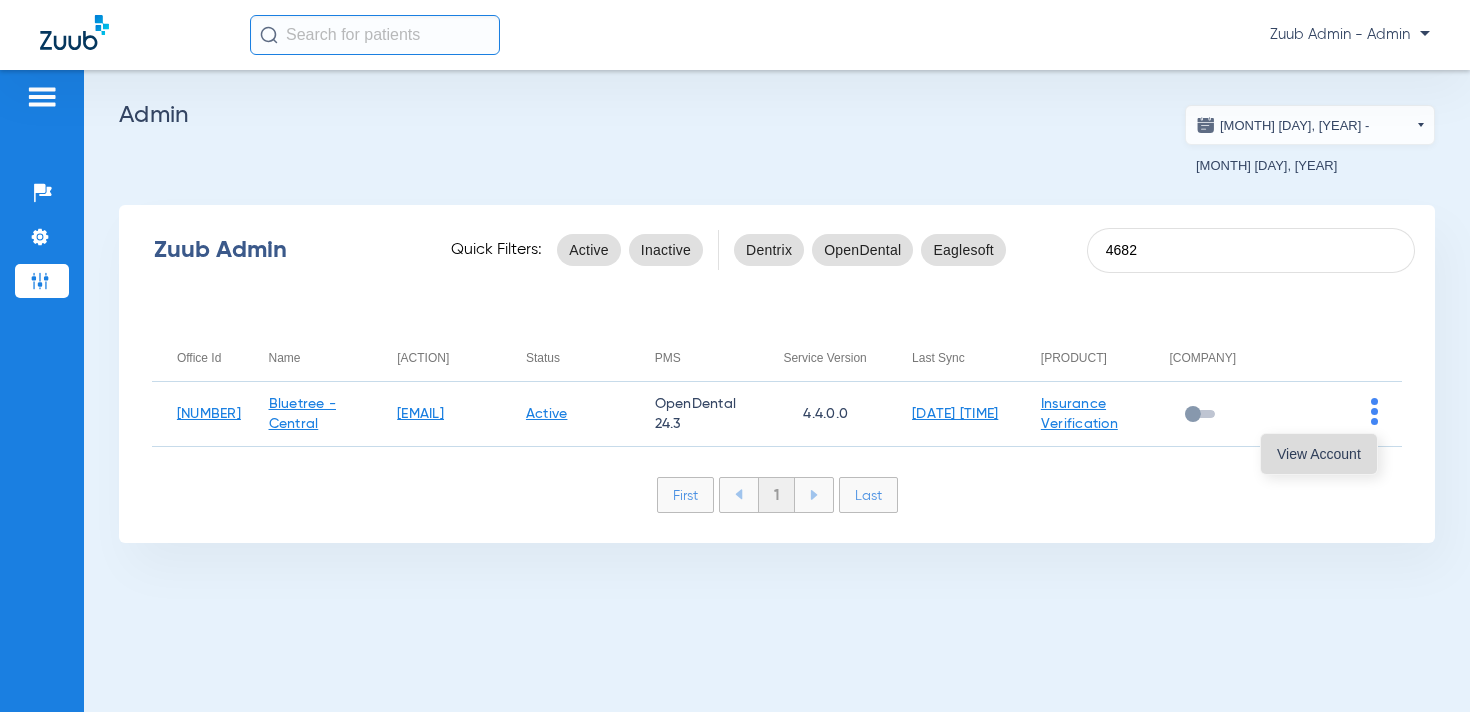 click on "View Account" at bounding box center [1319, 454] 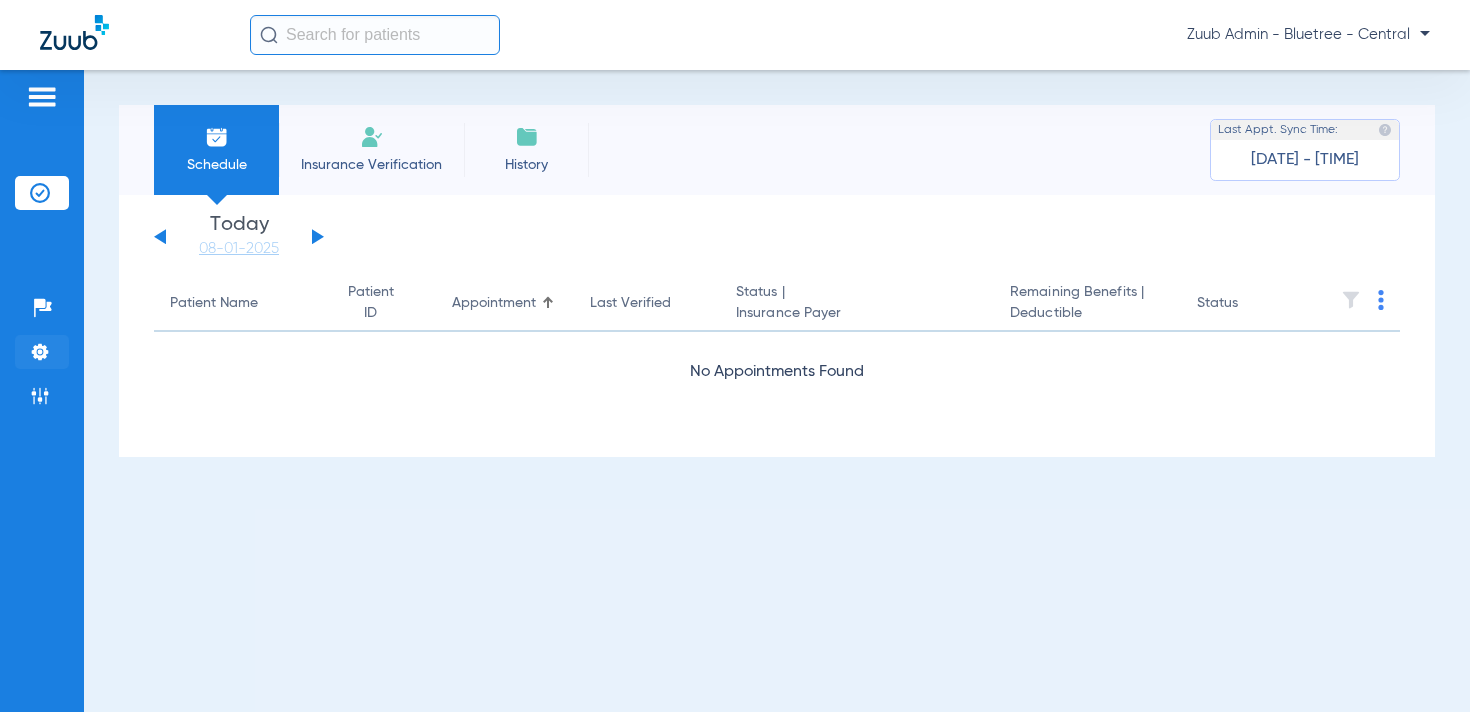 click 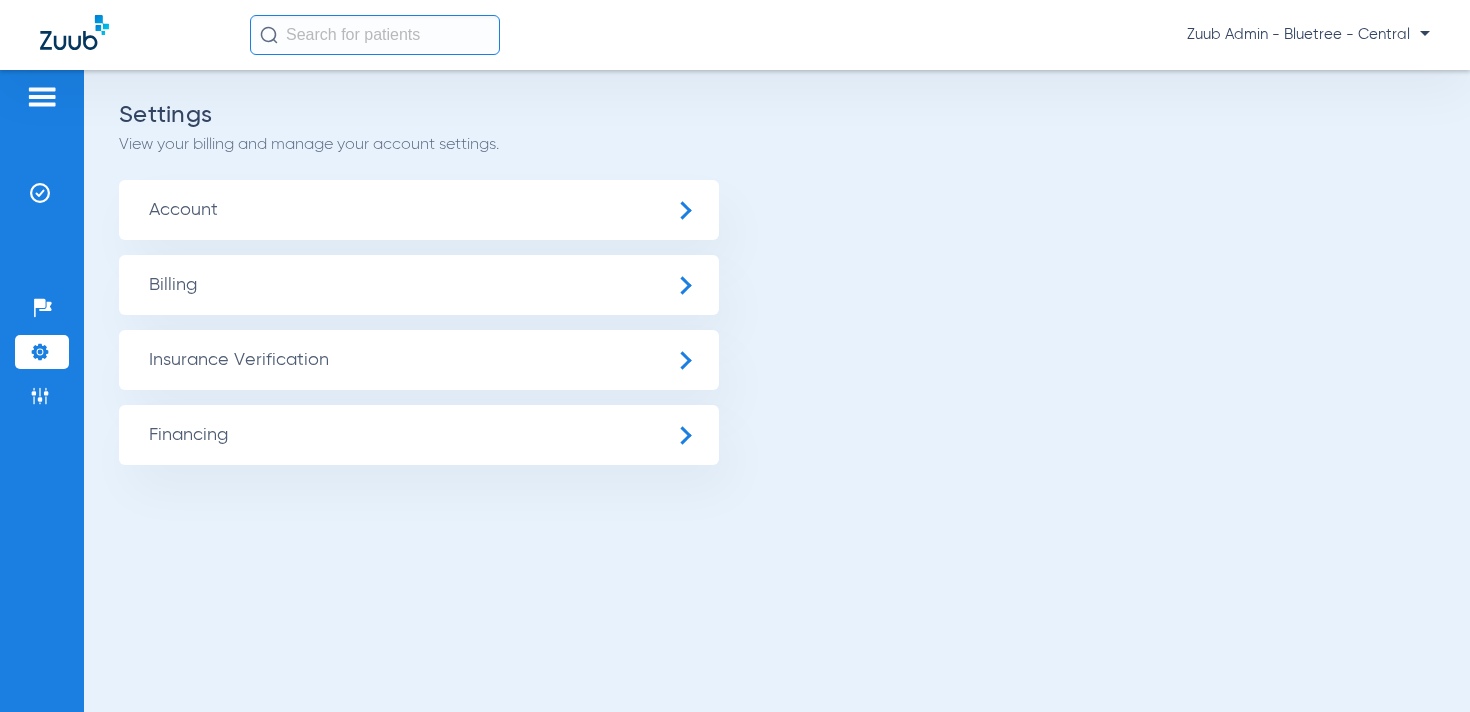 click on "Insurance Verification" 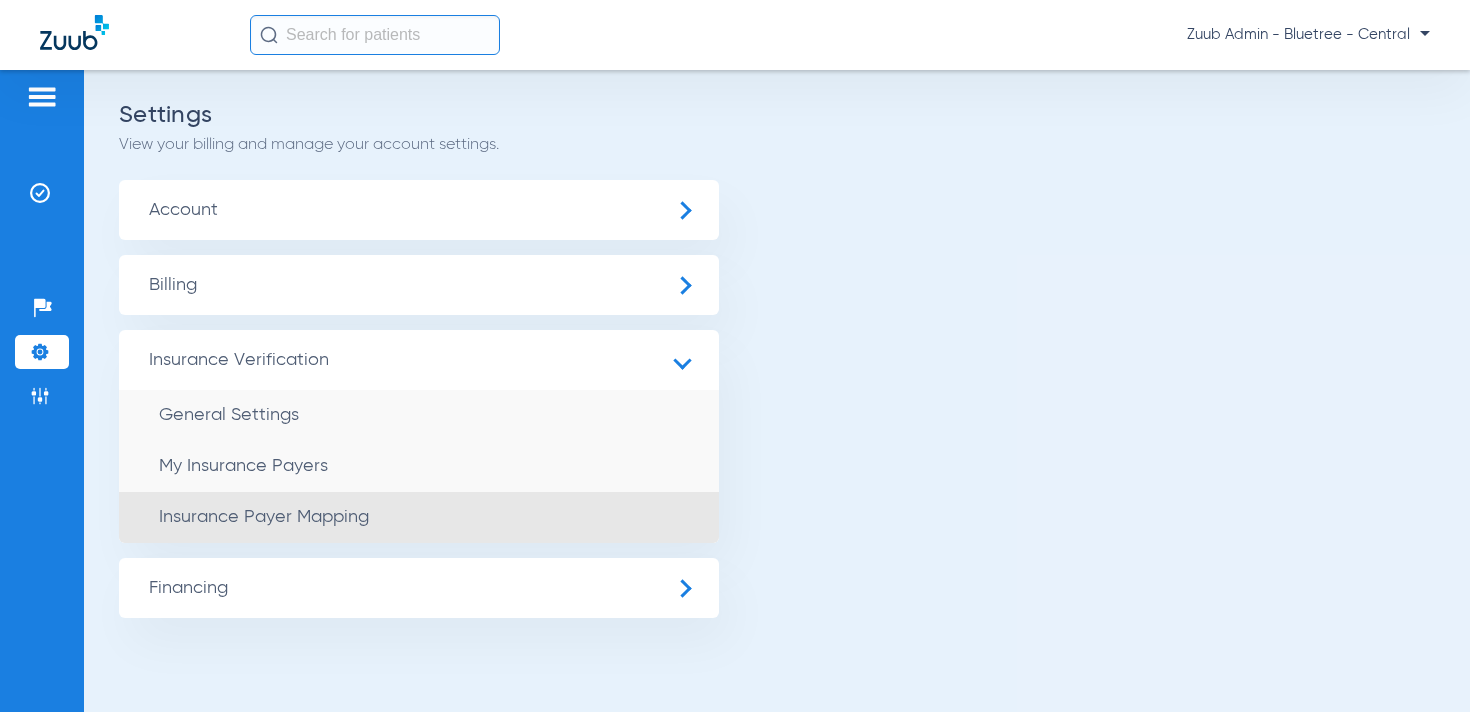click on "Insurance Payer Mapping" 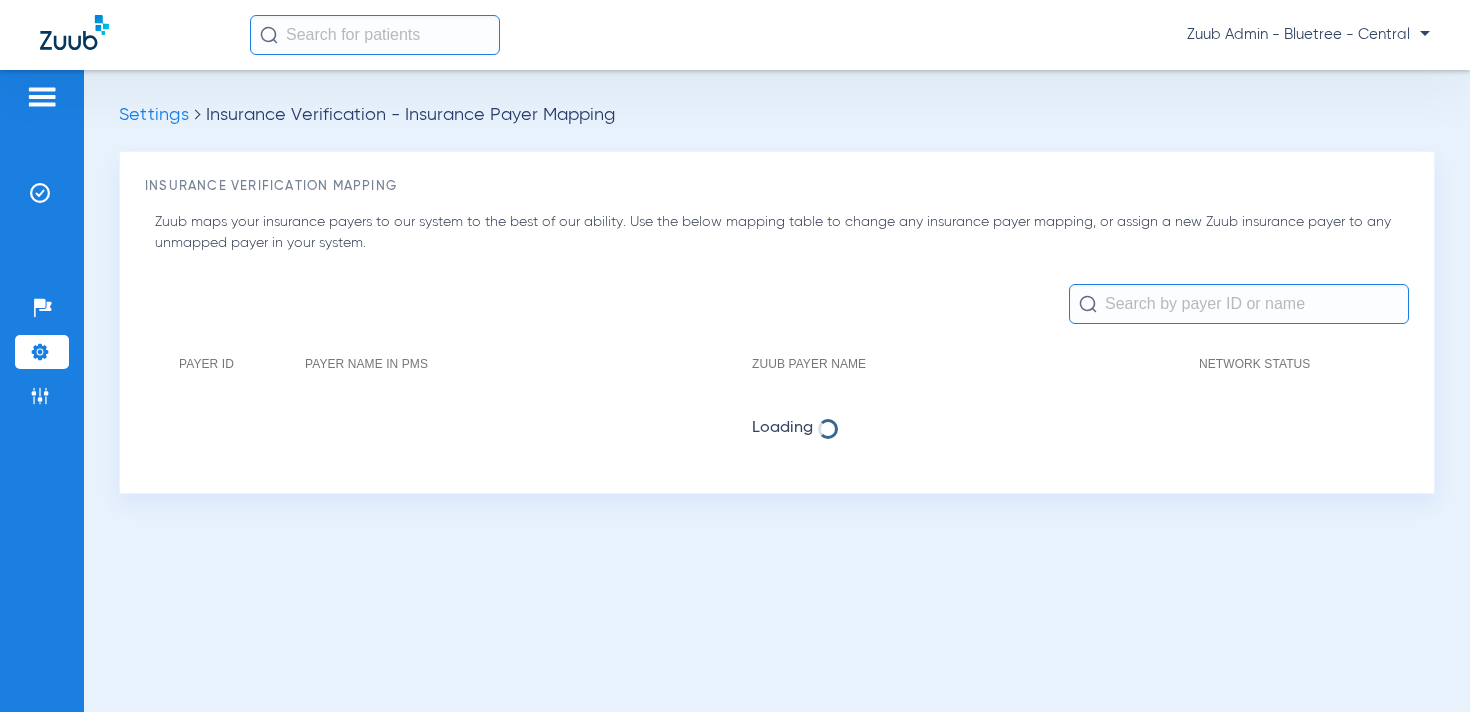 click 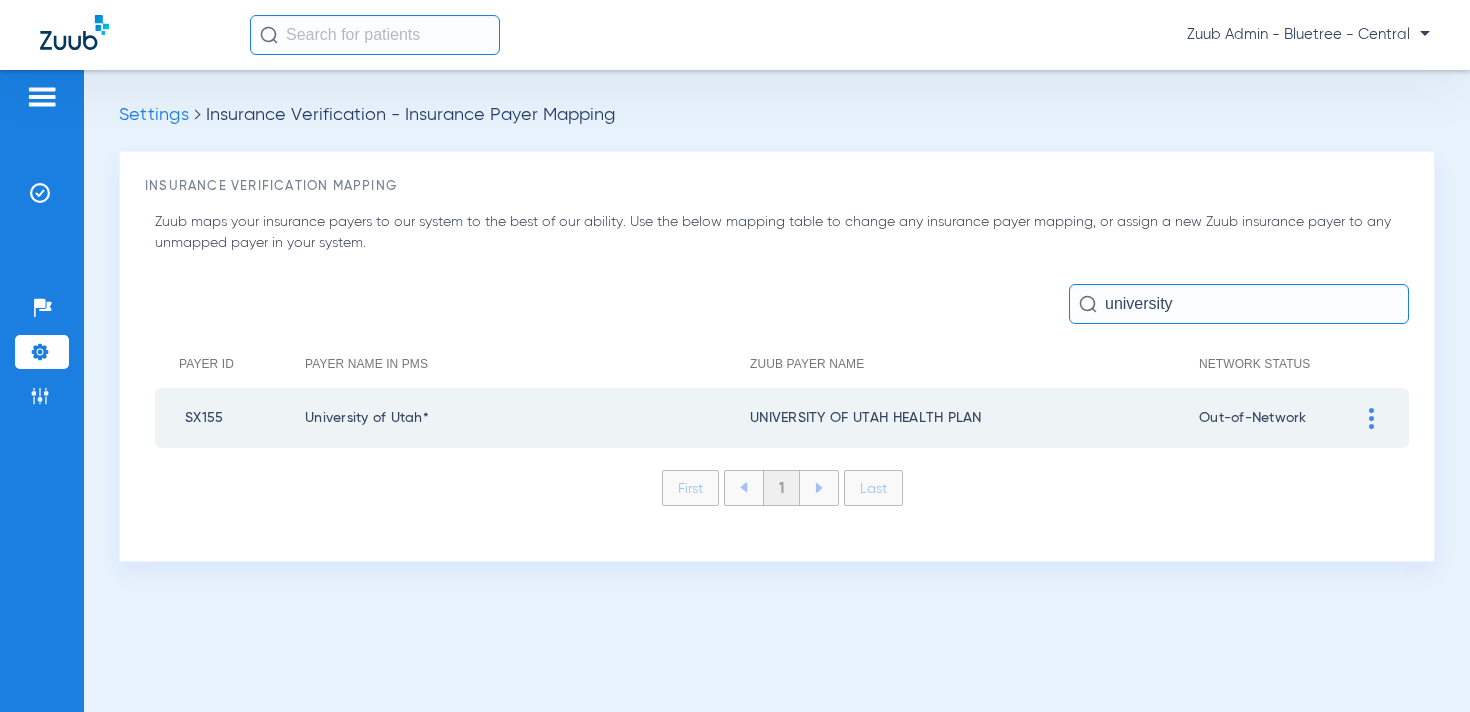 type on "university" 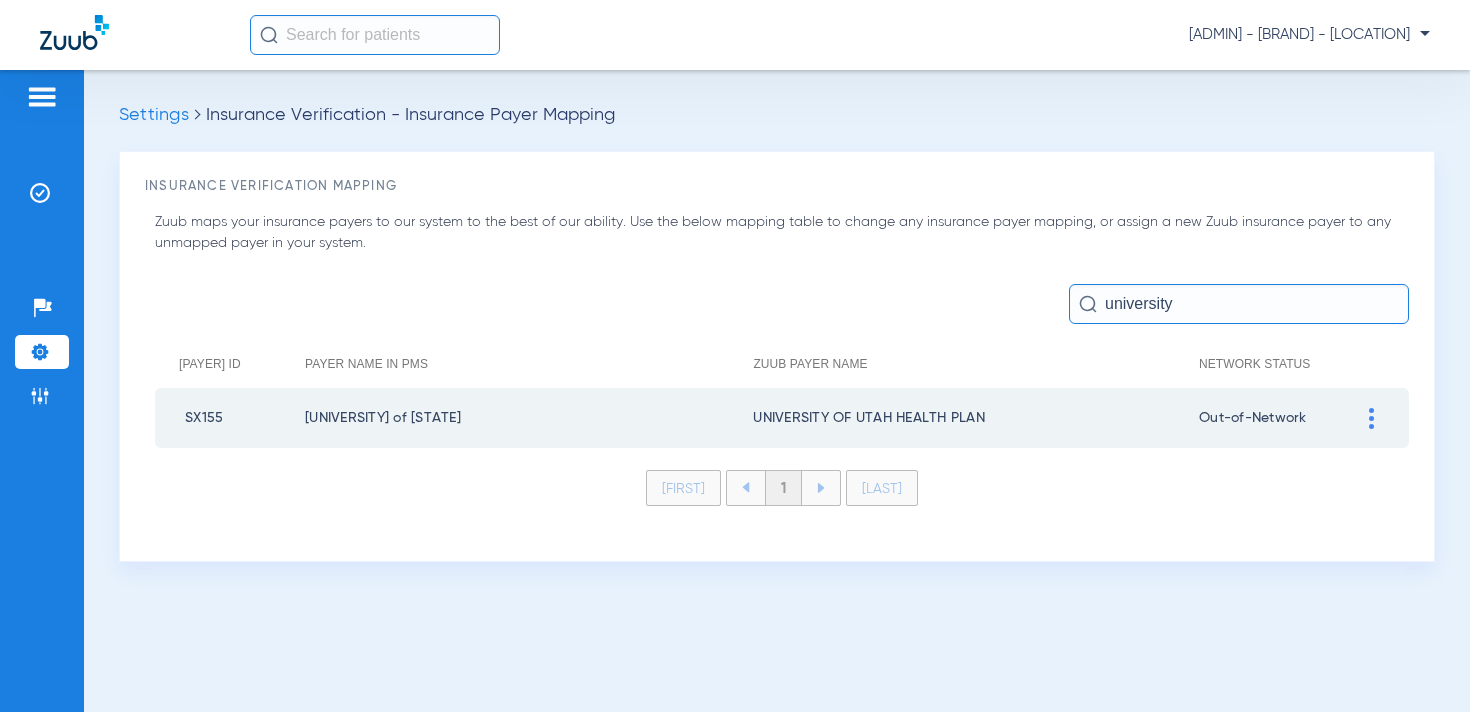 scroll, scrollTop: 0, scrollLeft: 0, axis: both 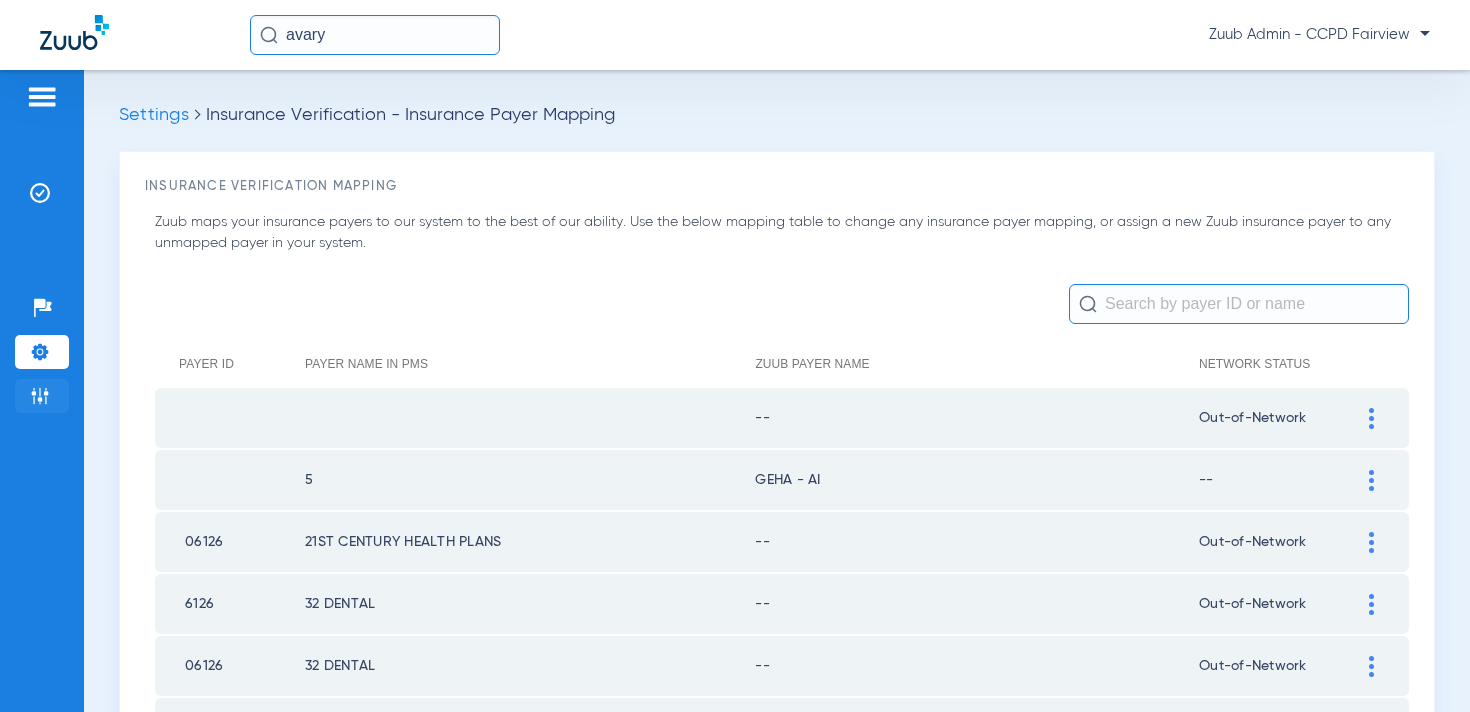 click 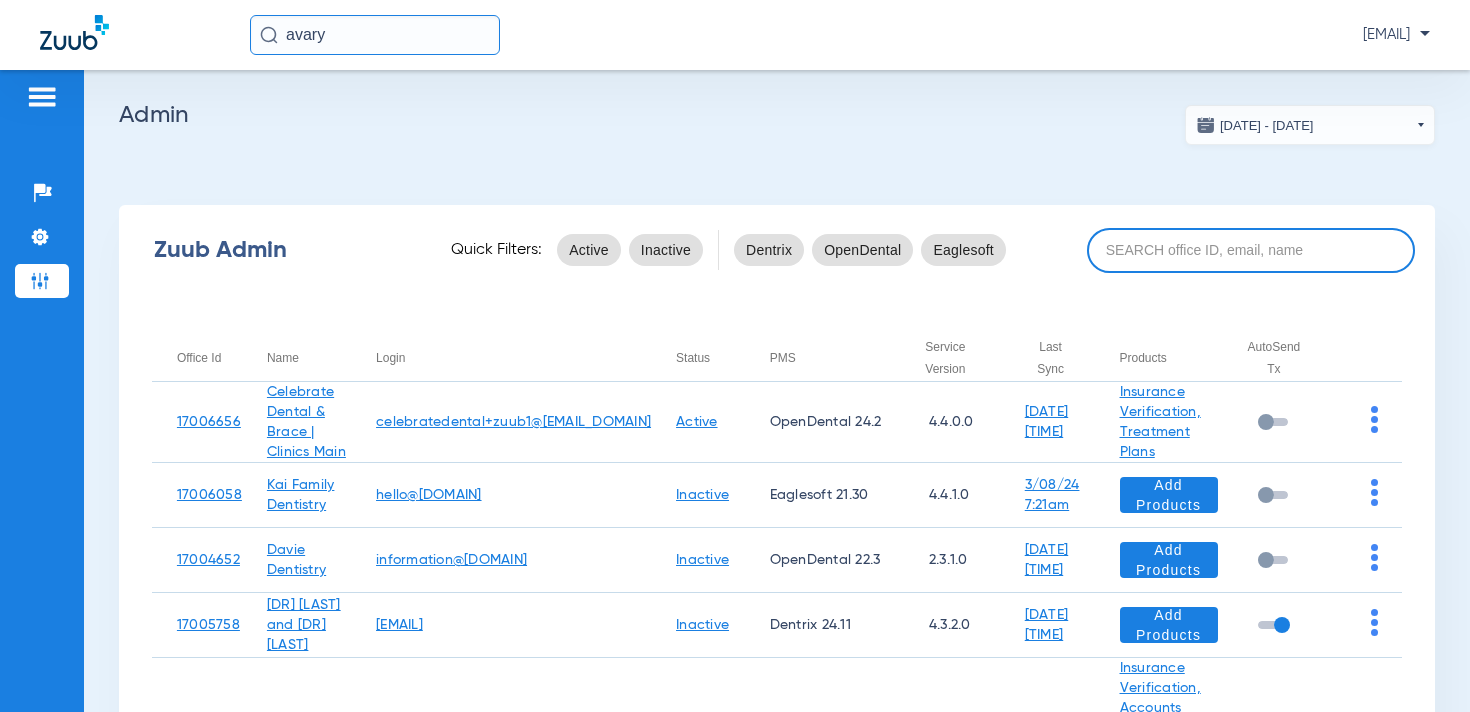 click at bounding box center [1251, 250] 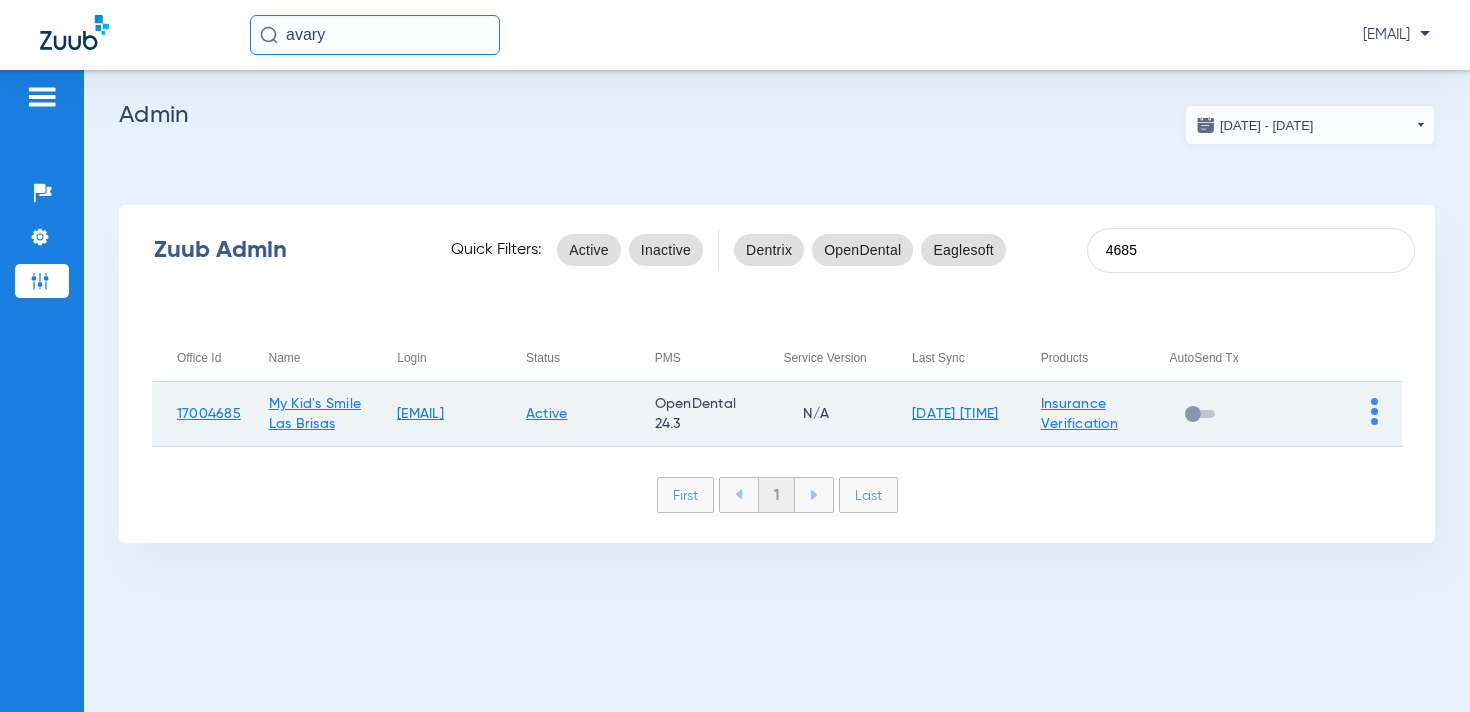 type on "4685" 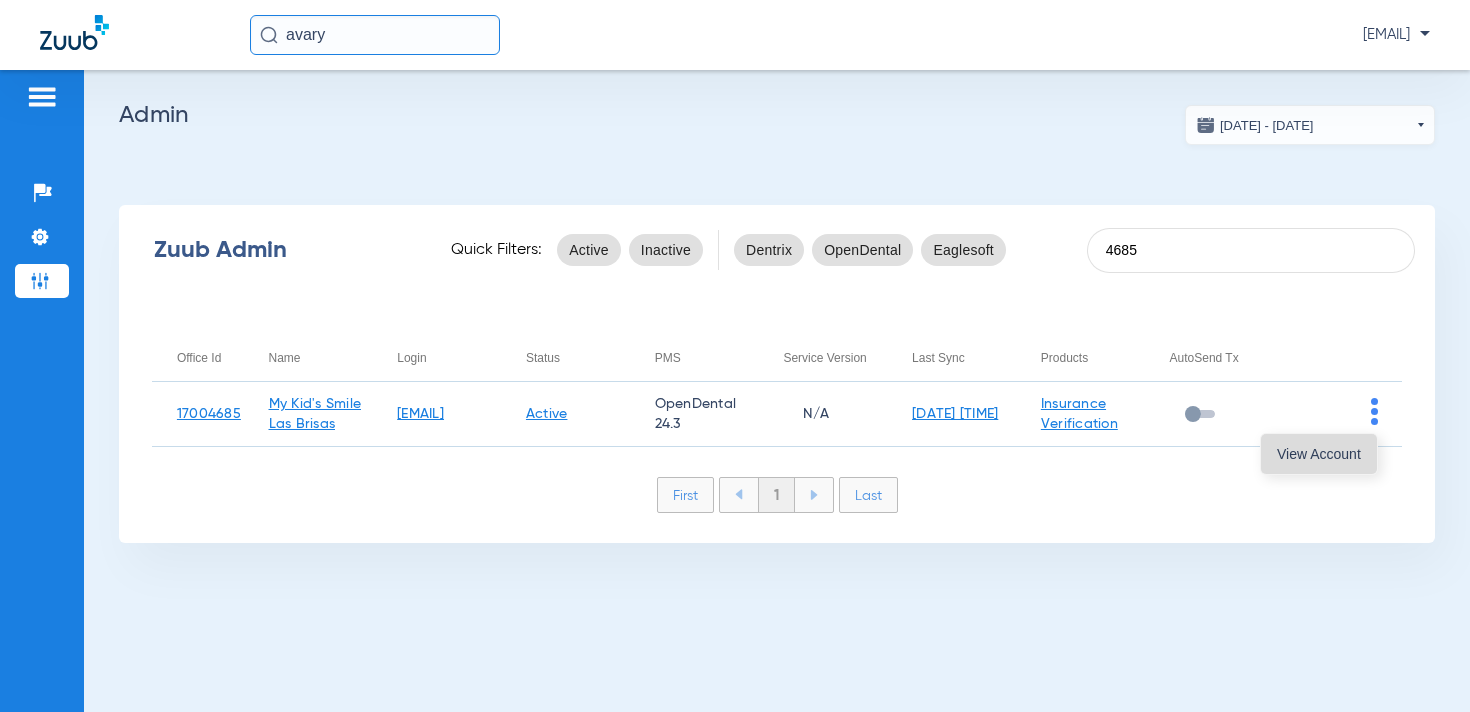 click on "View Account" at bounding box center (1319, 454) 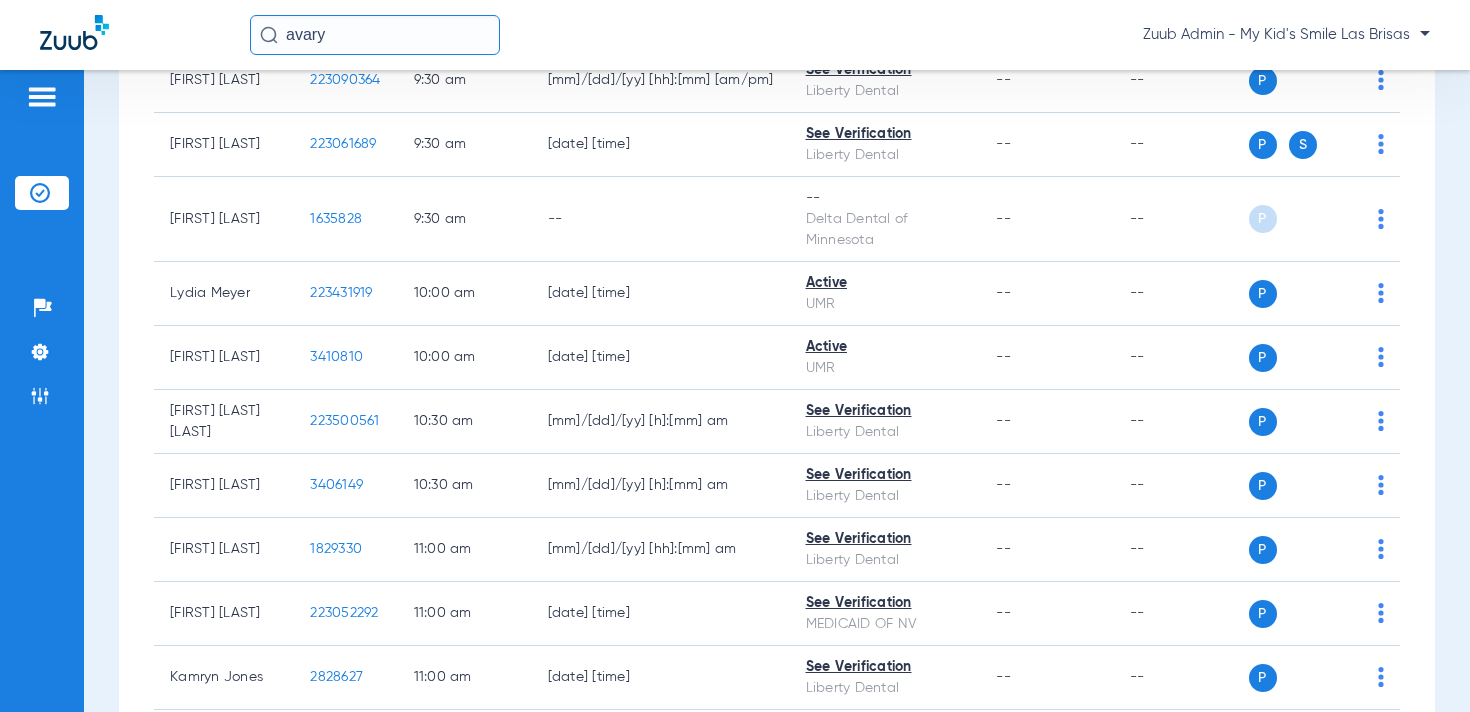 scroll, scrollTop: 0, scrollLeft: 0, axis: both 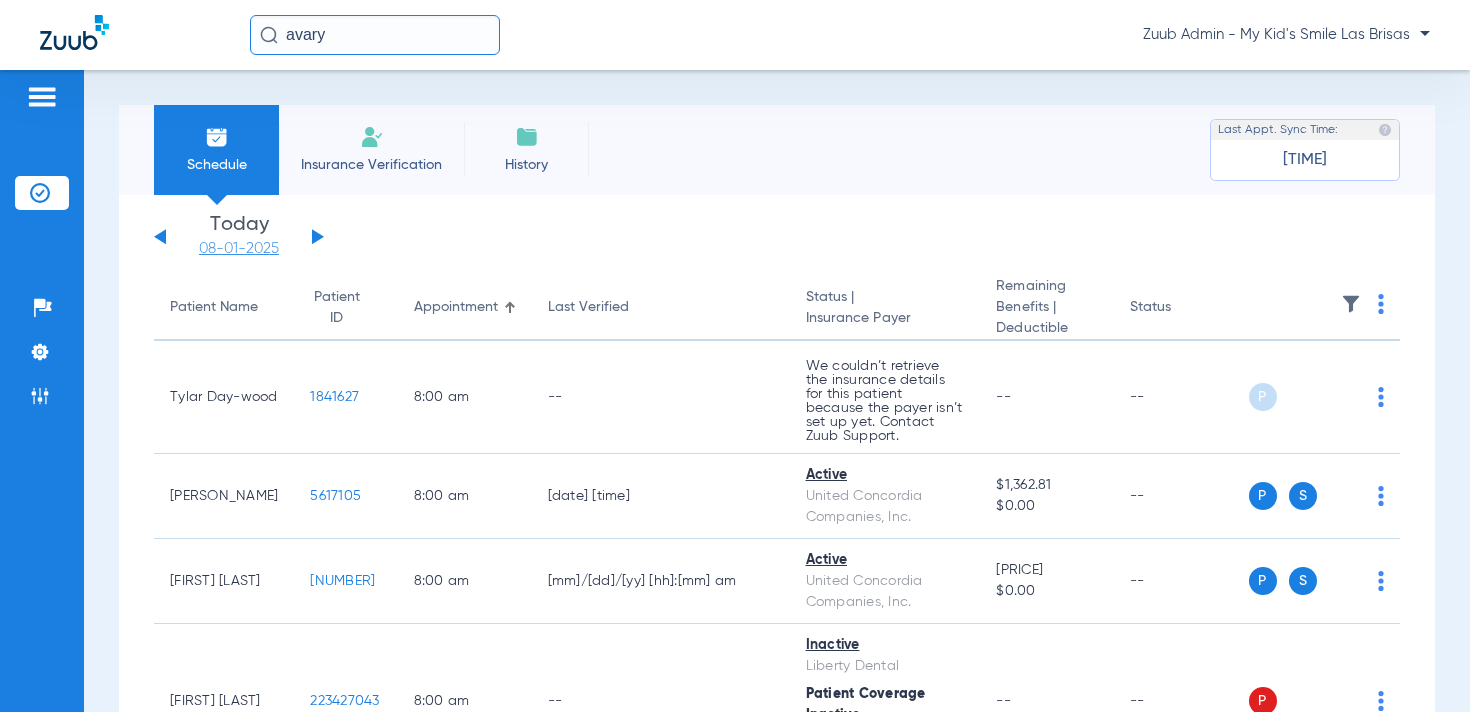 click on "08-01-2025" 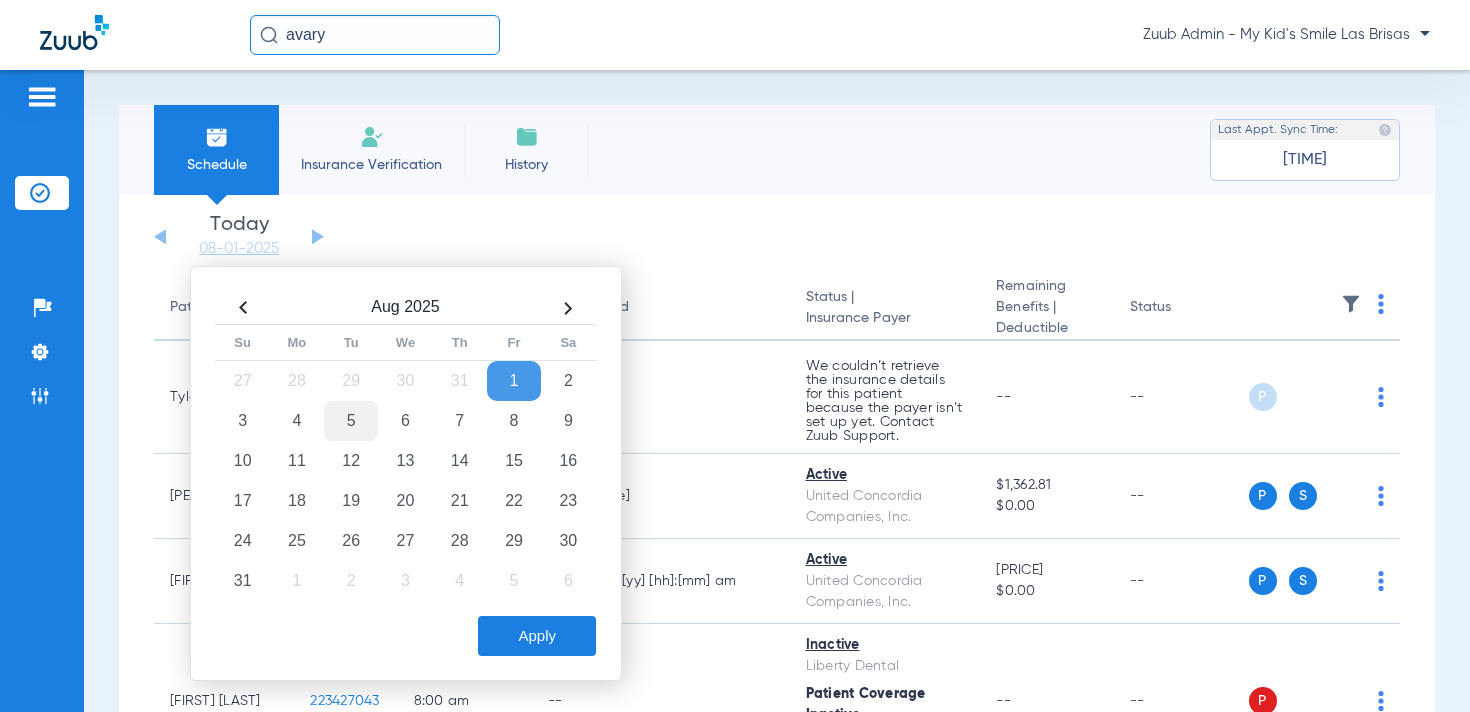 click on "5" 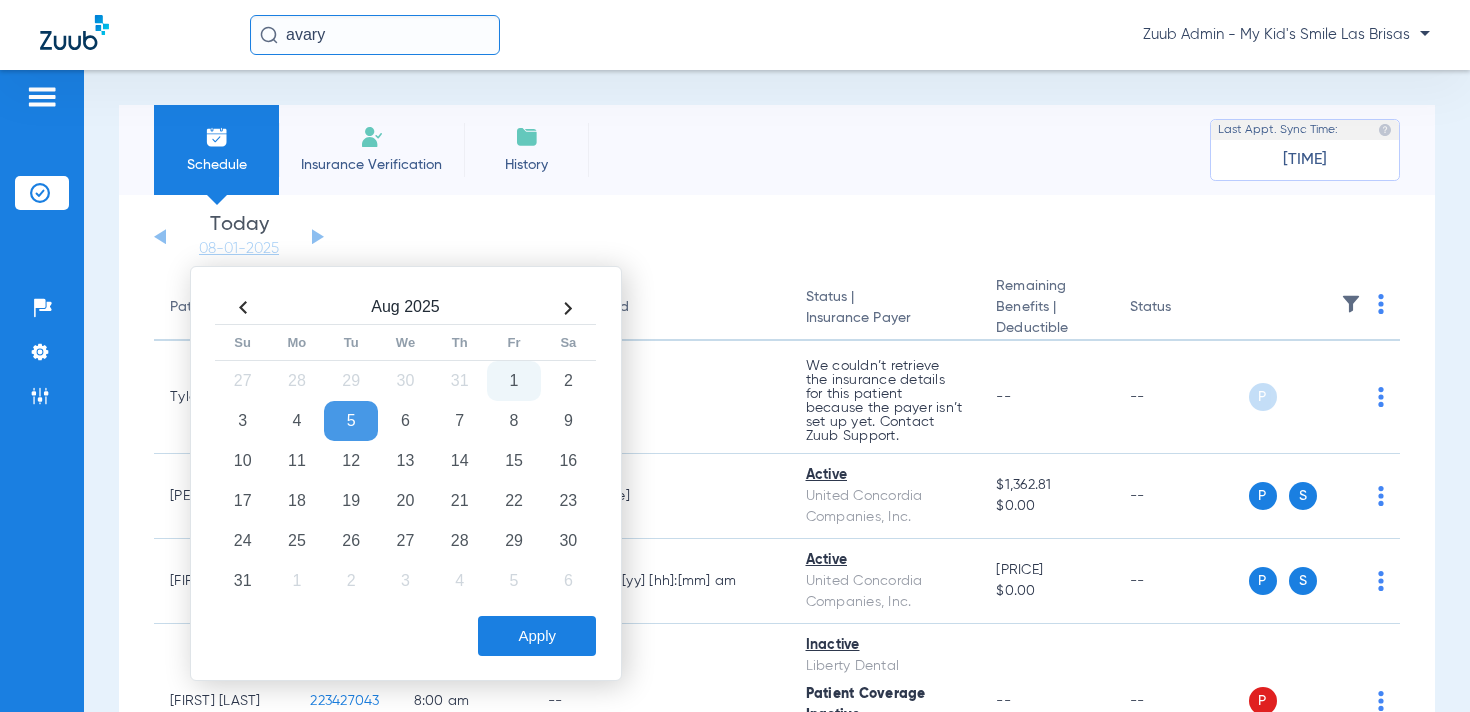 click on "Apply" 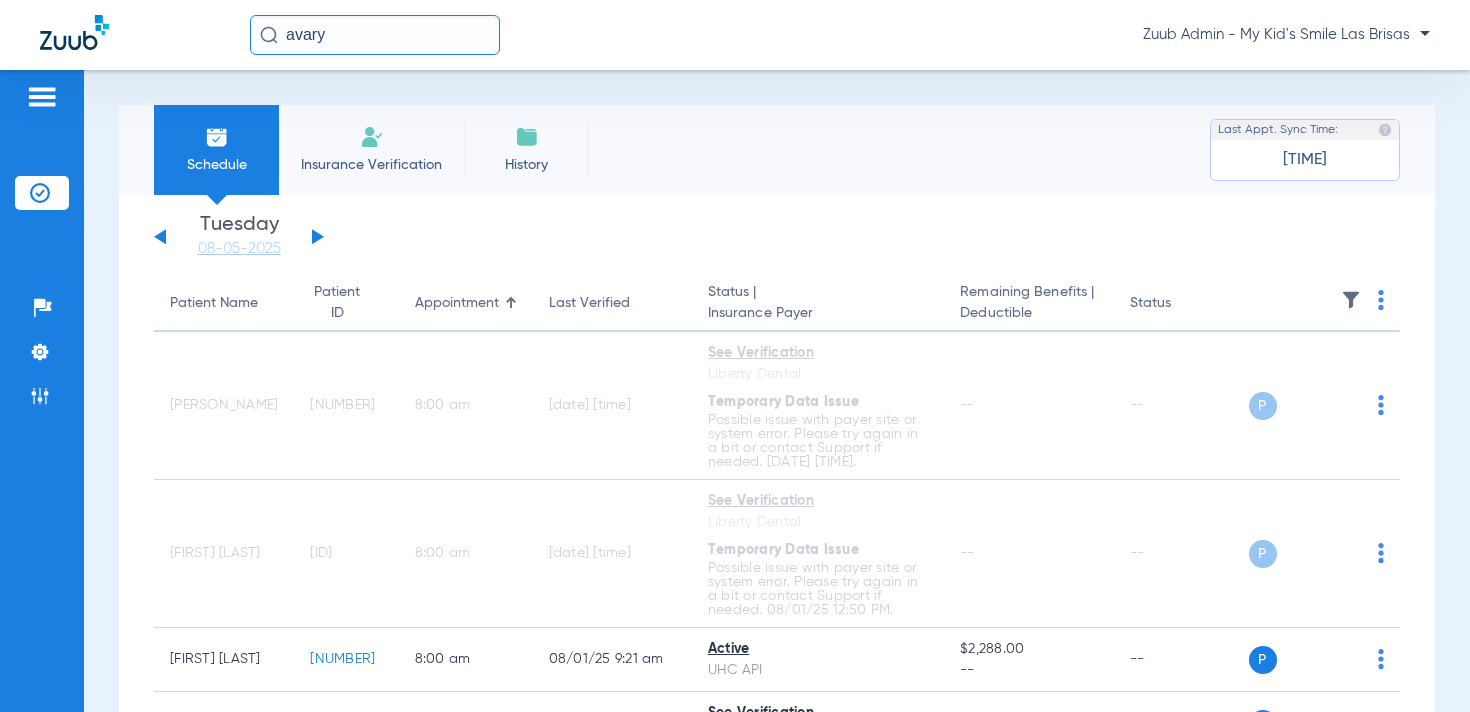 click 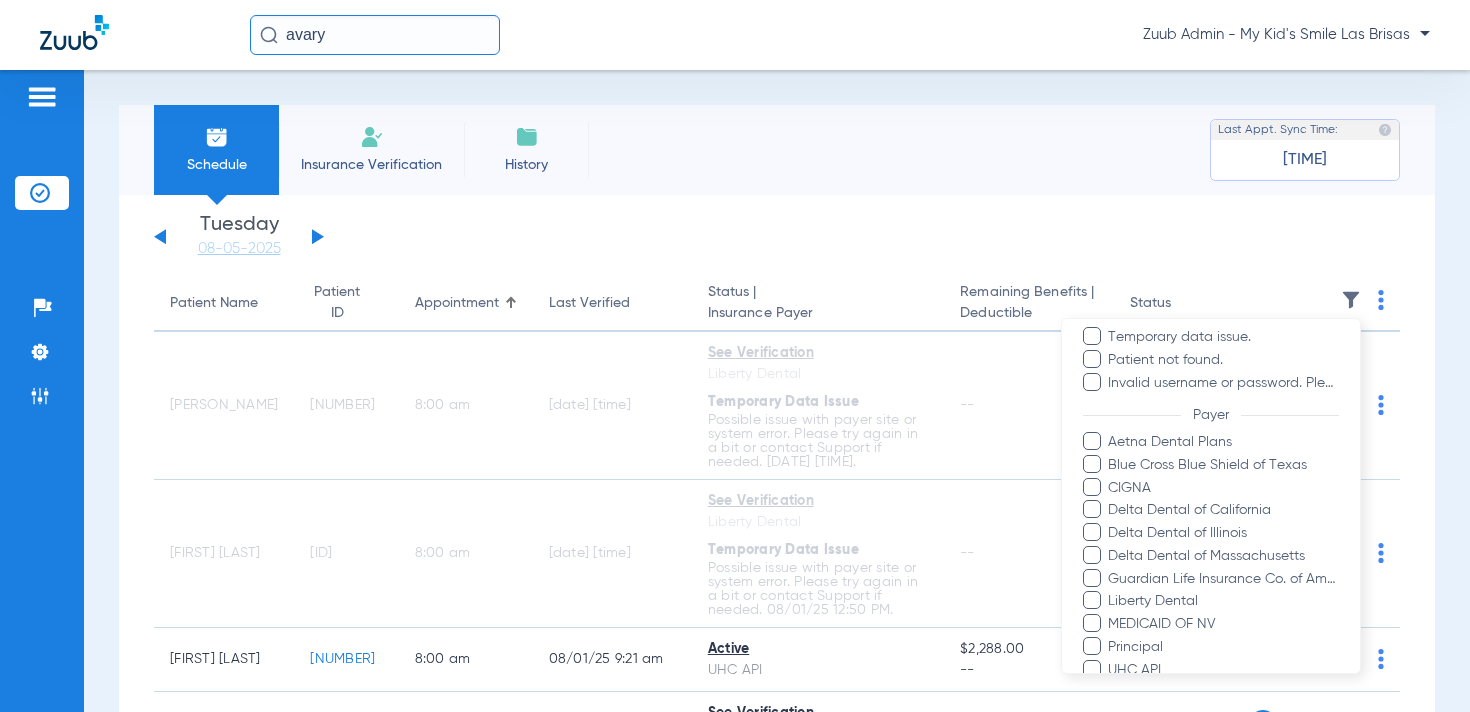 scroll, scrollTop: 184, scrollLeft: 0, axis: vertical 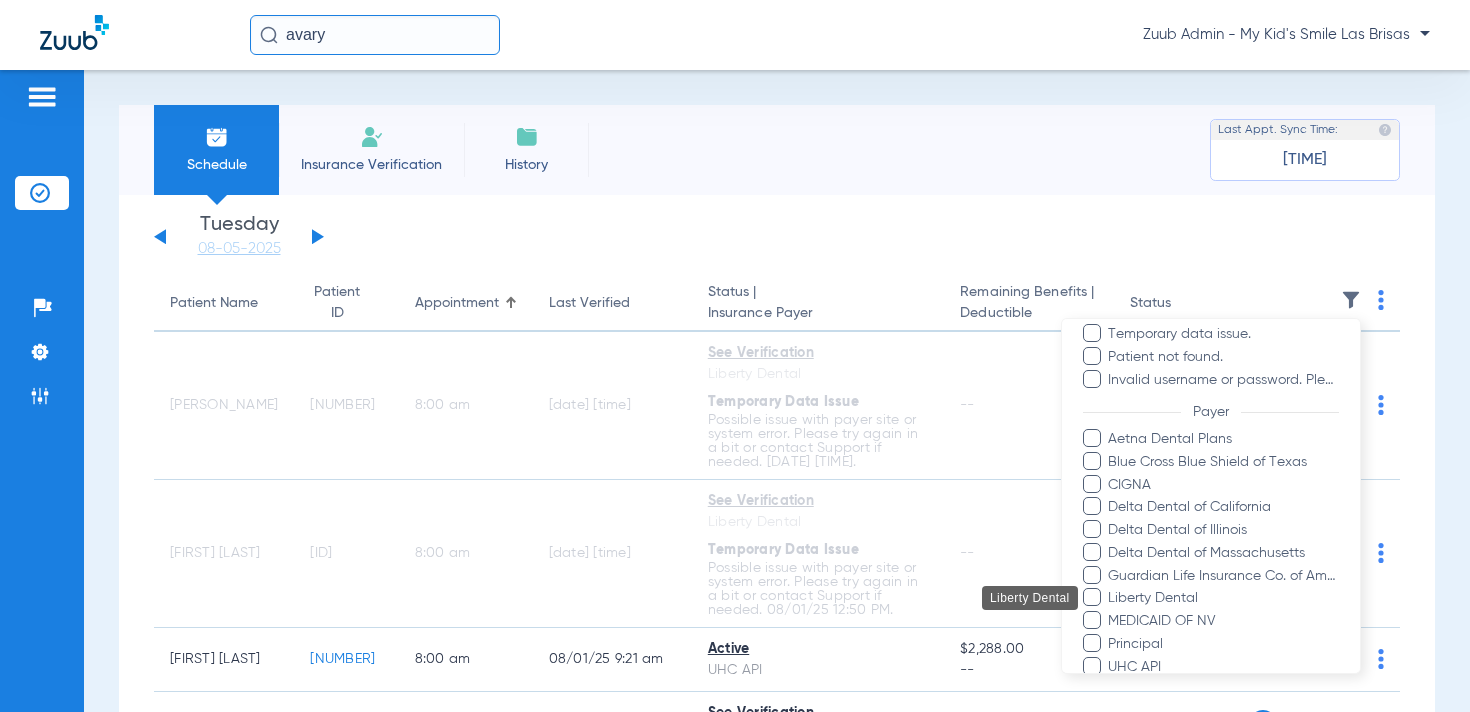 click on "Liberty Dental" at bounding box center [1223, 598] 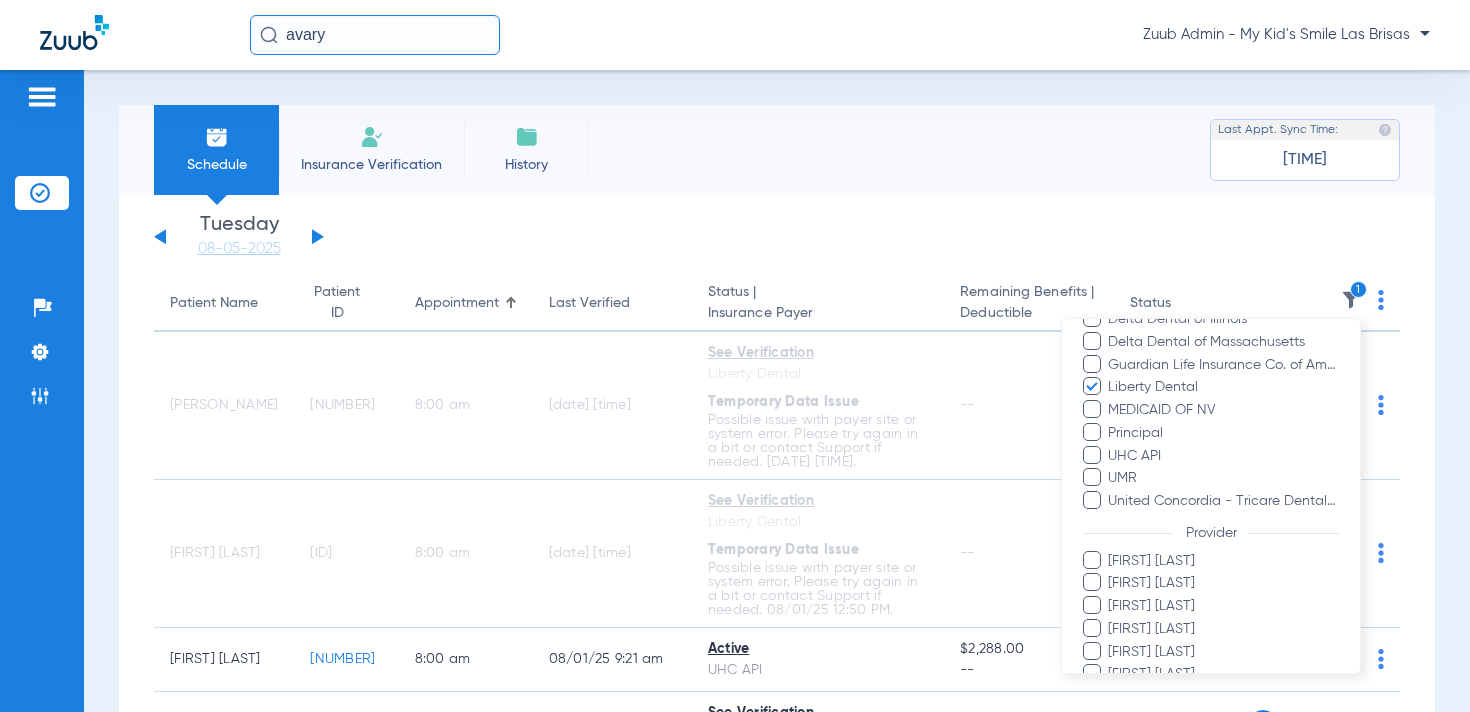 scroll, scrollTop: 487, scrollLeft: 0, axis: vertical 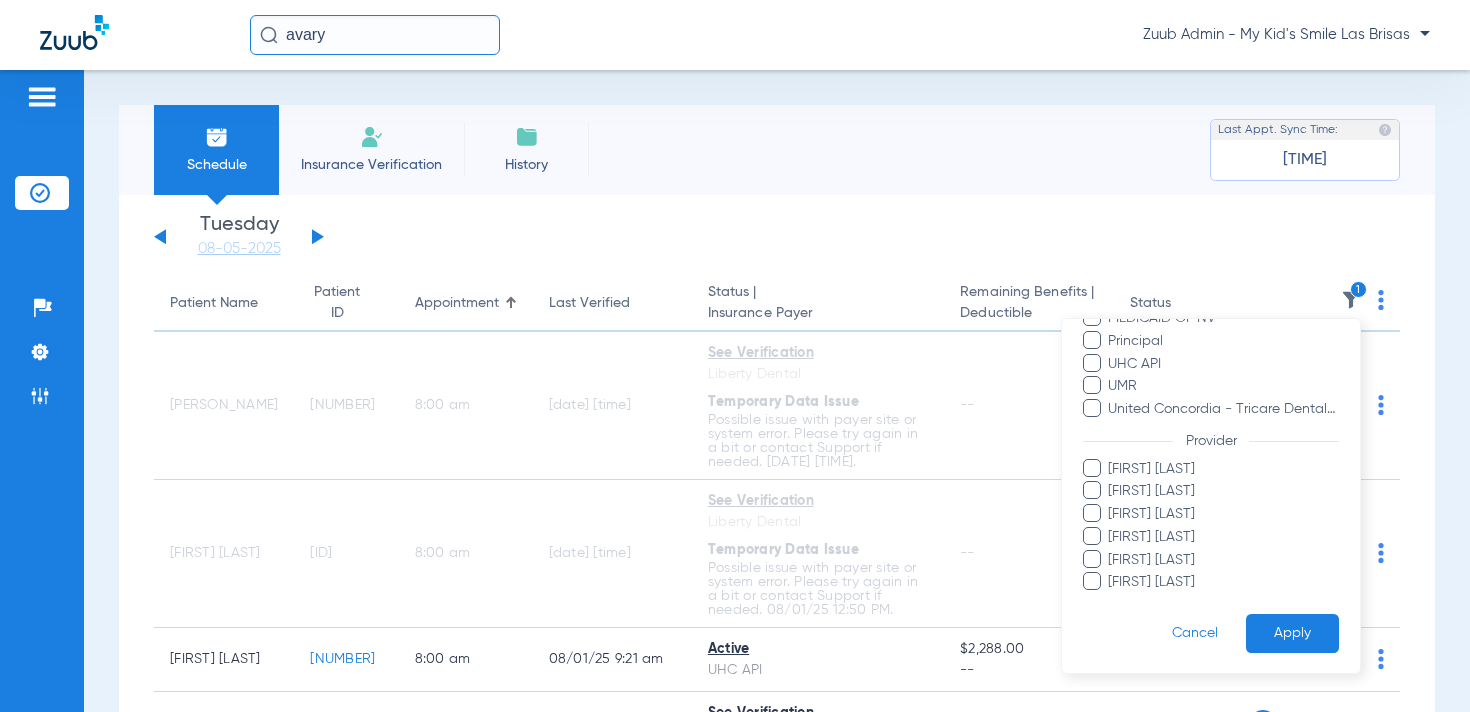 click on "Apply" at bounding box center [1292, 633] 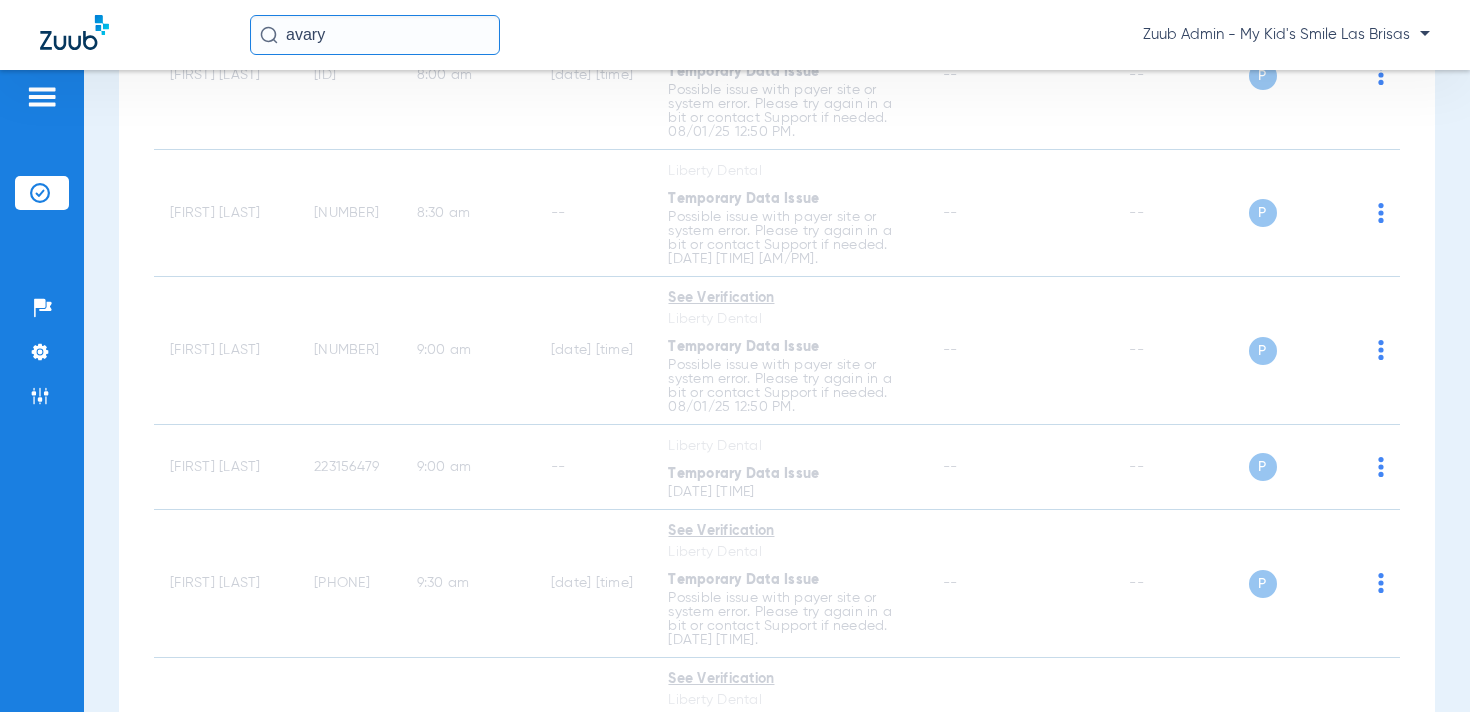 scroll, scrollTop: 0, scrollLeft: 0, axis: both 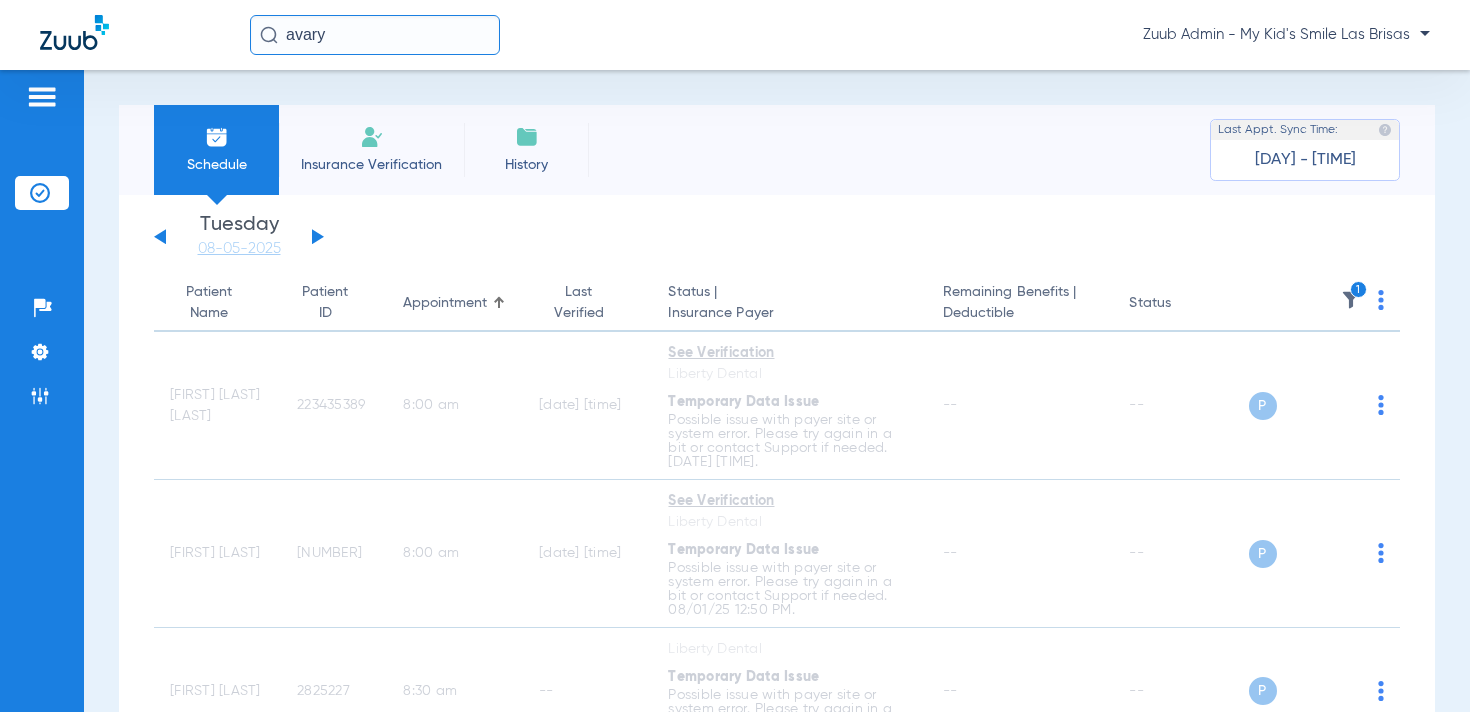 click 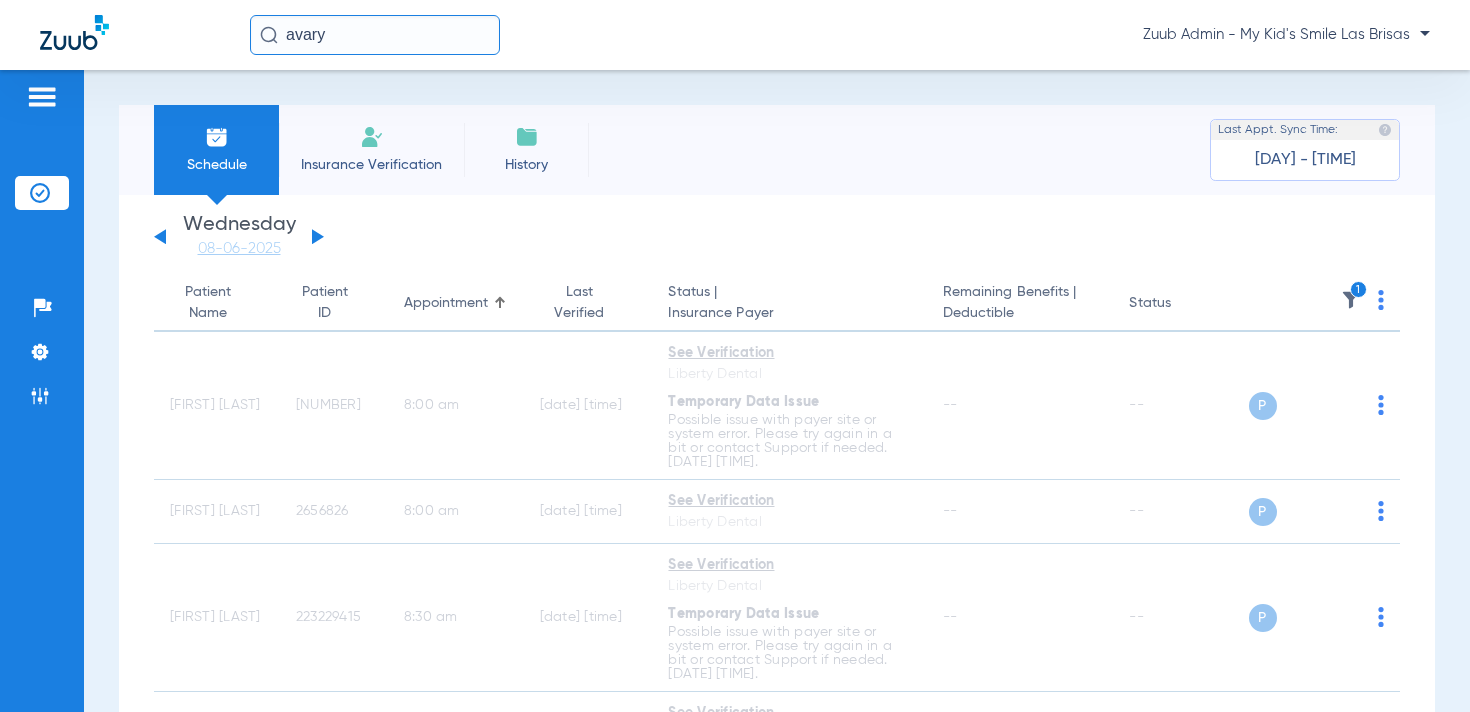 click 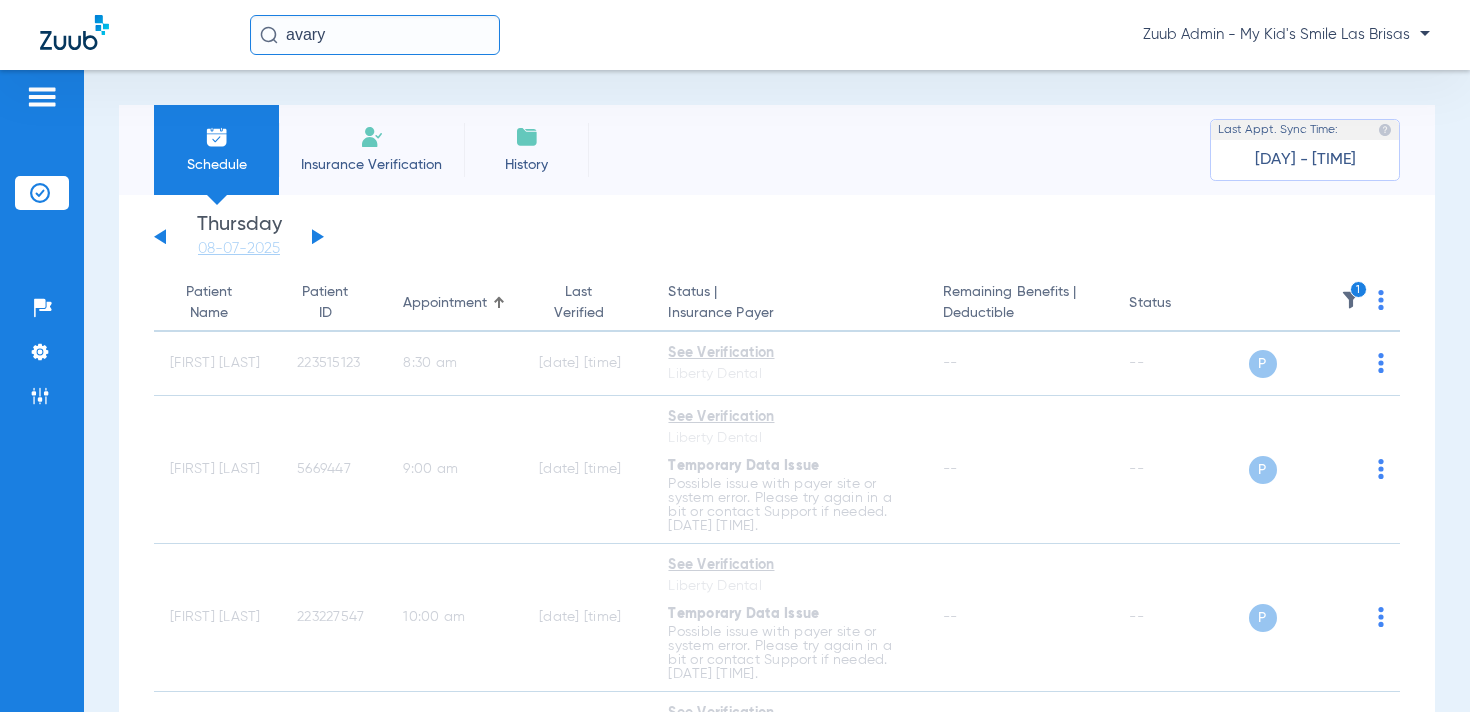 click 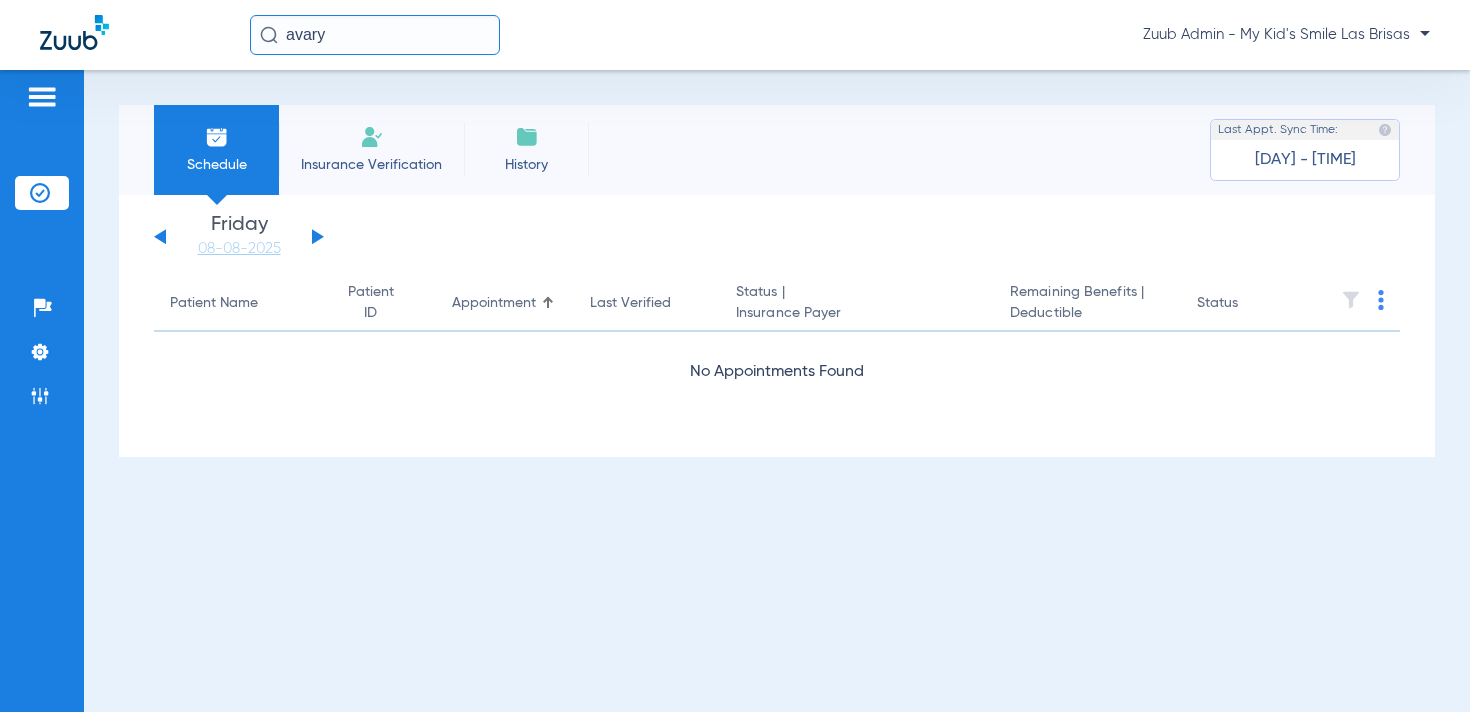 click 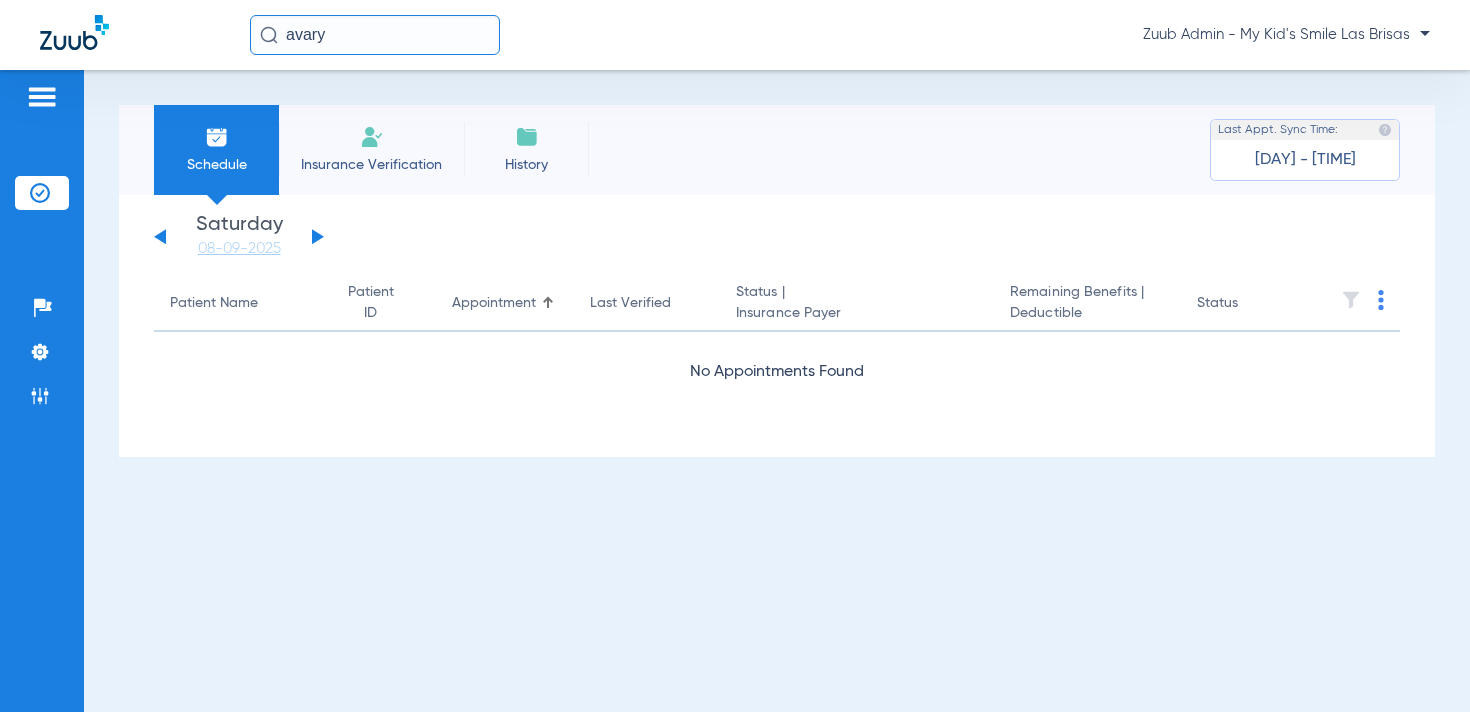 click 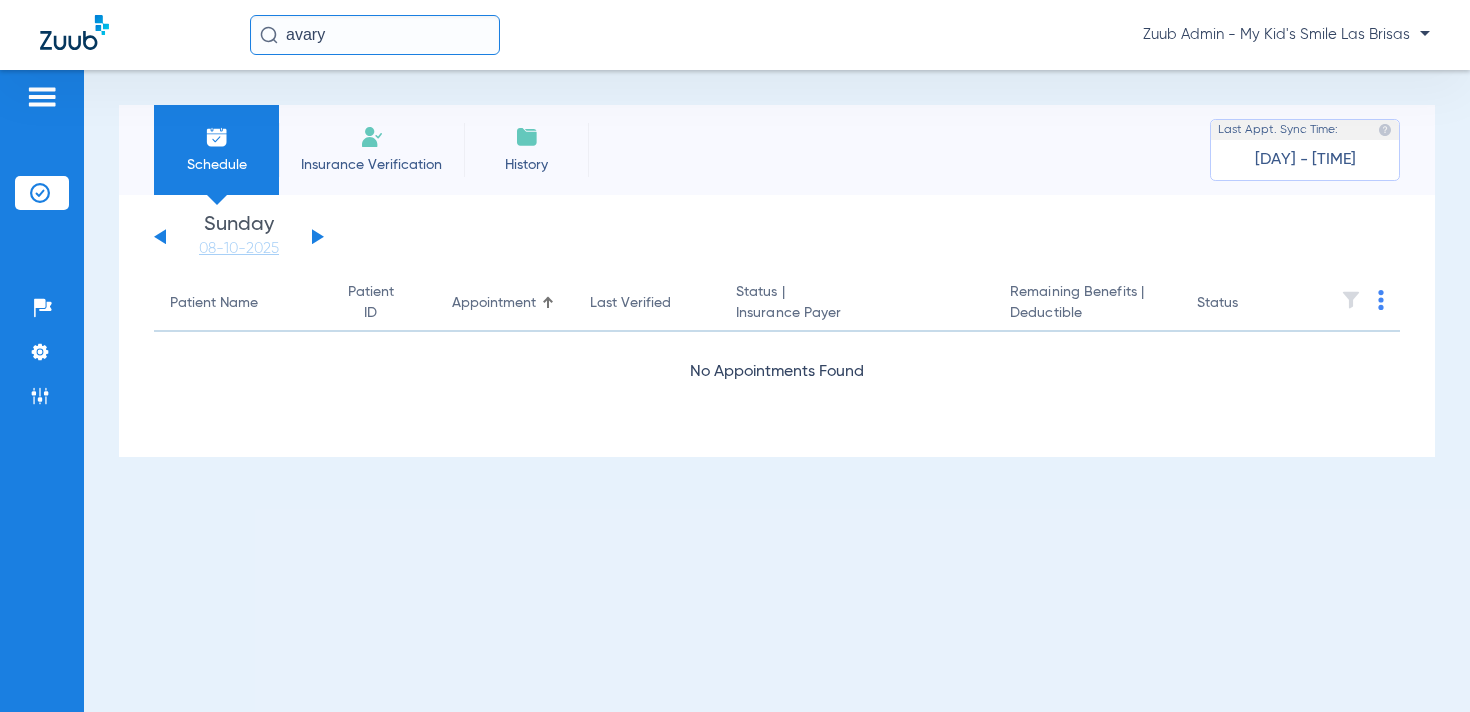 click 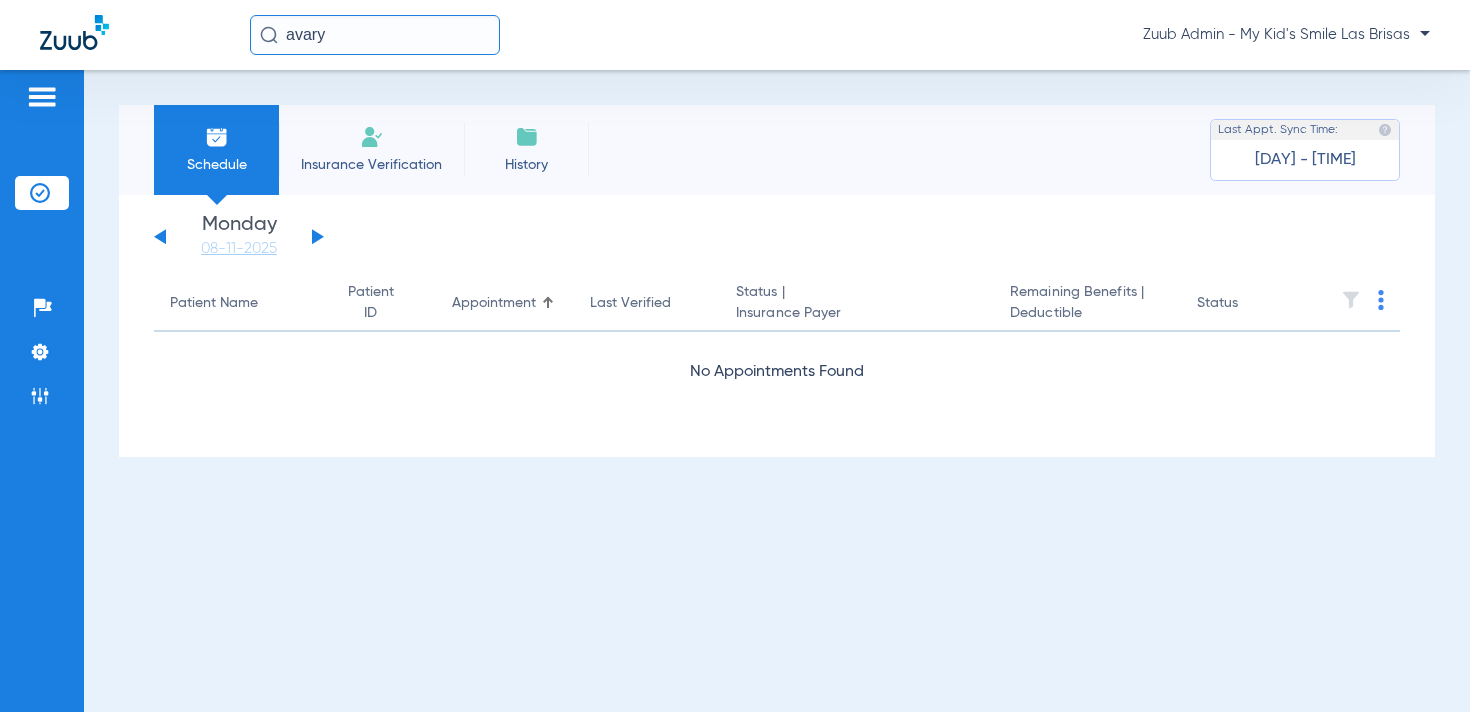 click 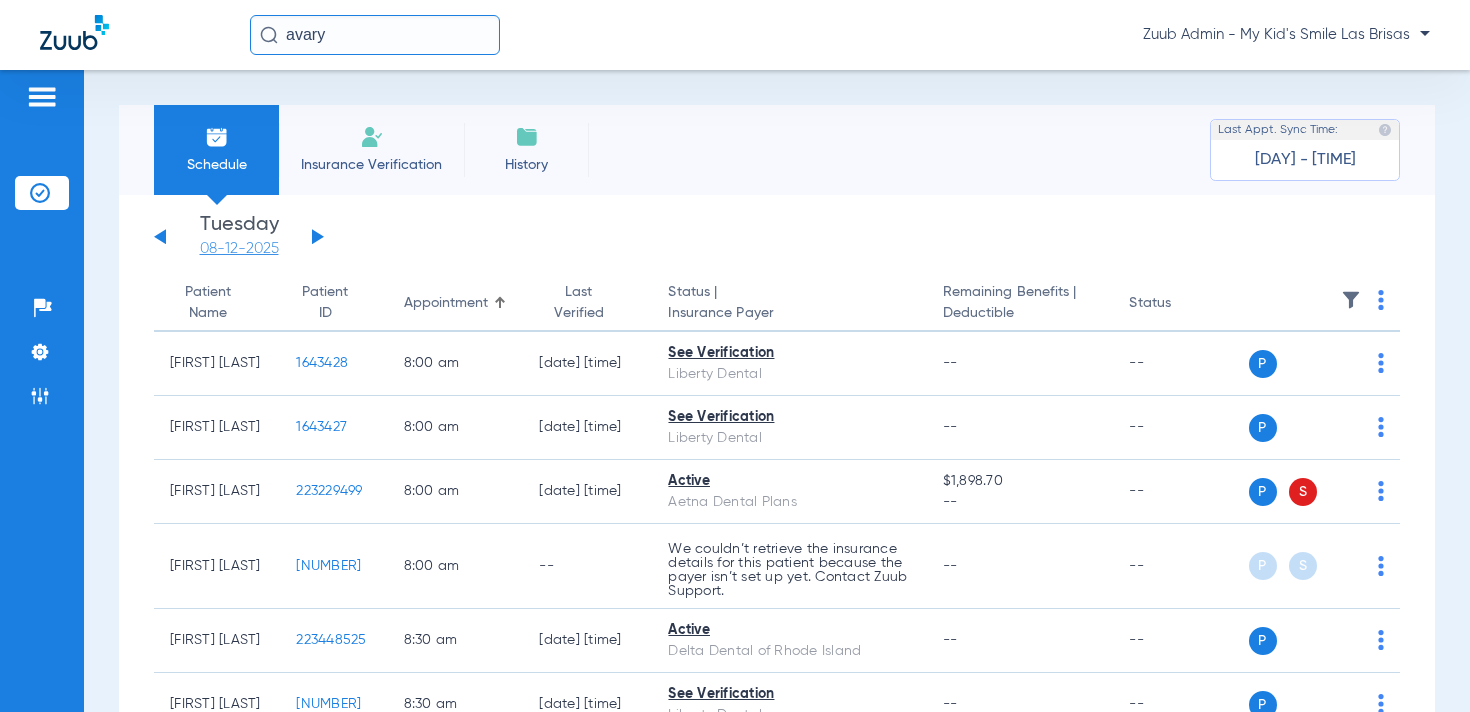 click on "08-12-2025" 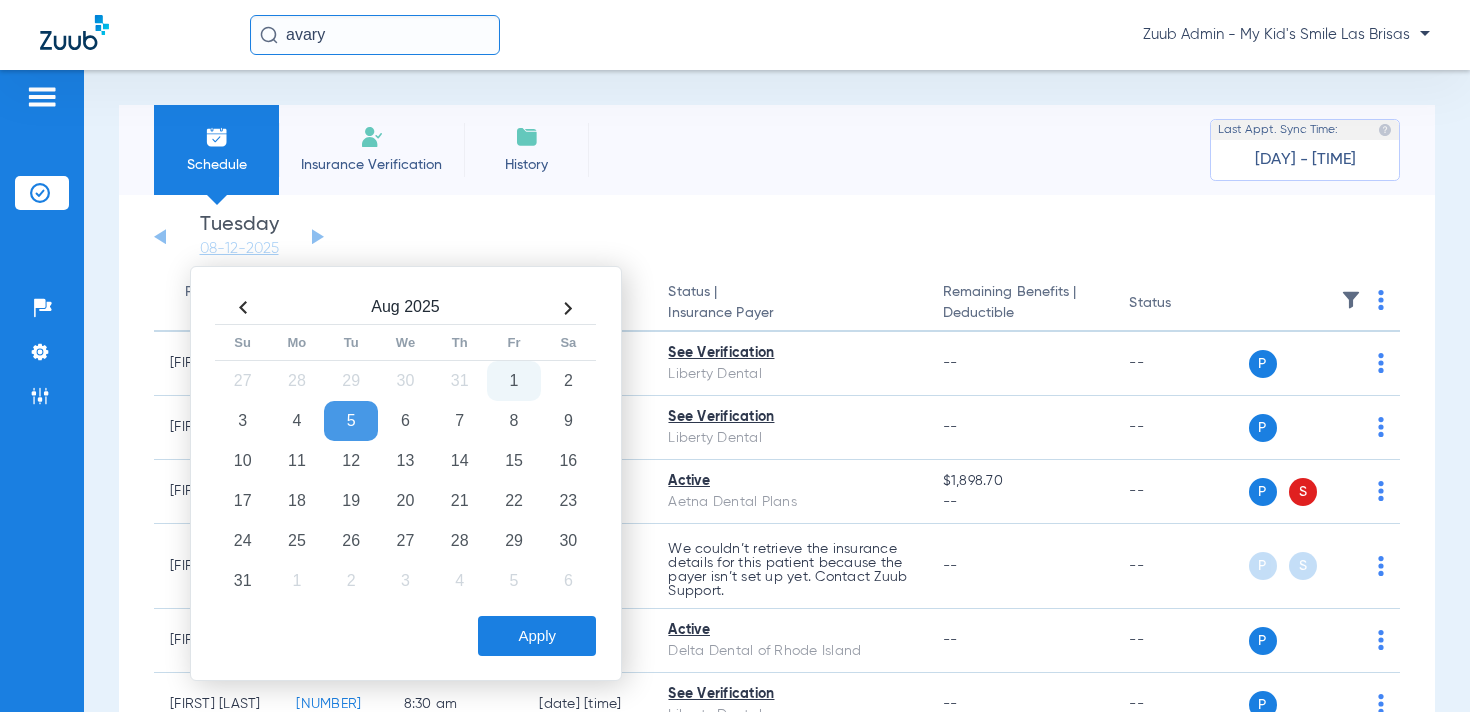 click on "Wednesday   05-28-2025   Thursday   05-29-2025   Friday   05-30-2025   Saturday   05-31-2025   Sunday   06-01-2025   Monday   06-02-2025   Tuesday   06-03-2025   Wednesday   06-04-2025   Thursday   06-05-2025   Friday   06-06-2025   Saturday   06-07-2025   Sunday   06-08-2025   Monday   06-09-2025   Tuesday   06-10-2025   Wednesday   06-11-2025   Thursday   06-12-2025   Friday   06-13-2025   Saturday   06-14-2025   Sunday   06-15-2025   Monday   06-16-2025   Tuesday   06-17-2025   Wednesday   06-18-2025   Thursday   06-19-2025   Friday   06-20-2025   Saturday   06-21-2025   Sunday   06-22-2025   Monday   06-23-2025   Tuesday   06-24-2025   Wednesday   06-25-2025   Thursday   06-26-2025   Friday   06-27-2025   Saturday   06-28-2025   Sunday   06-29-2025   Monday   06-30-2025   Tuesday   07-01-2025   Wednesday   07-02-2025   Thursday   07-03-2025   Friday   07-04-2025   Saturday   07-05-2025   Sunday   07-06-2025   Monday   07-07-2025   Tuesday   07-08-2025   Wednesday   07-09-2025   Thursday   07-10-2025  Su" 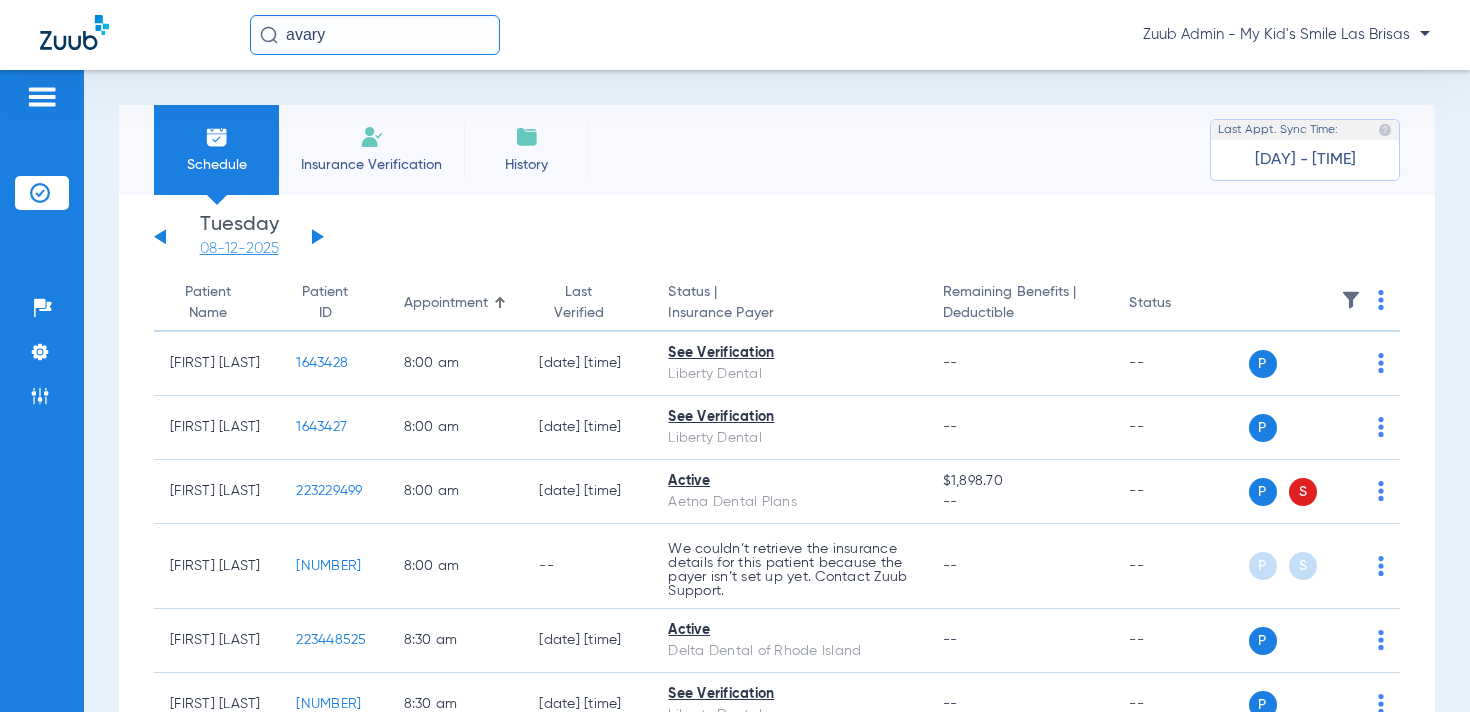click on "08-12-2025" 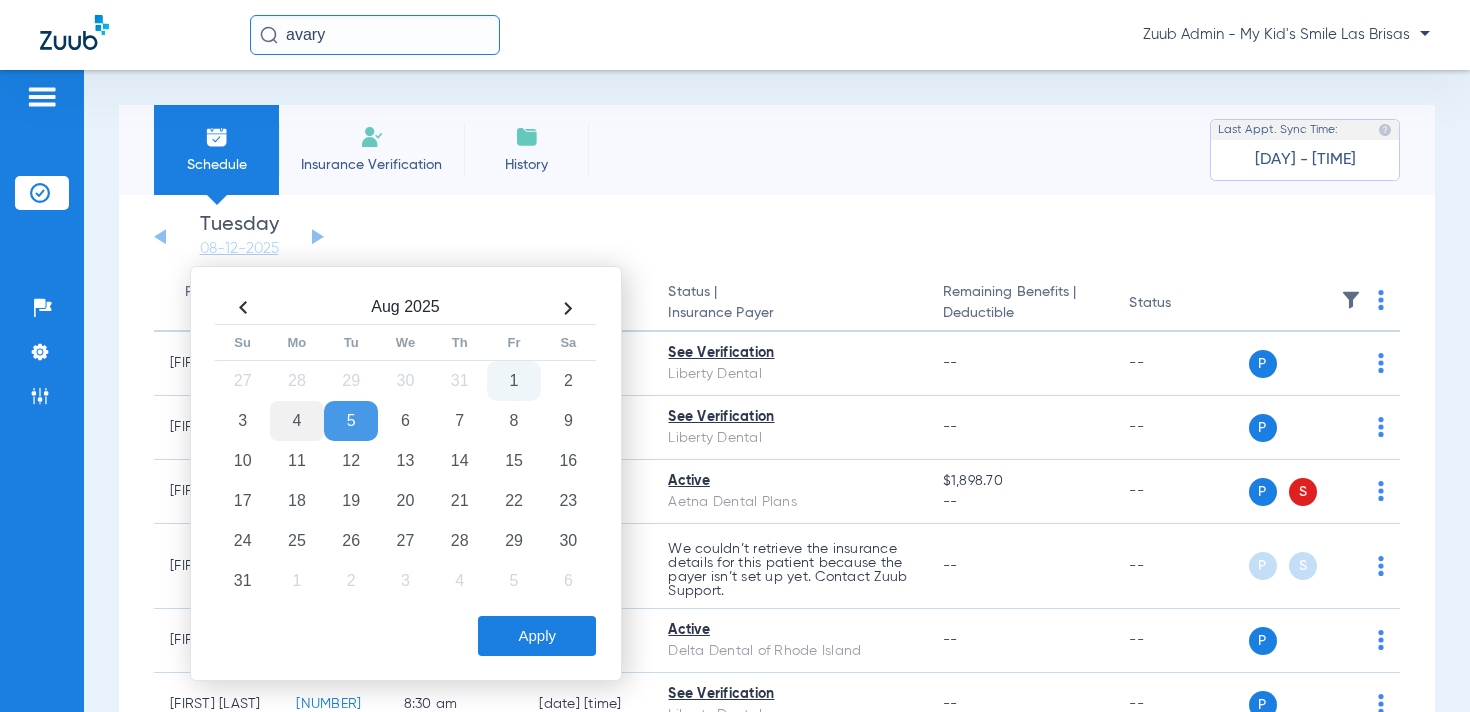click on "4" 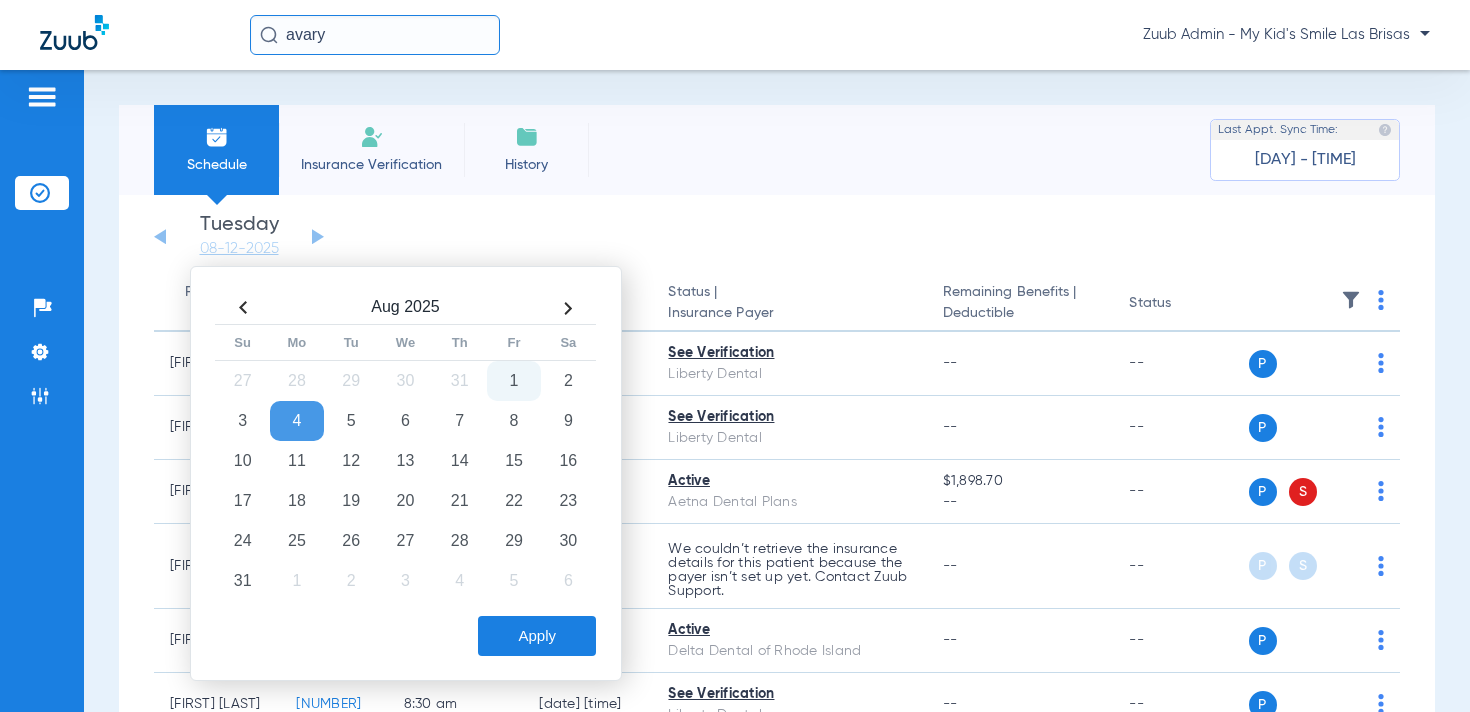 click on "Apply" 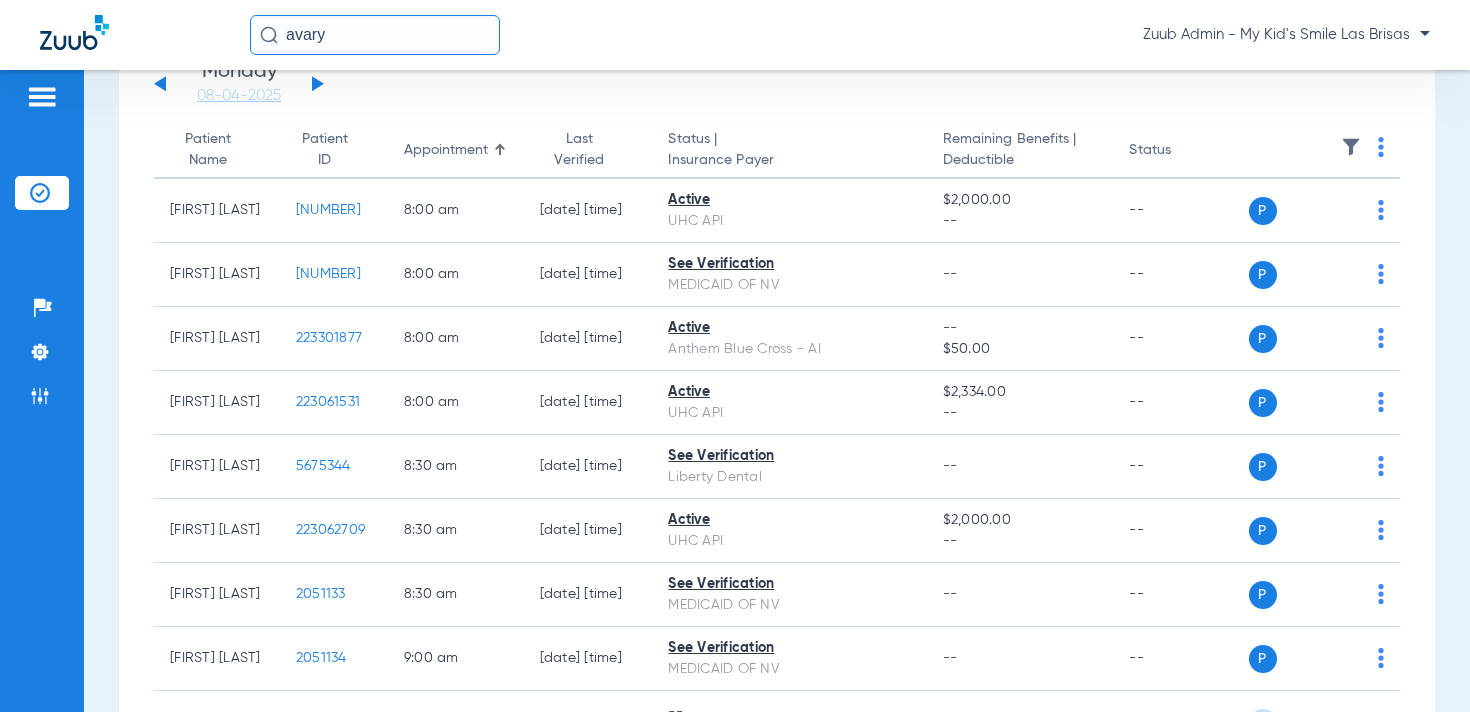 scroll, scrollTop: 0, scrollLeft: 0, axis: both 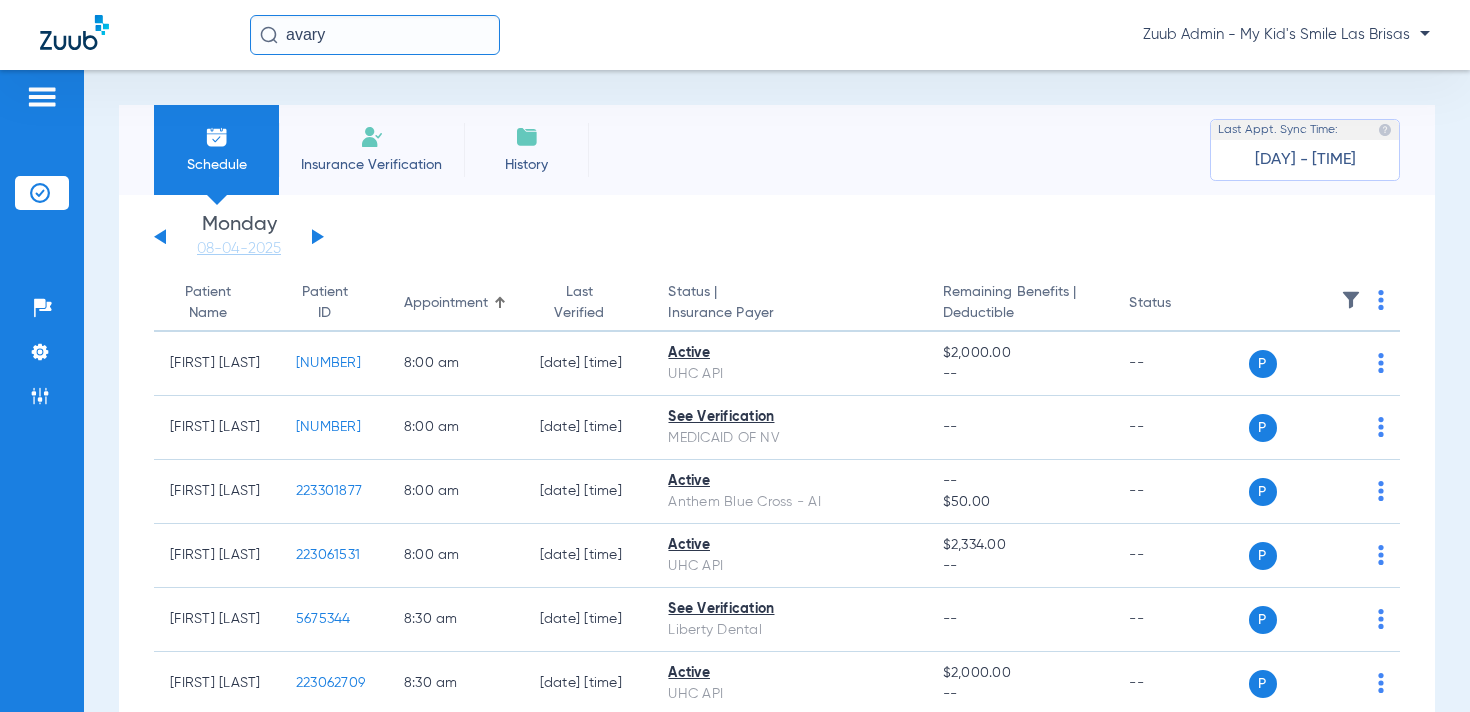 click 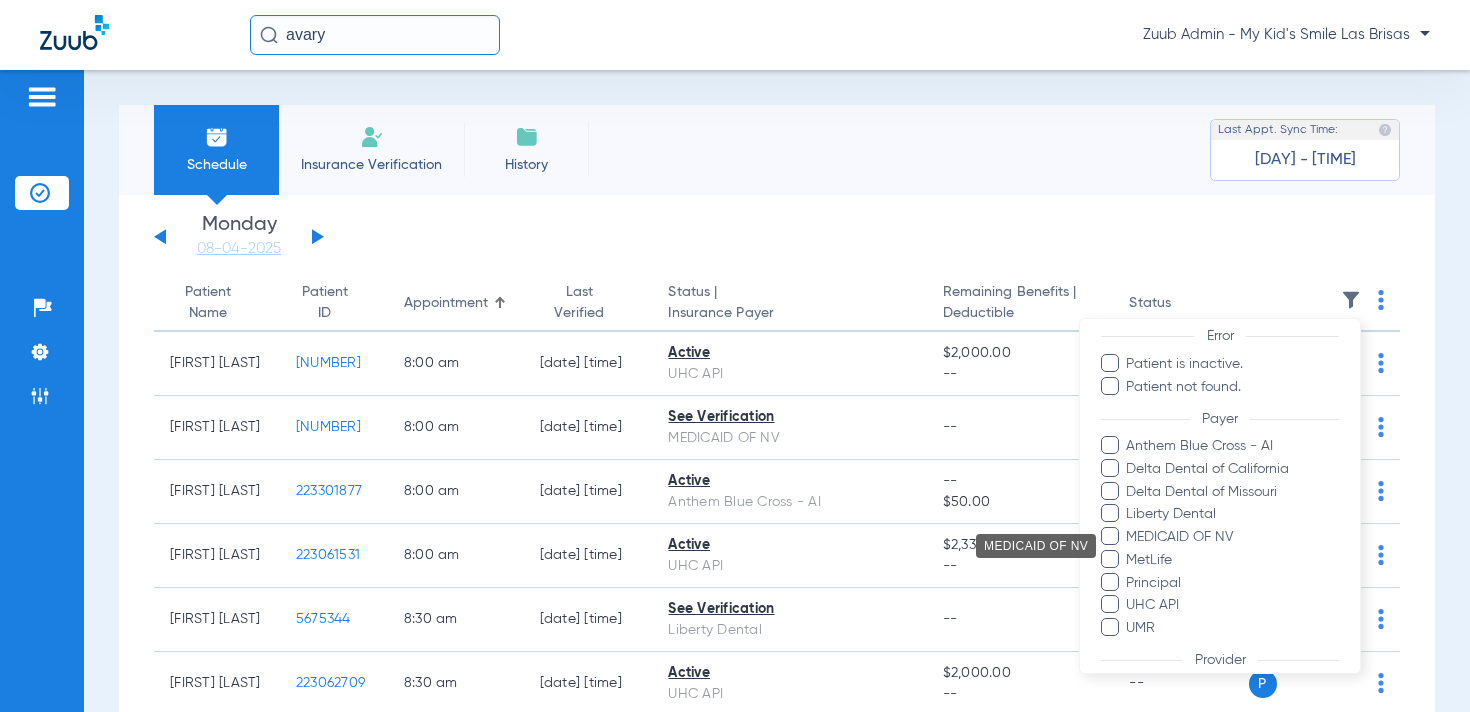scroll, scrollTop: 182, scrollLeft: 0, axis: vertical 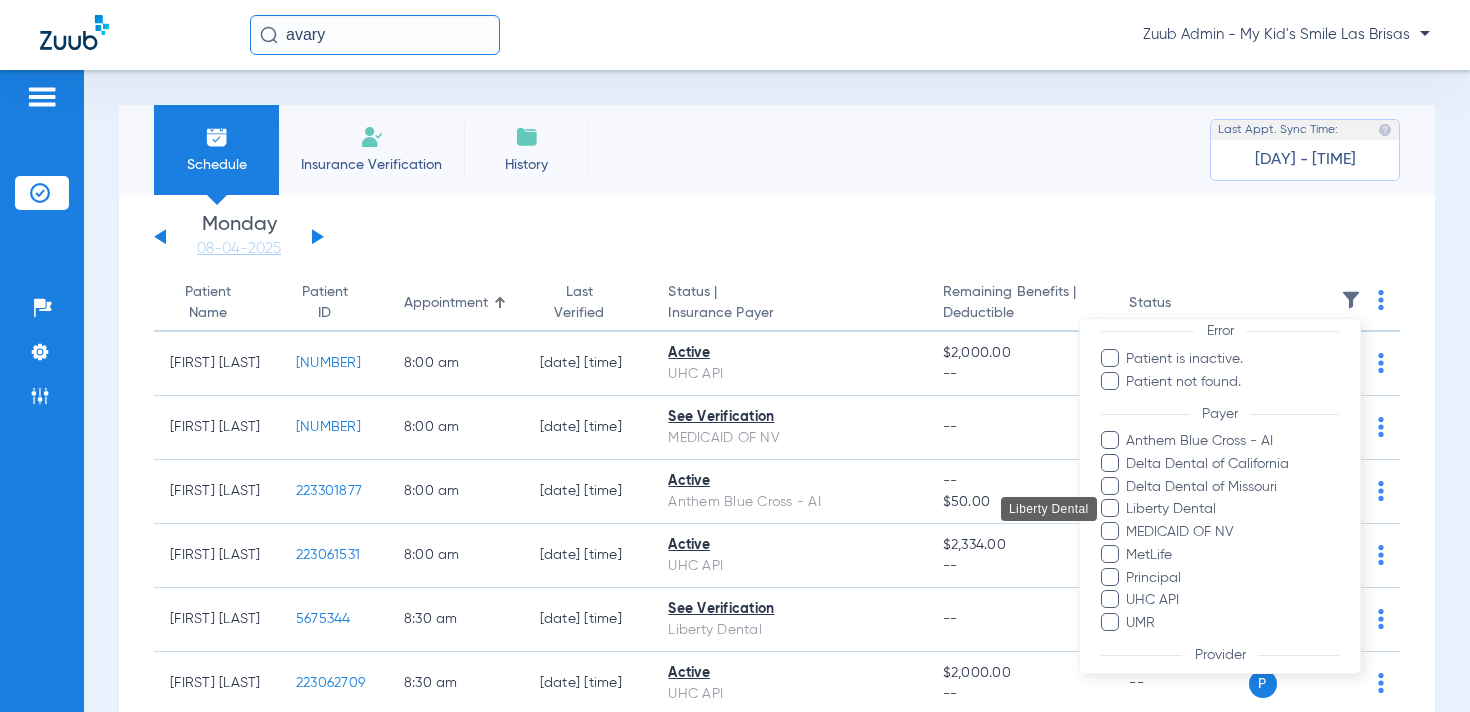 click on "Liberty Dental" at bounding box center [1232, 509] 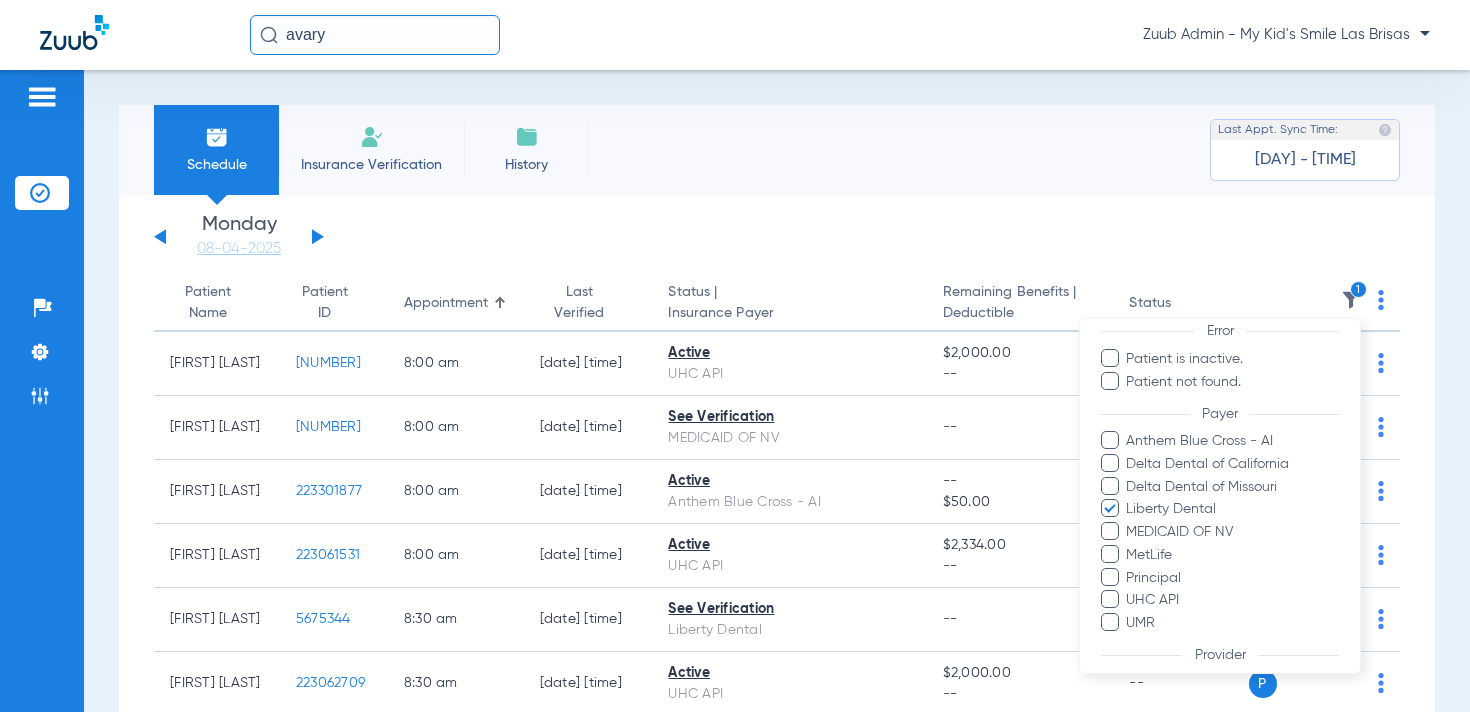 scroll, scrollTop: 282, scrollLeft: 0, axis: vertical 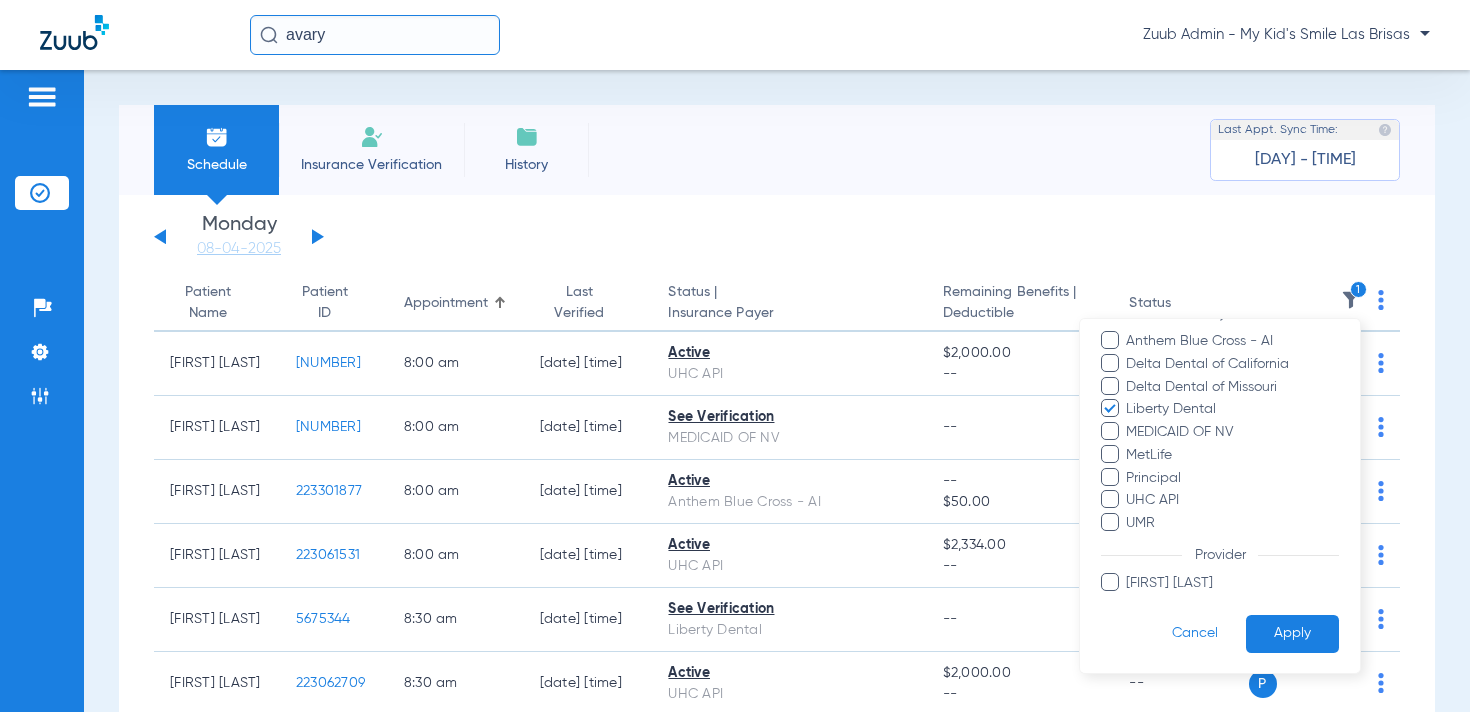 click on "Apply" at bounding box center [1292, 633] 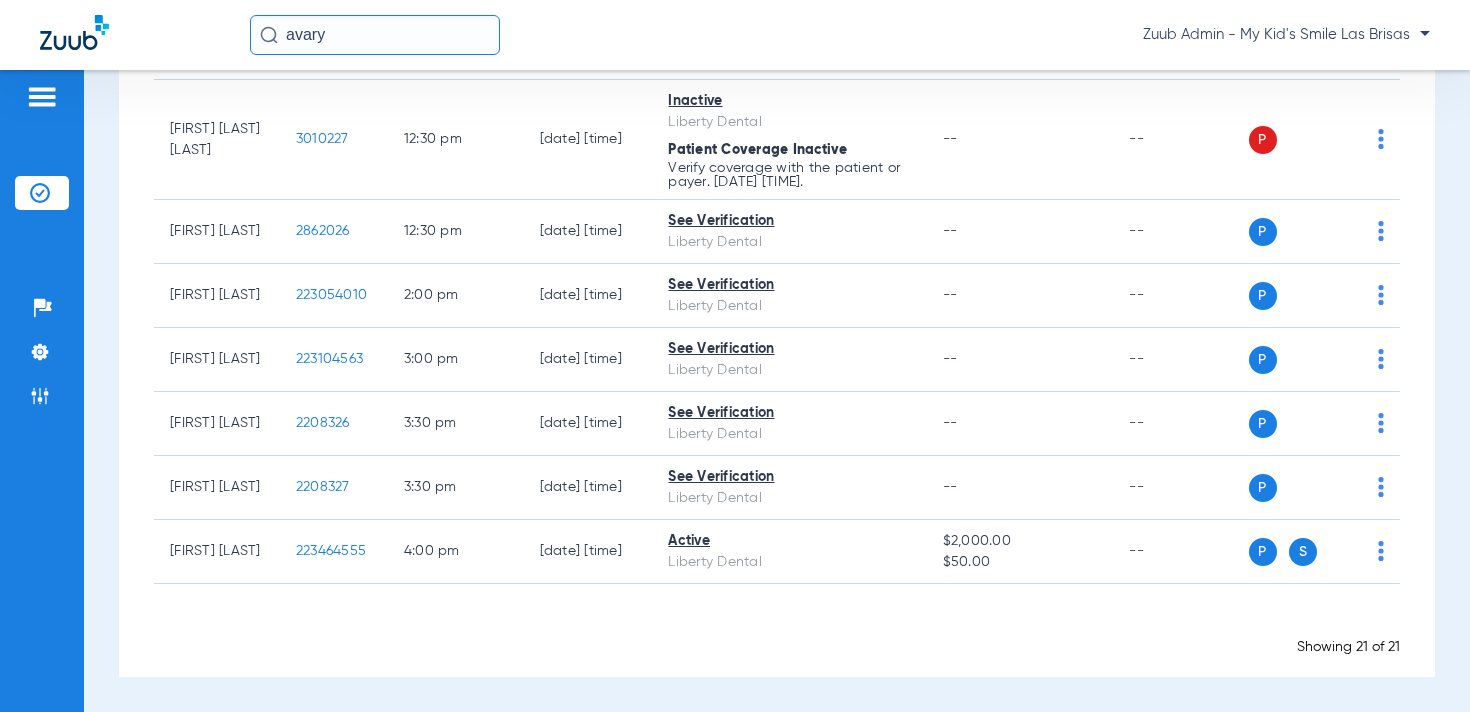 scroll, scrollTop: 0, scrollLeft: 0, axis: both 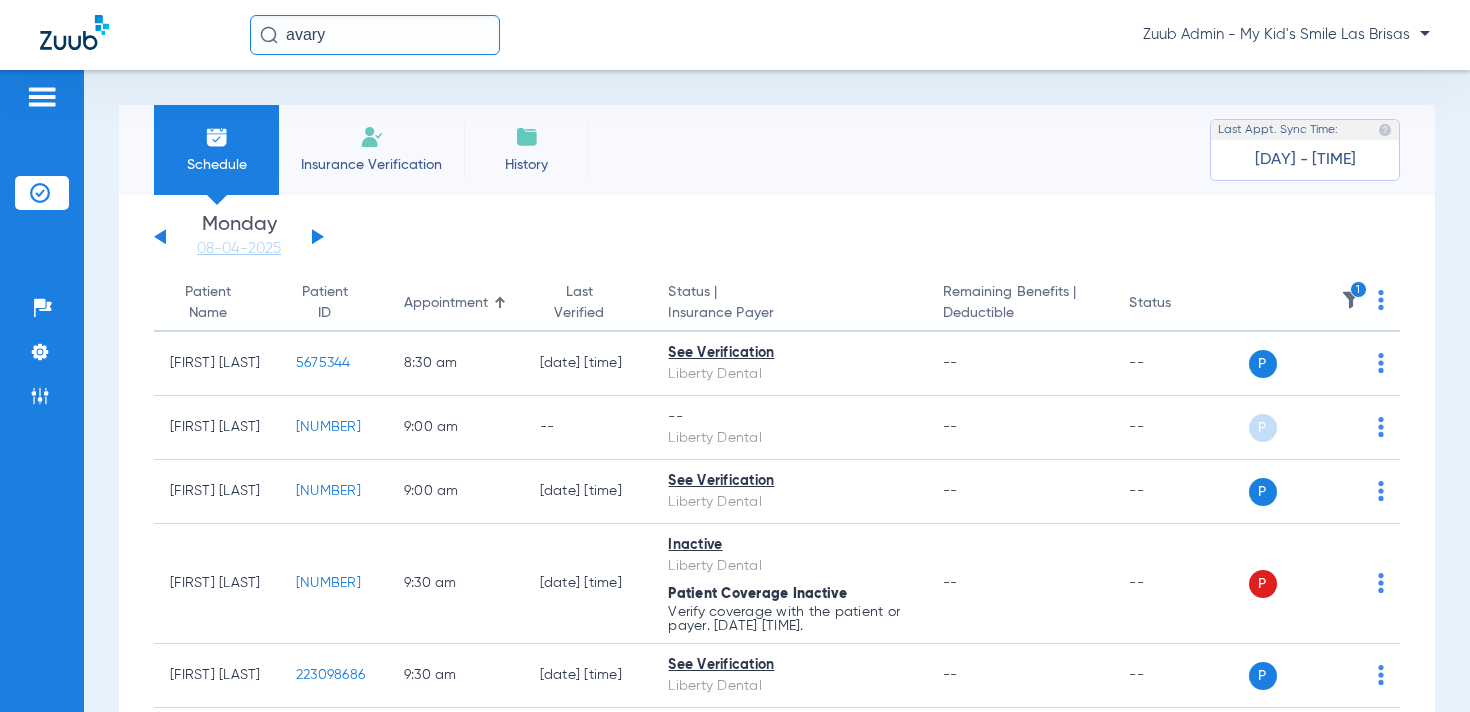 click 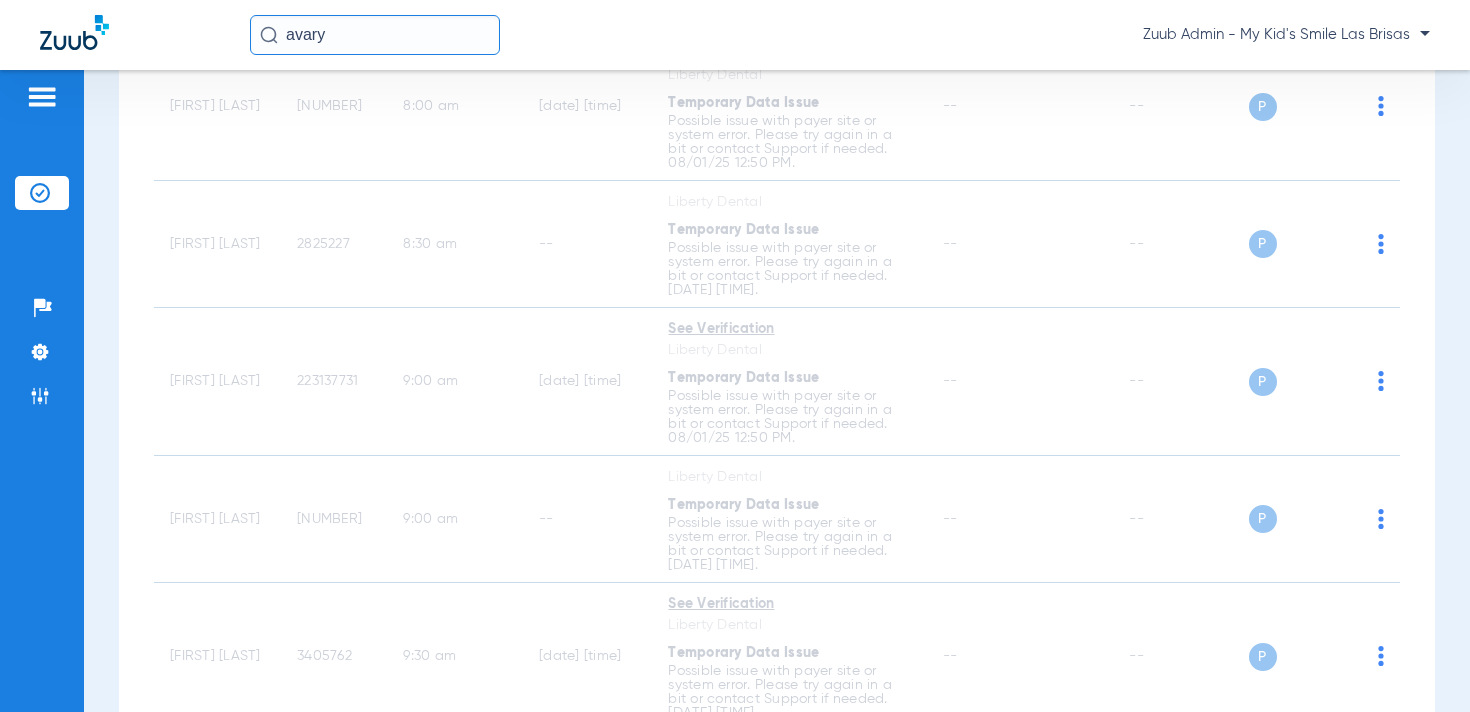 scroll, scrollTop: 0, scrollLeft: 0, axis: both 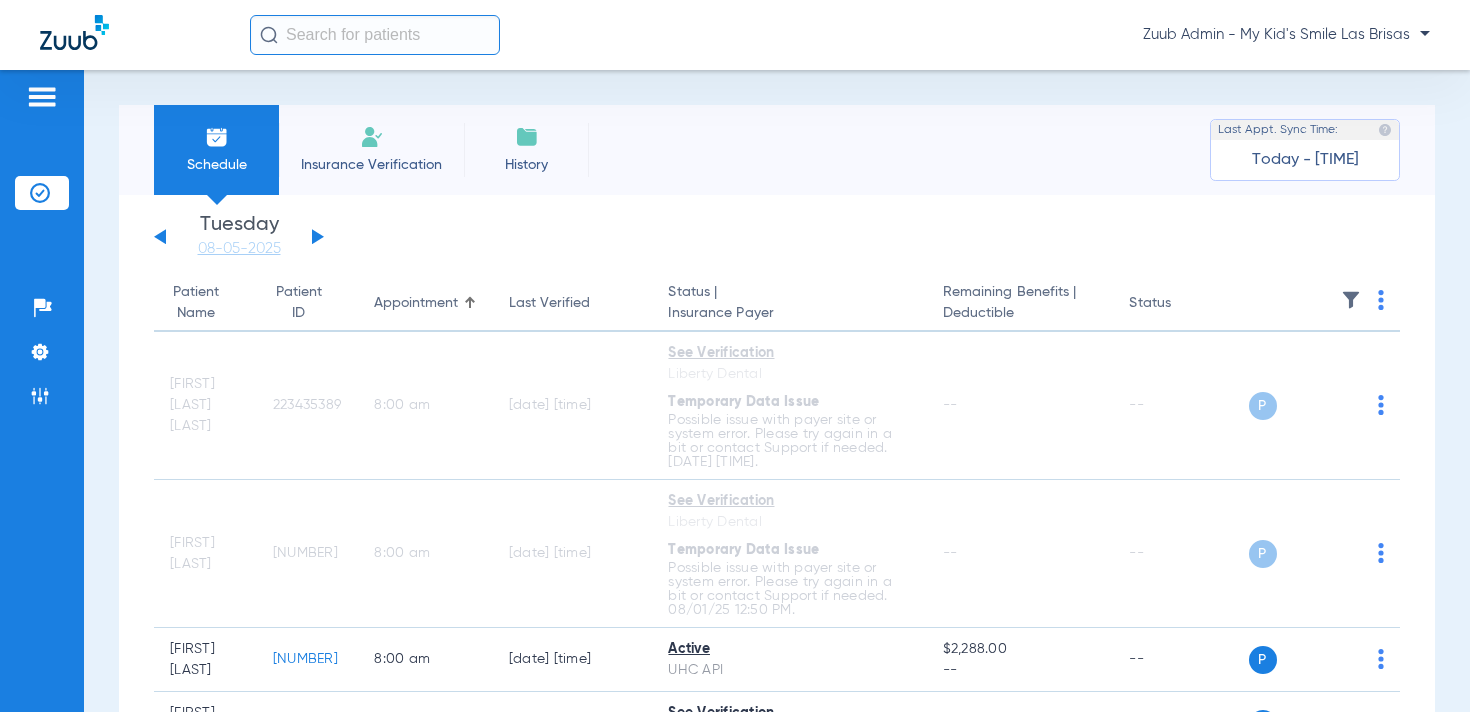 click 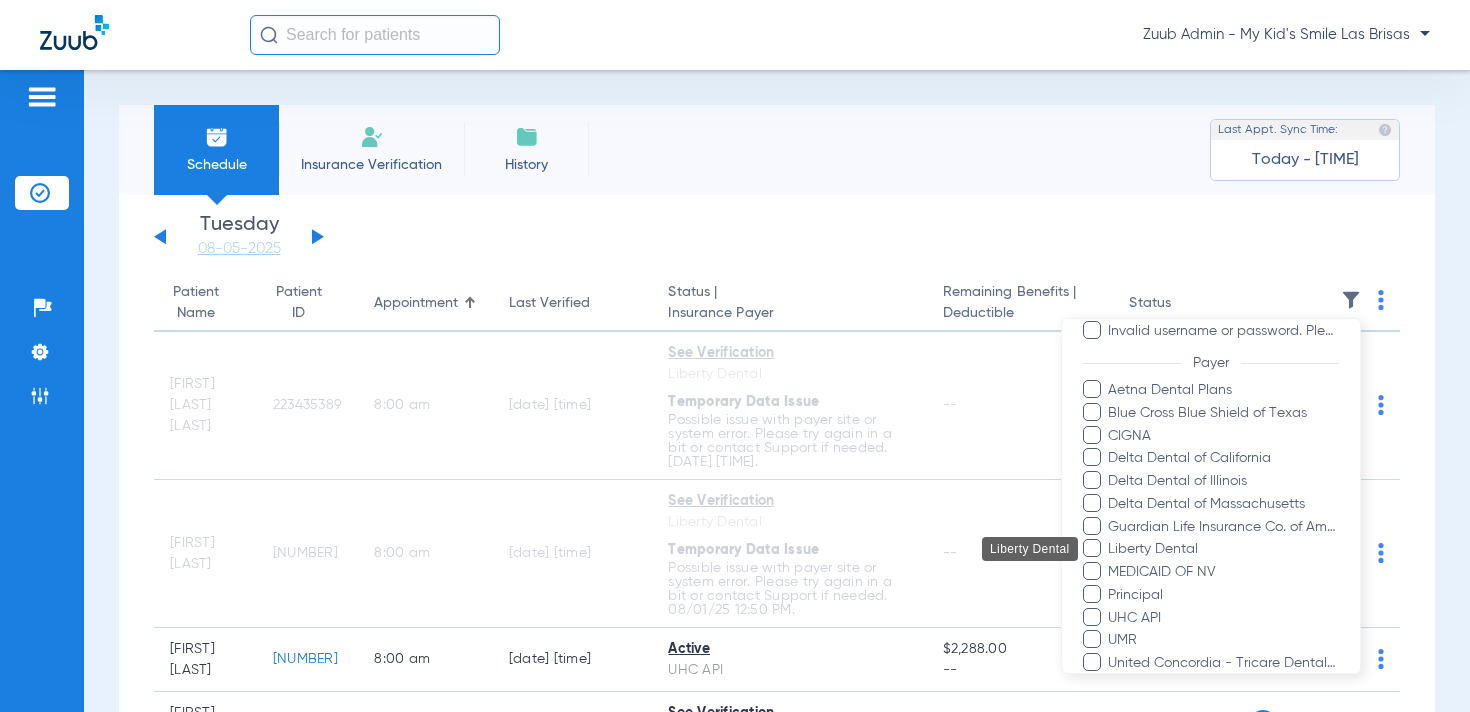 click on "Liberty Dental" at bounding box center [1223, 549] 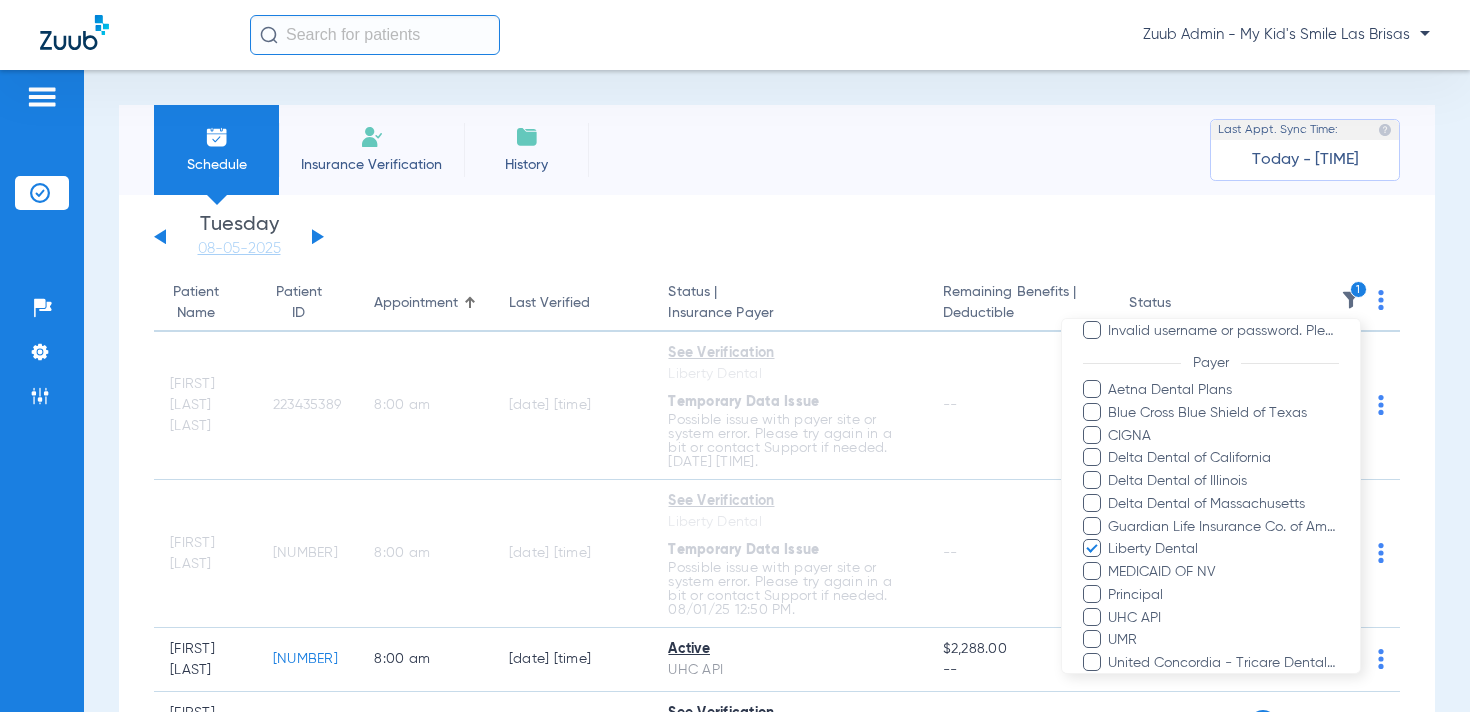 scroll, scrollTop: 487, scrollLeft: 0, axis: vertical 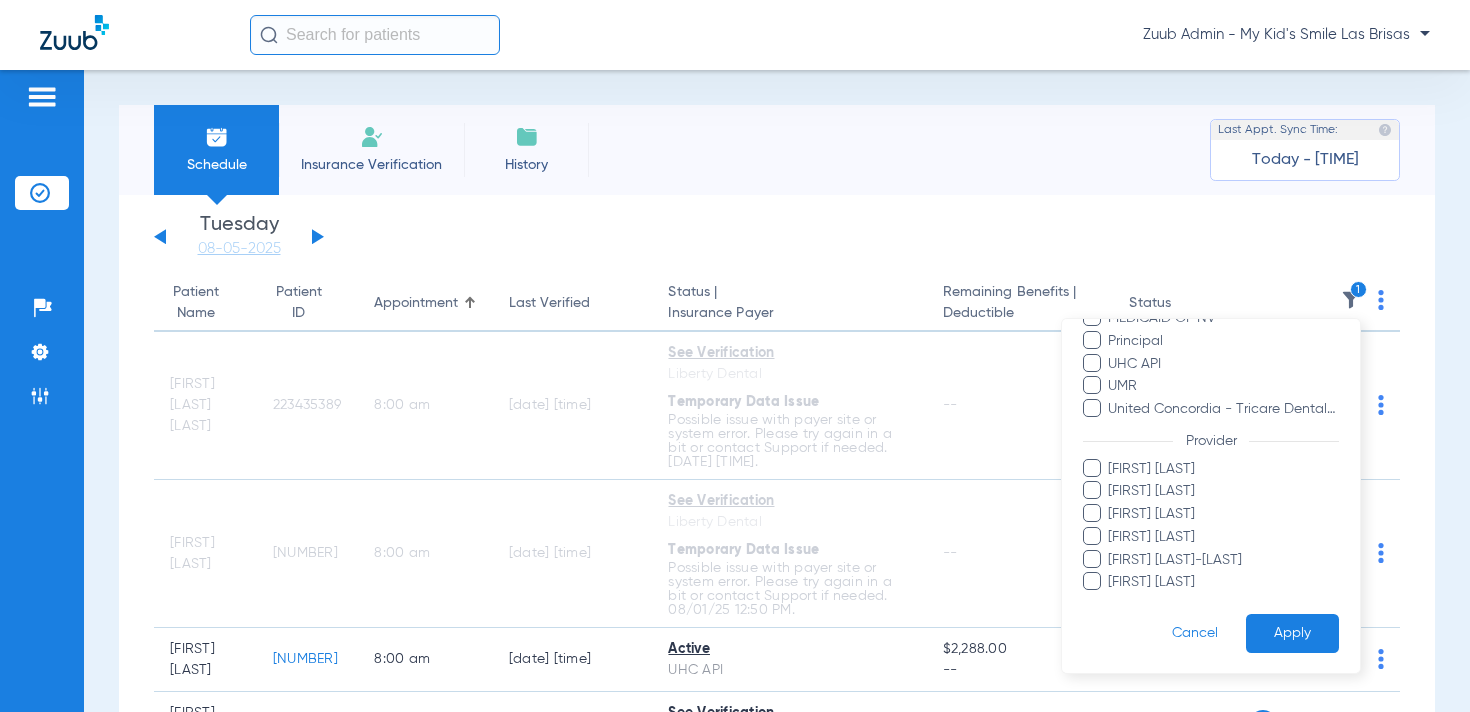 click on "Apply" at bounding box center (1292, 633) 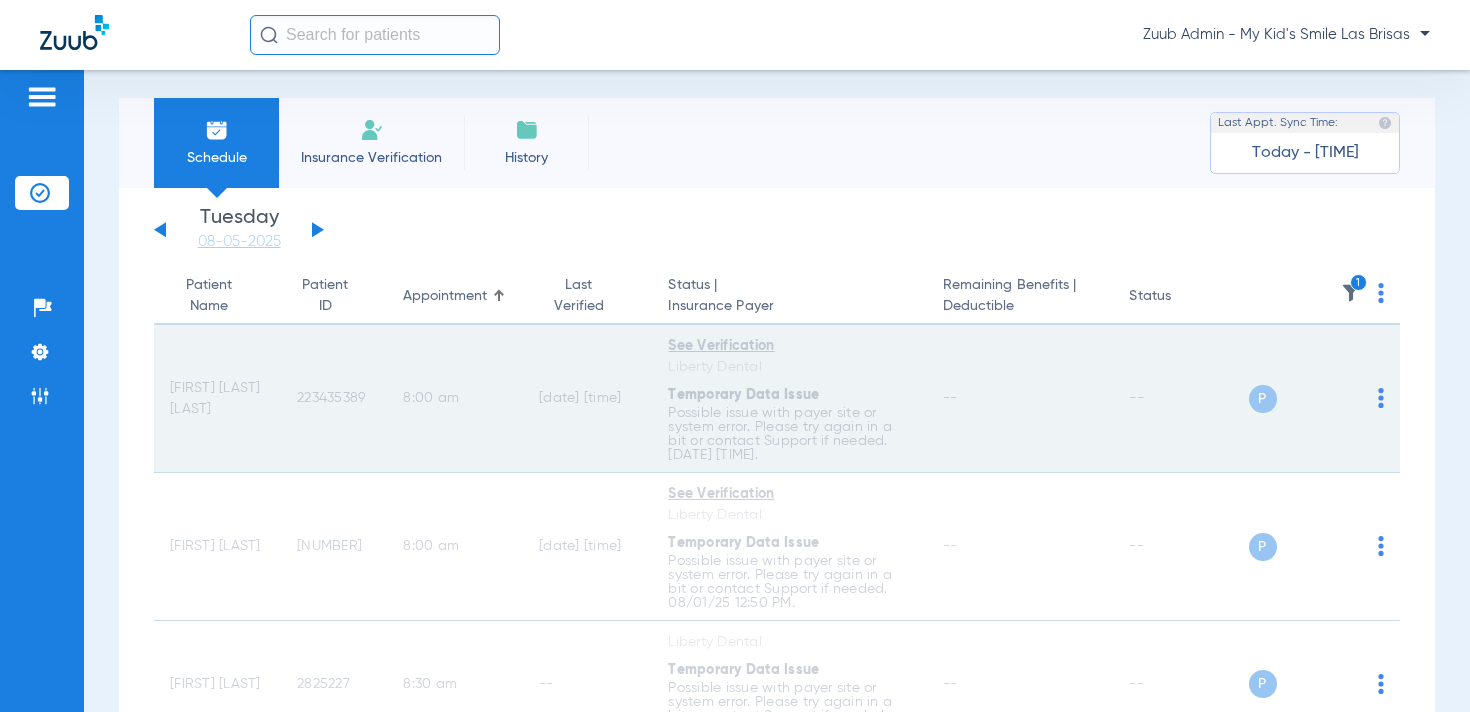 scroll, scrollTop: 0, scrollLeft: 0, axis: both 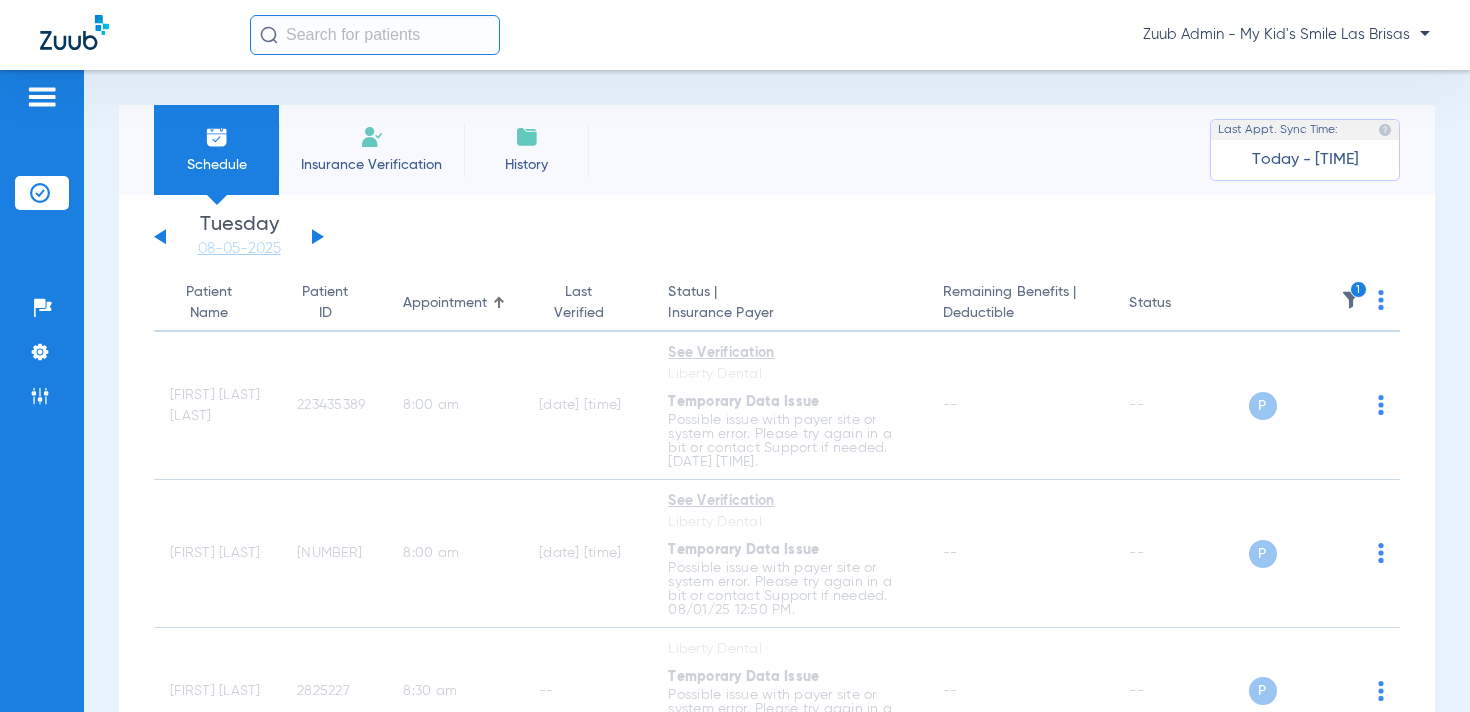 click 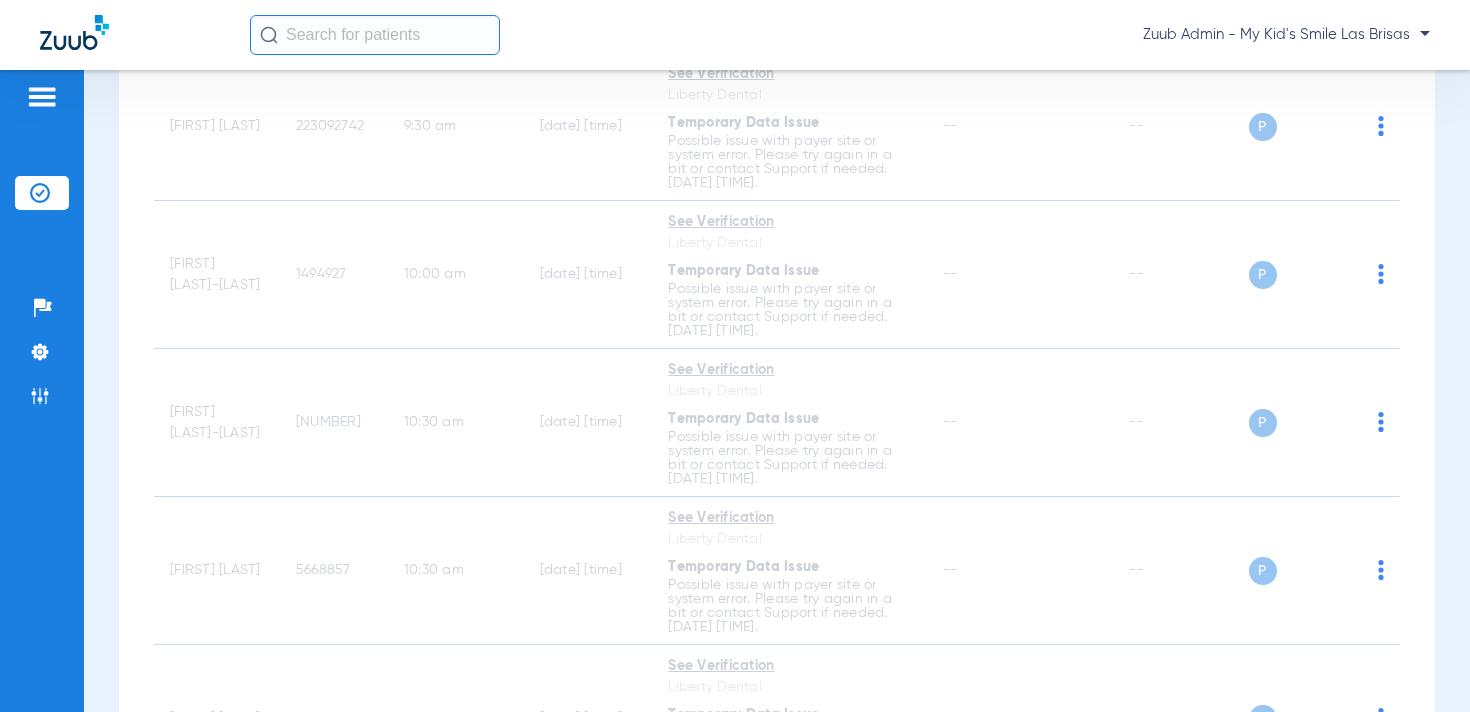 scroll, scrollTop: 0, scrollLeft: 0, axis: both 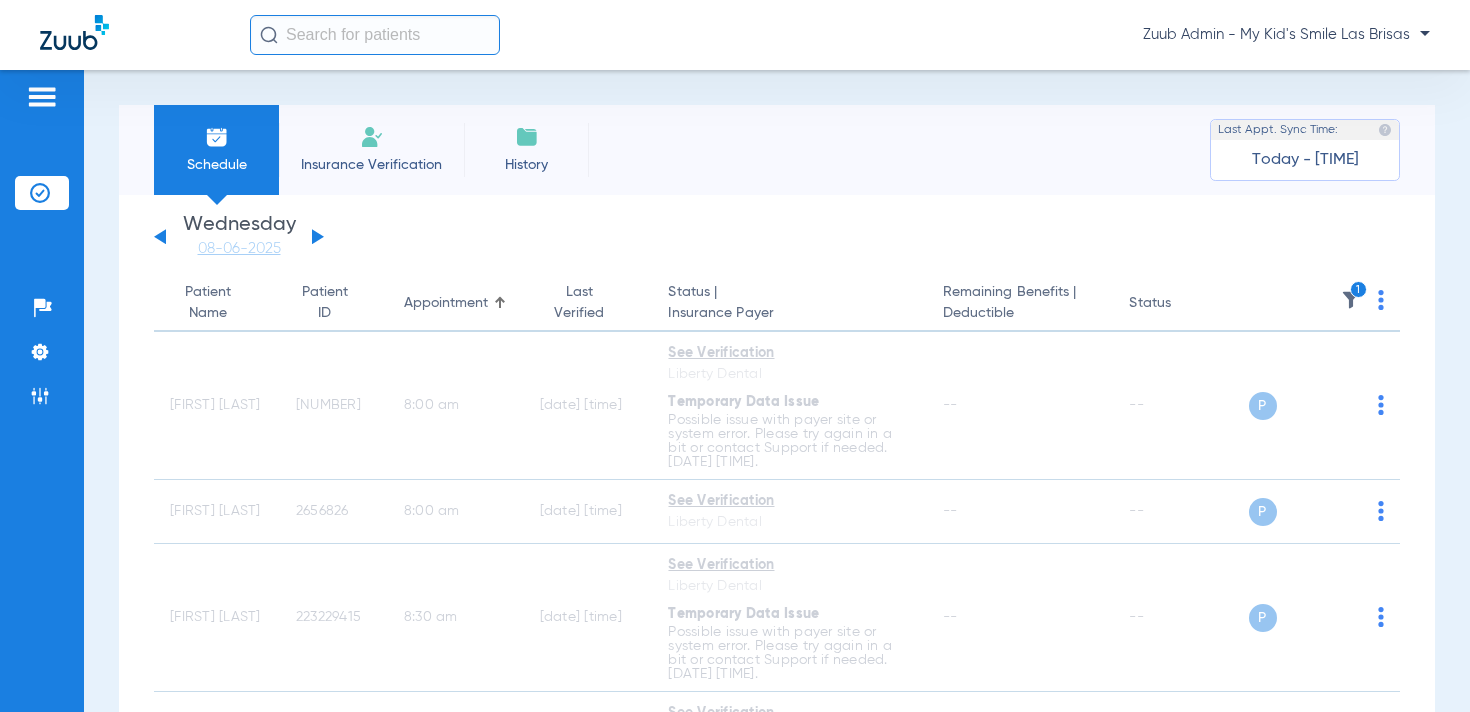 click on "Wednesday   05-28-2025   Thursday   05-29-2025   Friday   05-30-2025   Saturday   05-31-2025   Sunday   06-01-2025   Monday   06-02-2025   Tuesday   06-03-2025   Wednesday   06-04-2025   Thursday   06-05-2025   Friday   06-06-2025   Saturday   06-07-2025   Sunday   06-08-2025   Monday   06-09-2025   Tuesday   06-10-2025   Wednesday   06-11-2025   Thursday   06-12-2025   Friday   06-13-2025   Saturday   06-14-2025   Sunday   06-15-2025   Monday   06-16-2025   Tuesday   06-17-2025   Wednesday   06-18-2025   Thursday   06-19-2025   Friday   06-20-2025   Saturday   06-21-2025   Sunday   06-22-2025   Monday   06-23-2025   Tuesday   06-24-2025   Wednesday   06-25-2025   Thursday   06-26-2025   Friday   06-27-2025   Saturday   06-28-2025   Sunday   06-29-2025   Monday   06-30-2025   Tuesday   07-01-2025   Wednesday   07-02-2025   Thursday   07-03-2025   Friday   07-04-2025   Saturday   07-05-2025   Sunday   07-06-2025   Monday   07-07-2025   Tuesday   07-08-2025   Wednesday   07-09-2025   Thursday   07-10-2025" 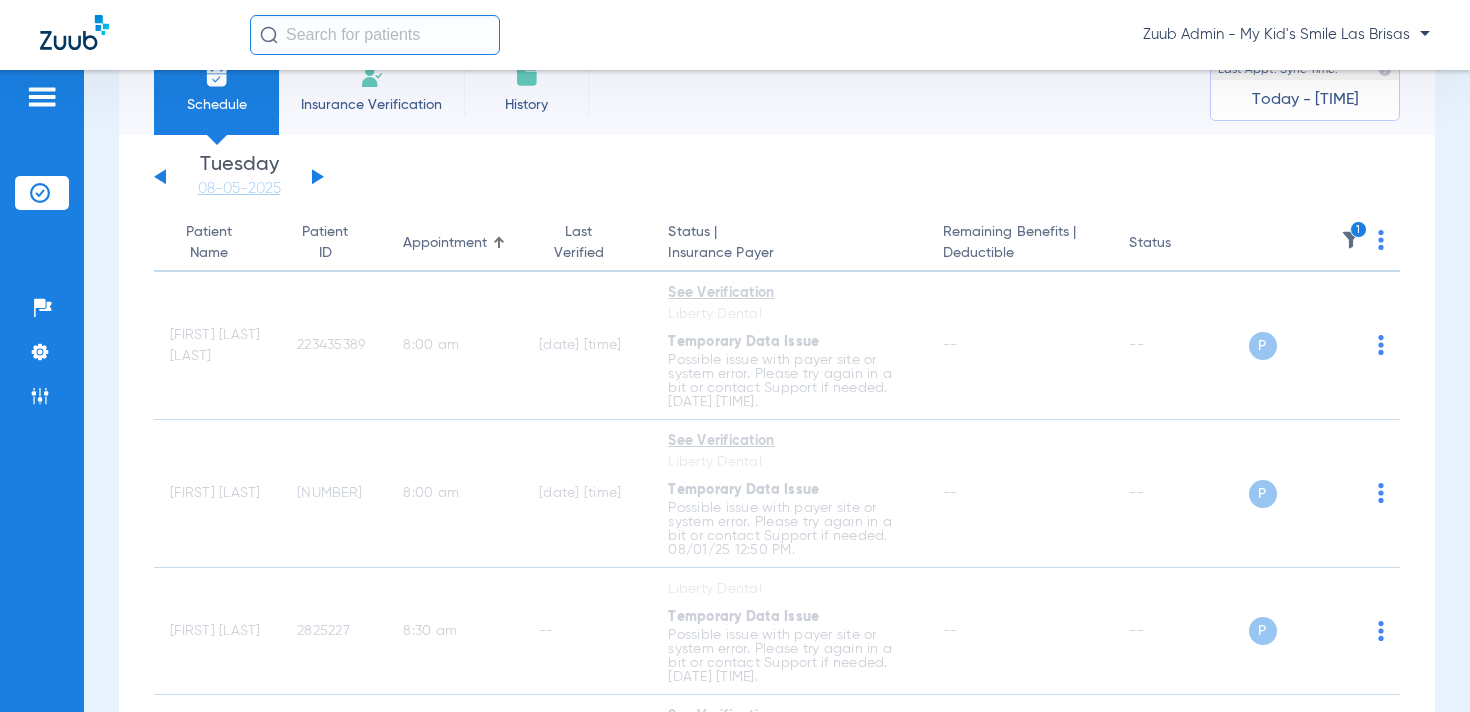 scroll, scrollTop: 61, scrollLeft: 0, axis: vertical 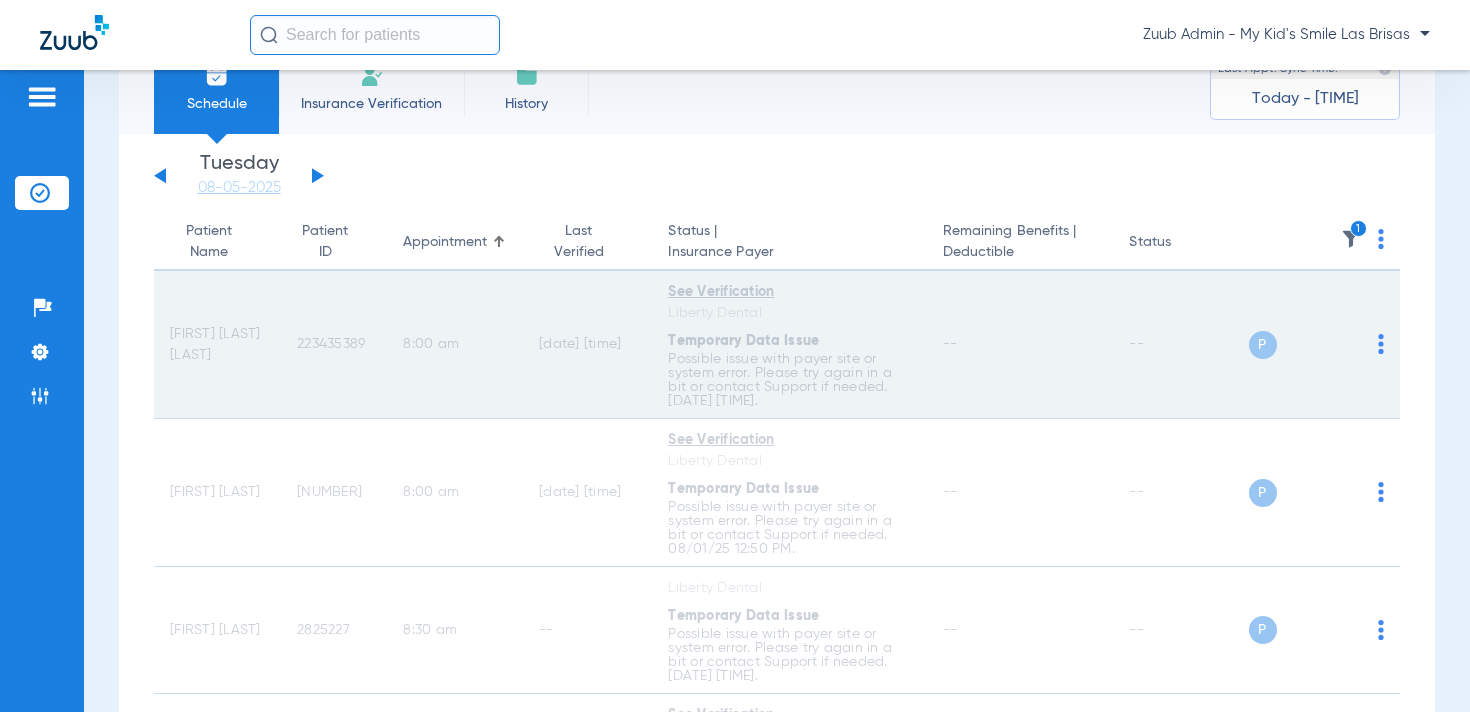 drag, startPoint x: 353, startPoint y: 343, endPoint x: 275, endPoint y: 347, distance: 78.10249 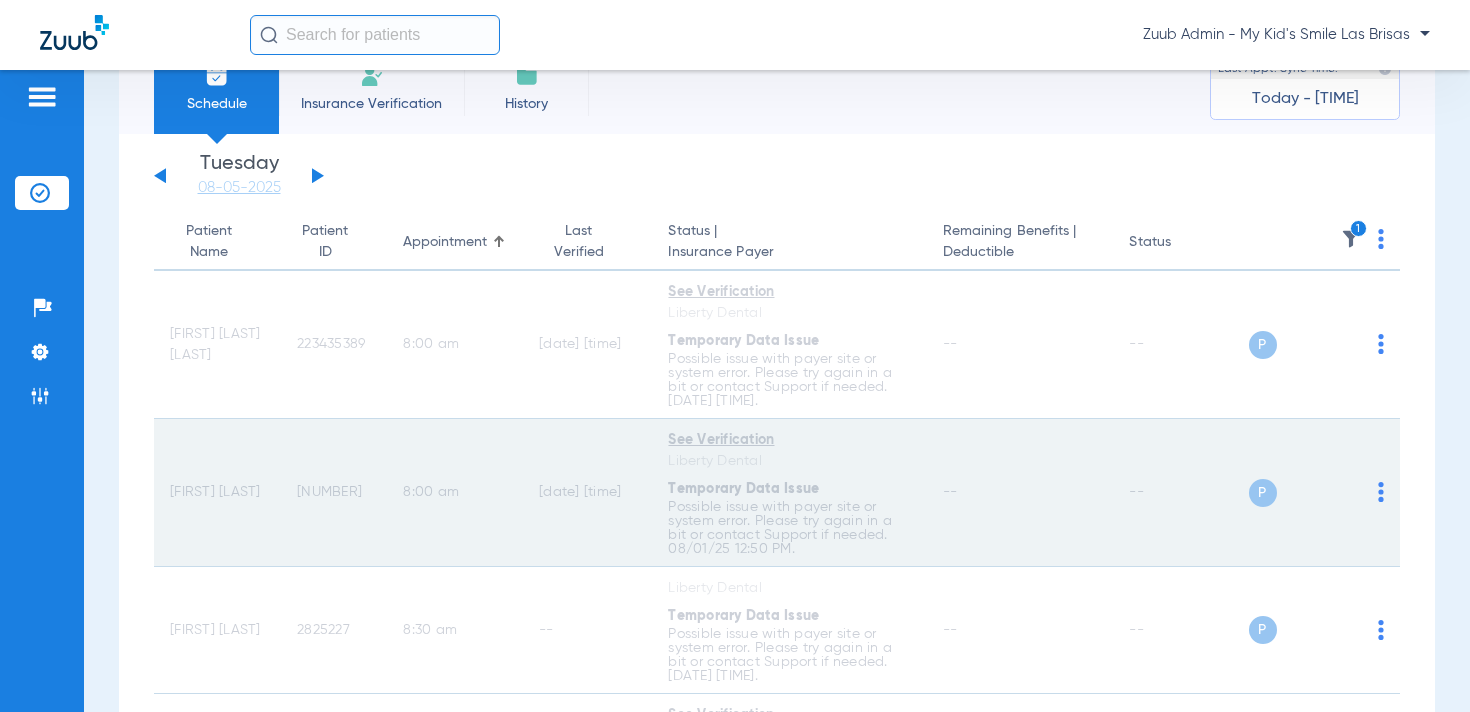 drag, startPoint x: 351, startPoint y: 492, endPoint x: 277, endPoint y: 494, distance: 74.02702 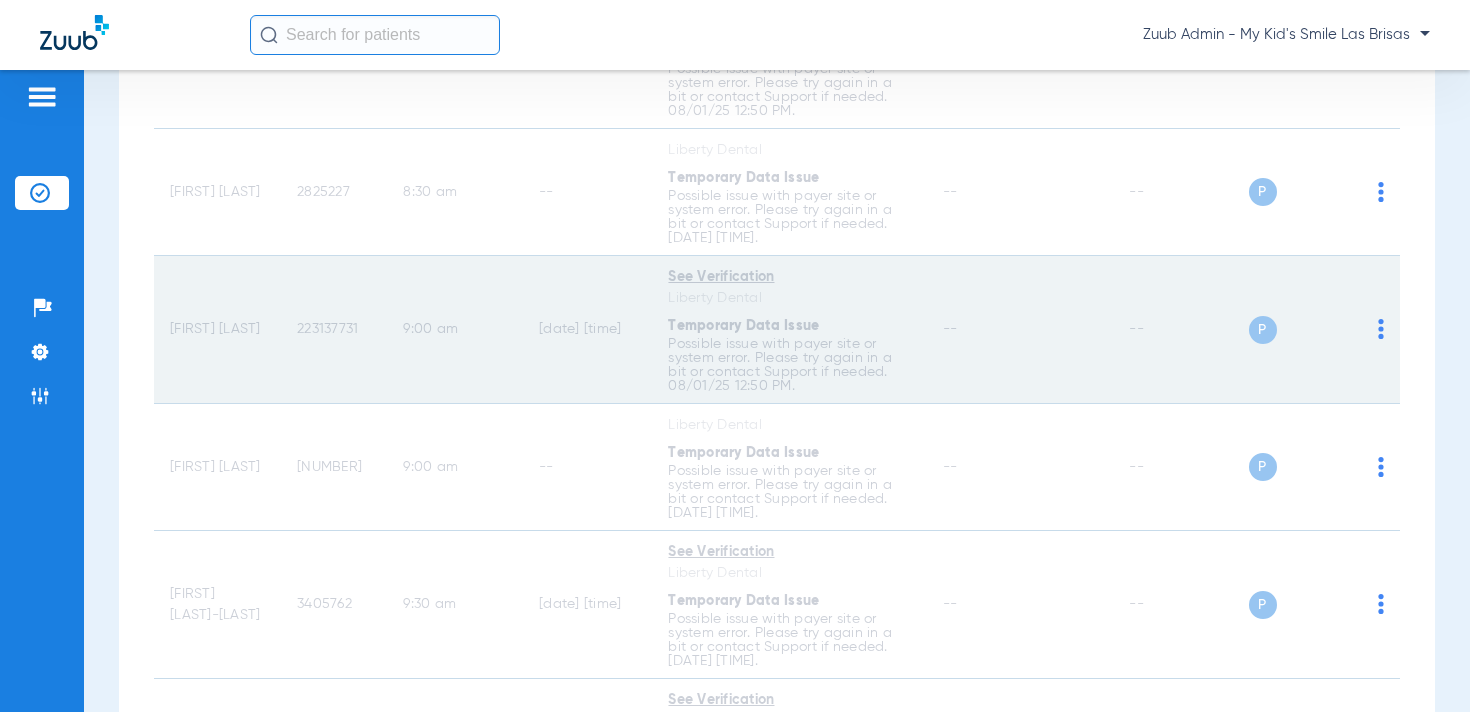 scroll, scrollTop: 516, scrollLeft: 0, axis: vertical 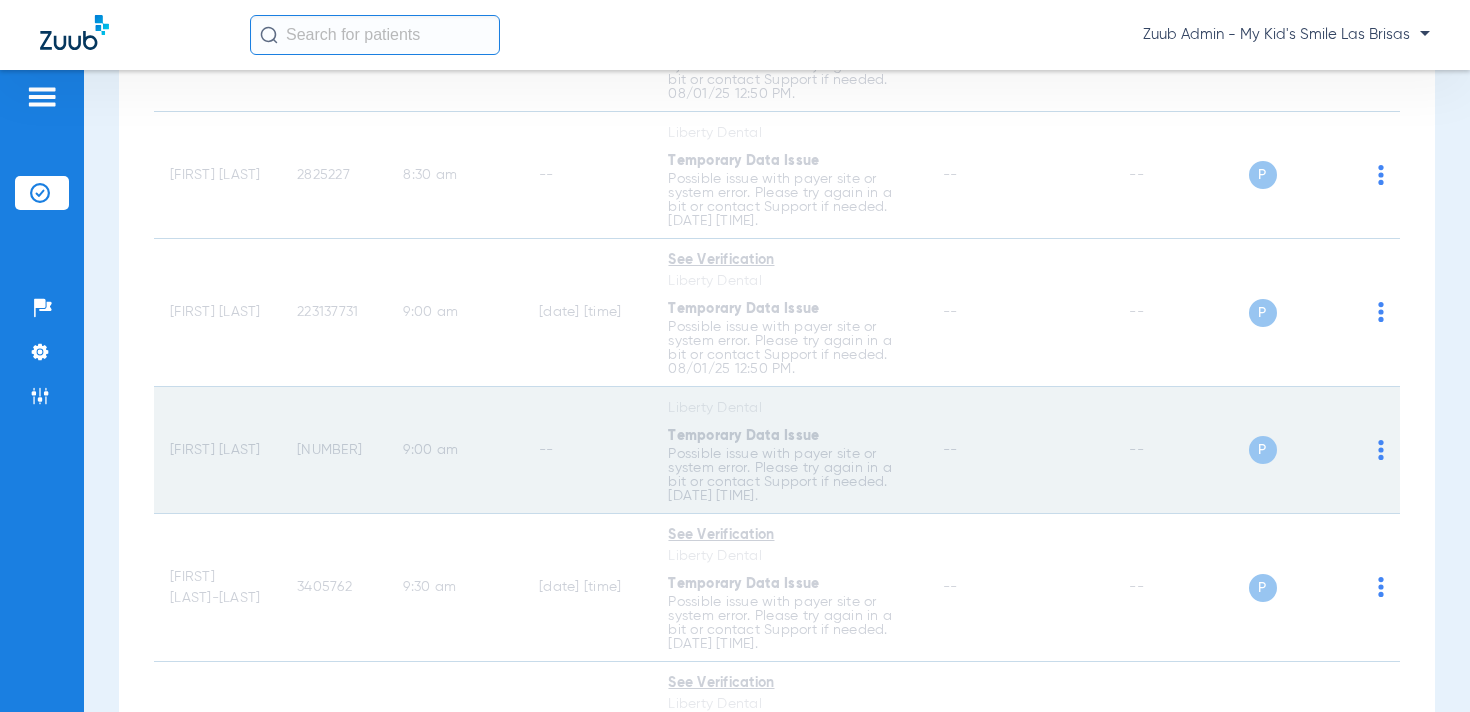 drag, startPoint x: 355, startPoint y: 450, endPoint x: 279, endPoint y: 455, distance: 76.1643 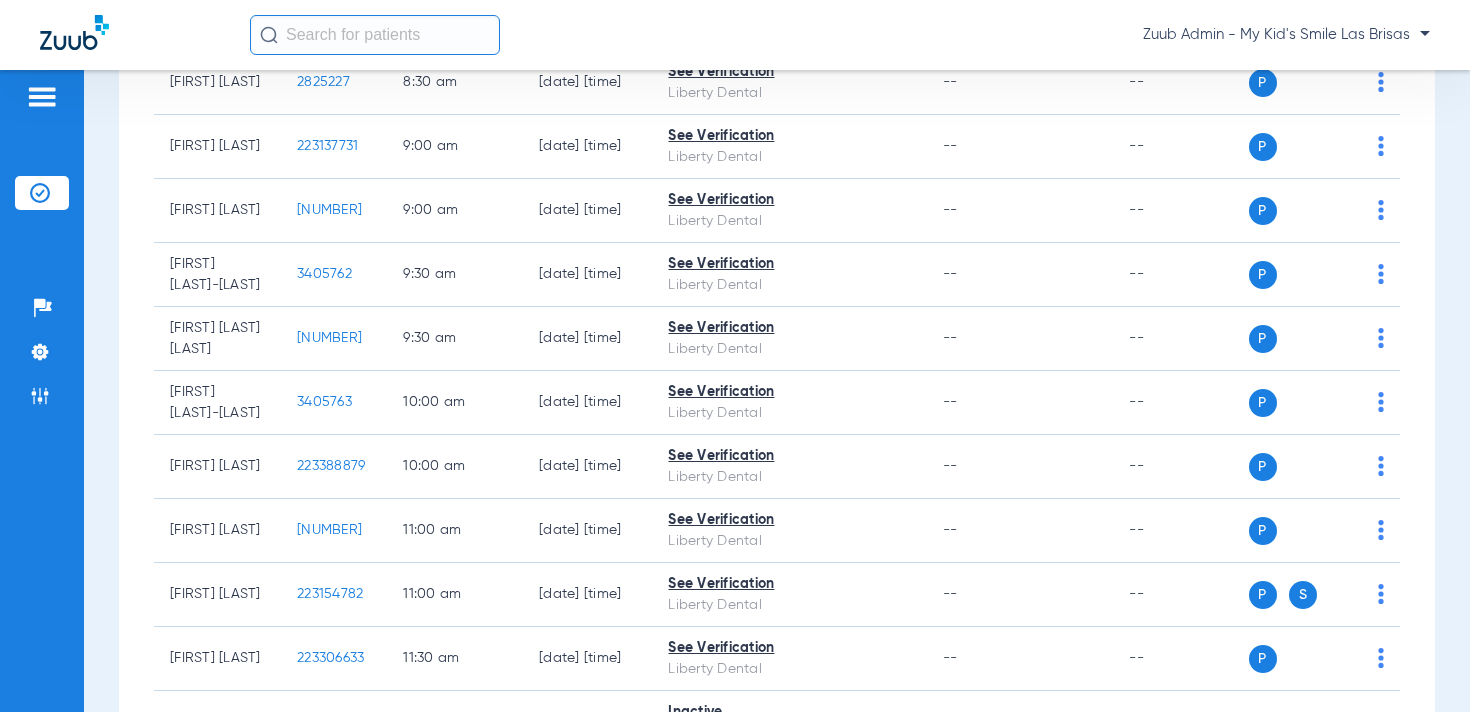 scroll, scrollTop: 410, scrollLeft: 0, axis: vertical 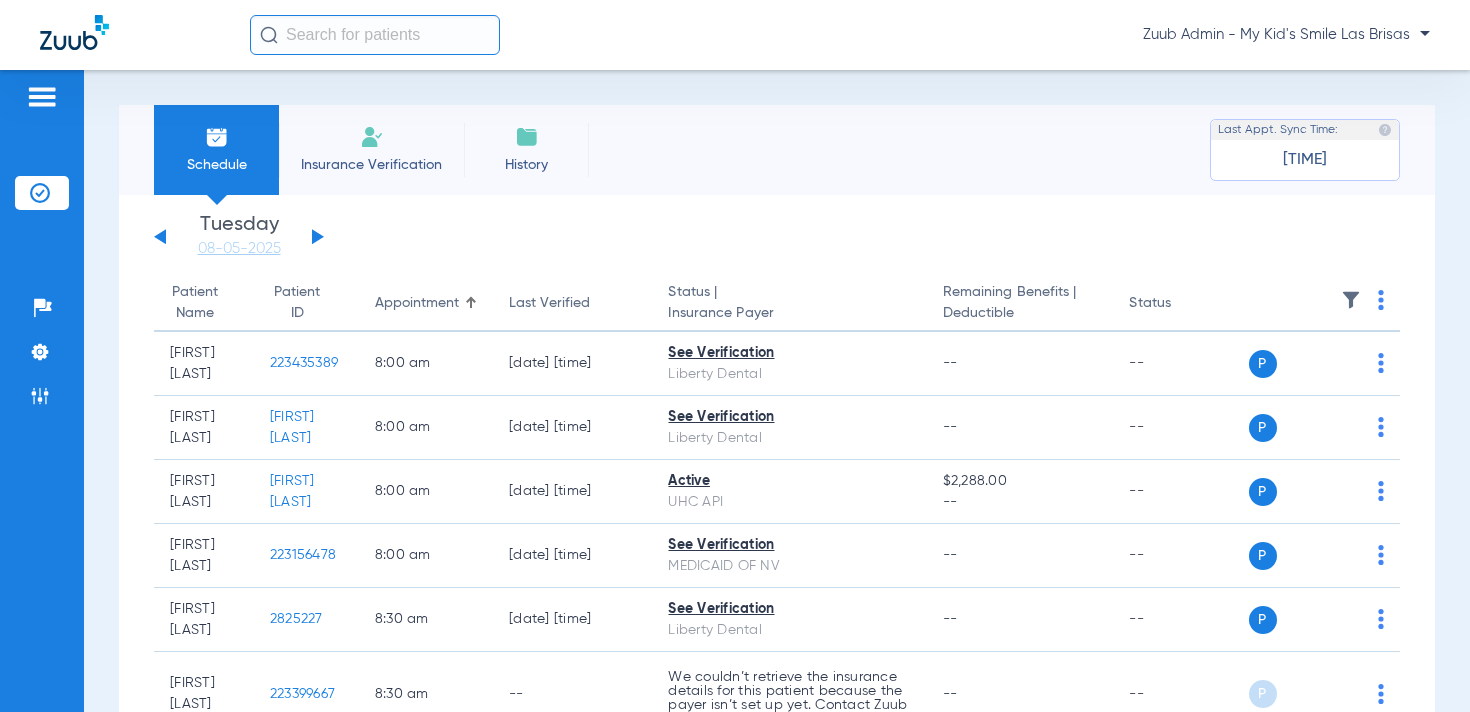 click 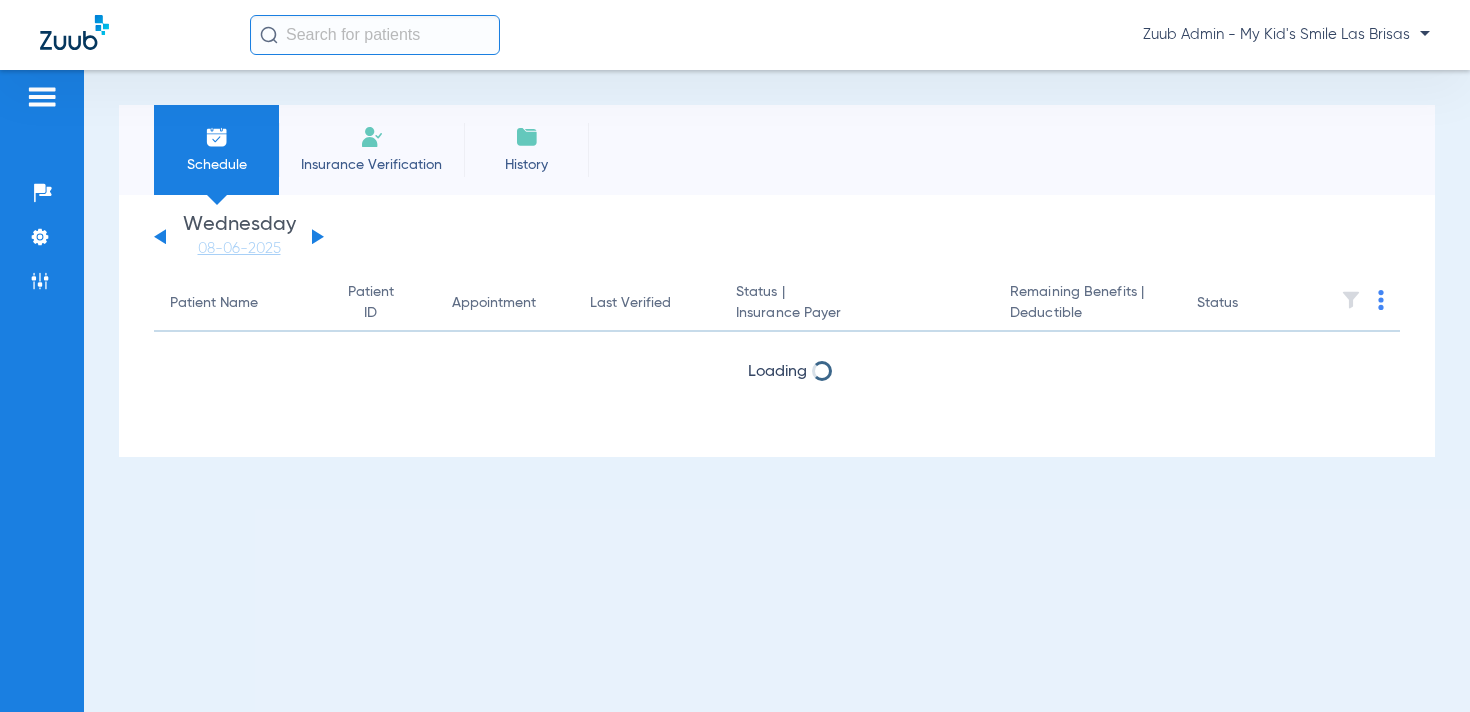 scroll, scrollTop: 0, scrollLeft: 0, axis: both 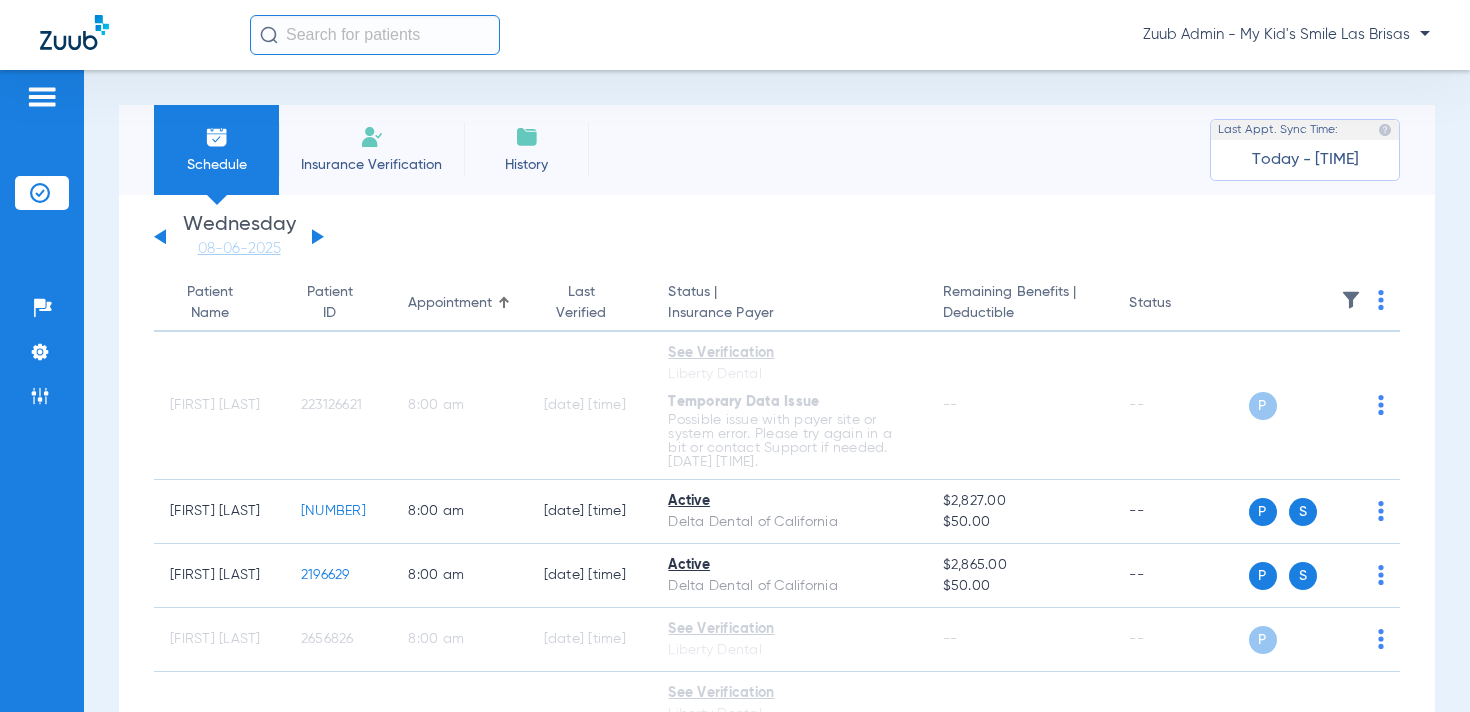 click 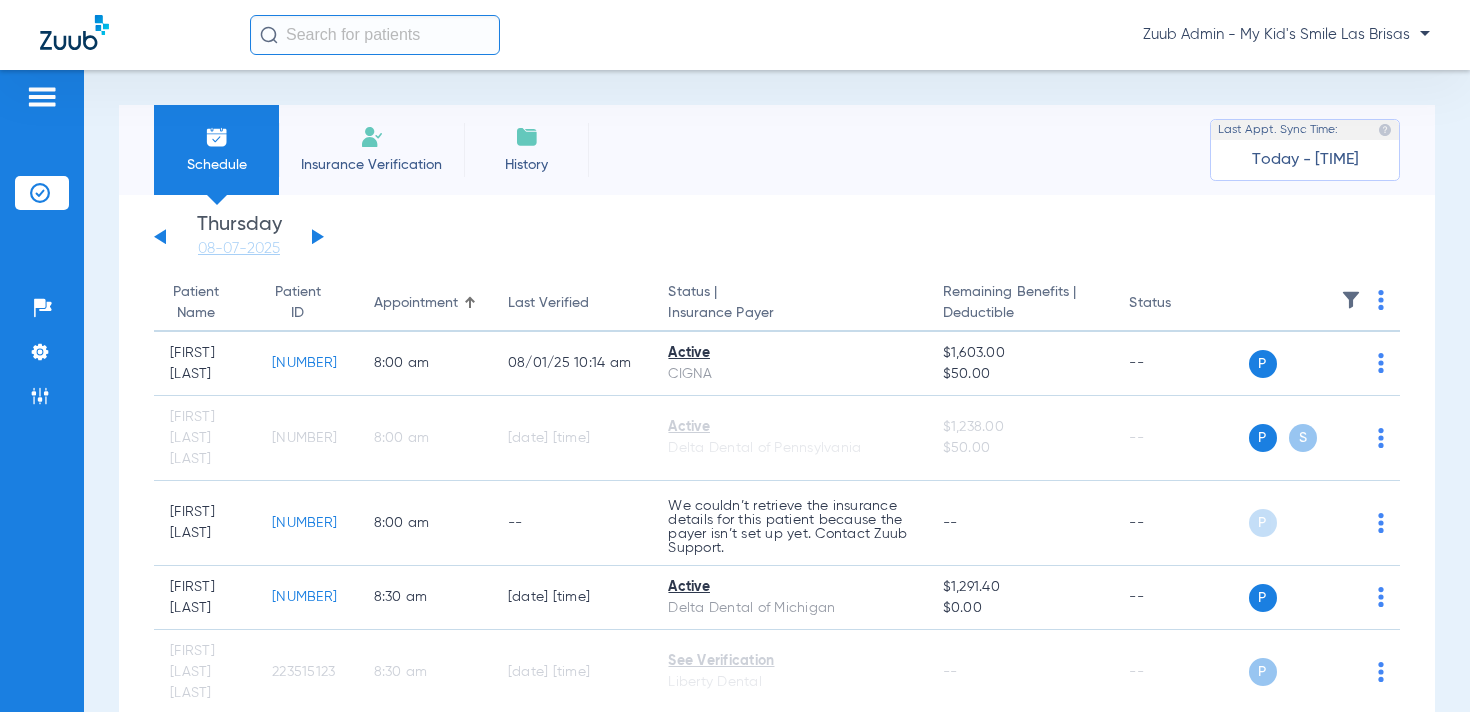 click 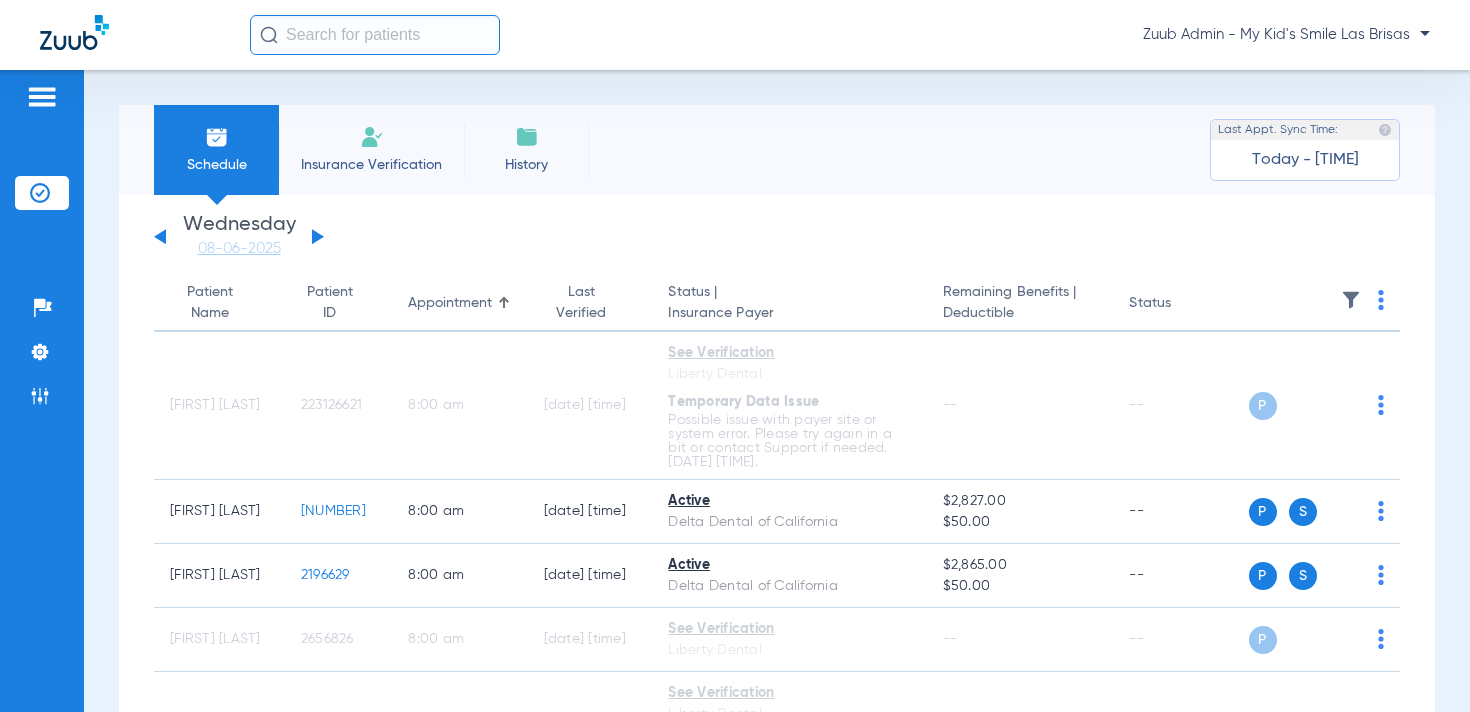 click 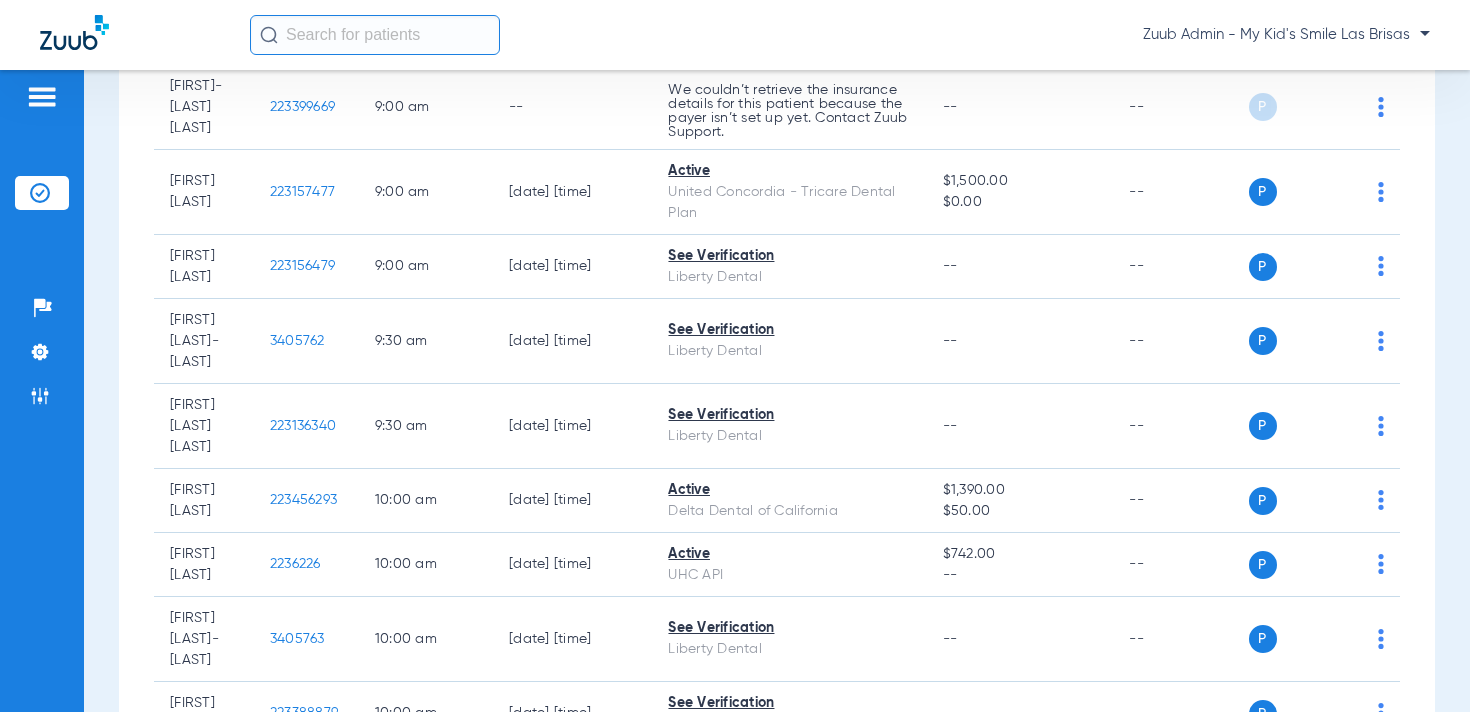 scroll, scrollTop: 0, scrollLeft: 0, axis: both 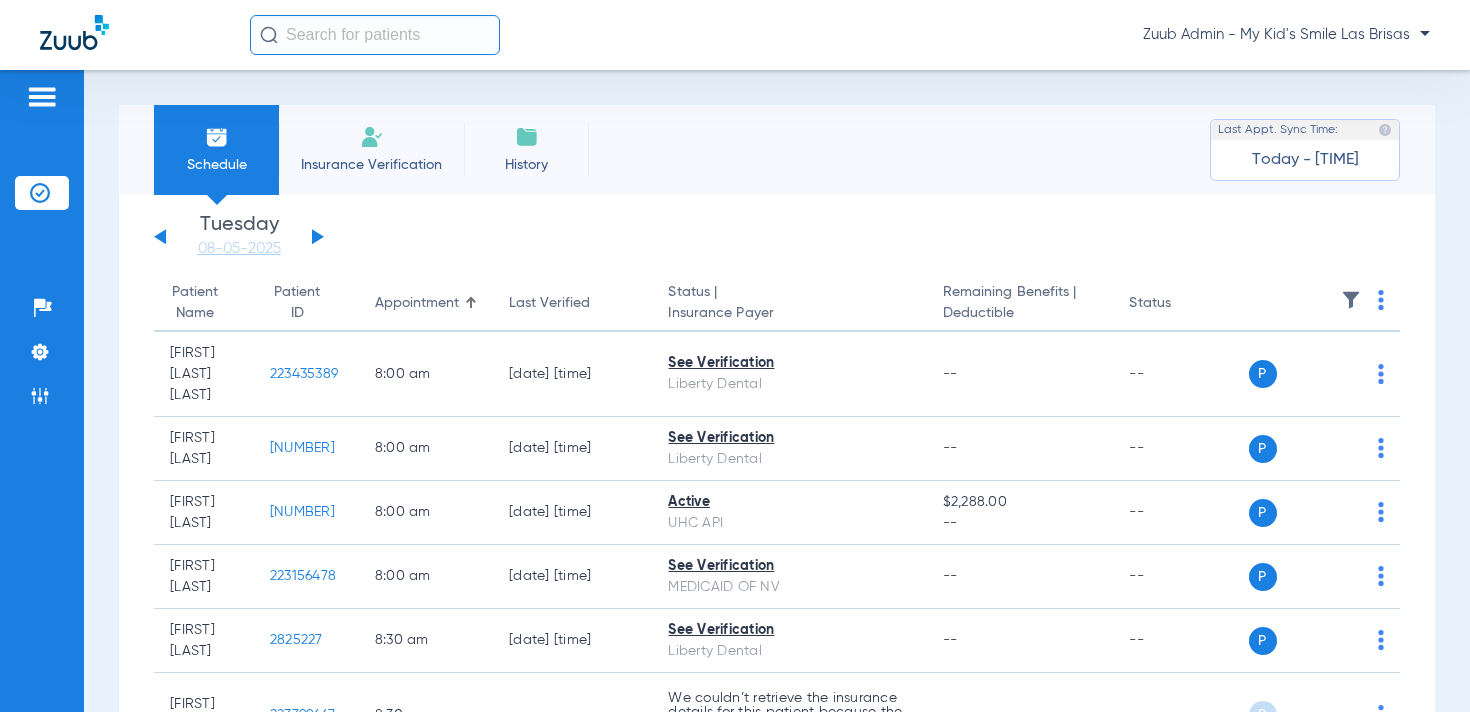 click 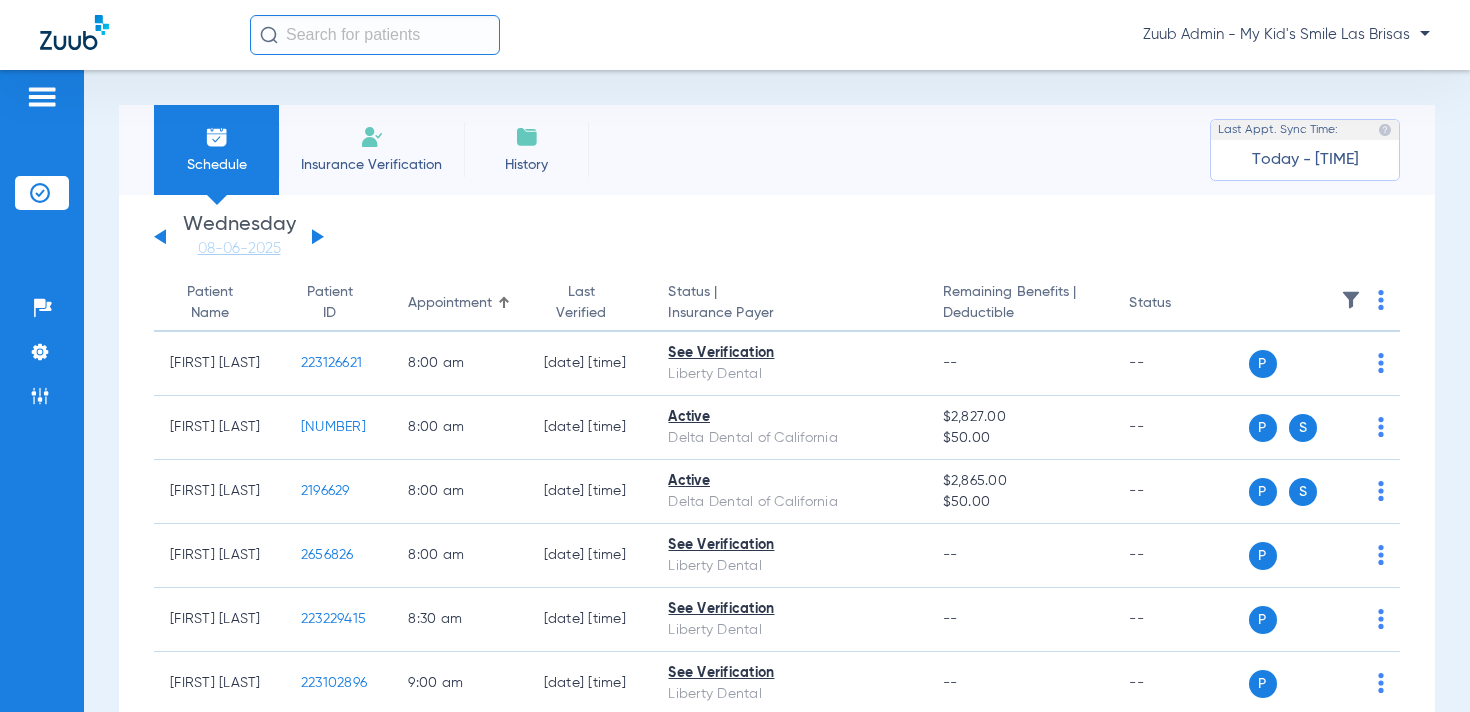 click 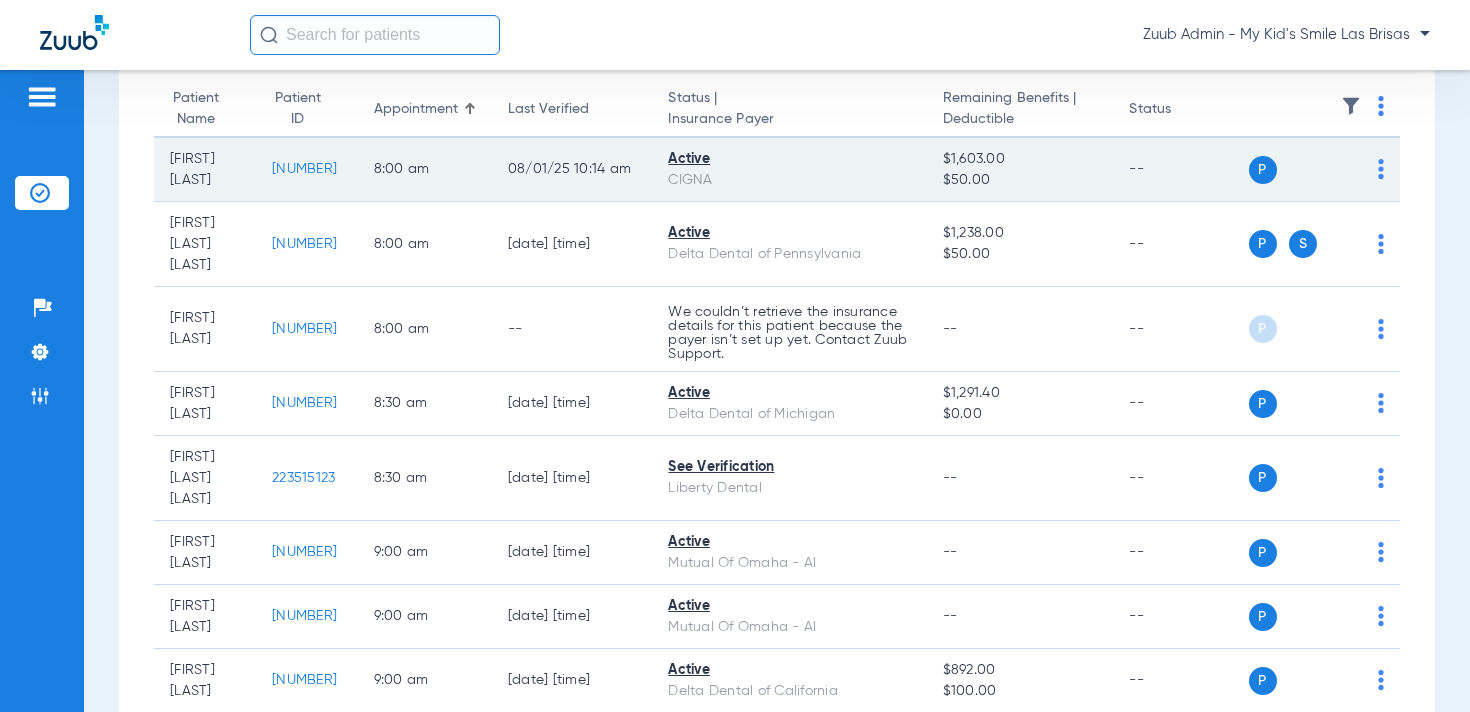 scroll, scrollTop: 0, scrollLeft: 0, axis: both 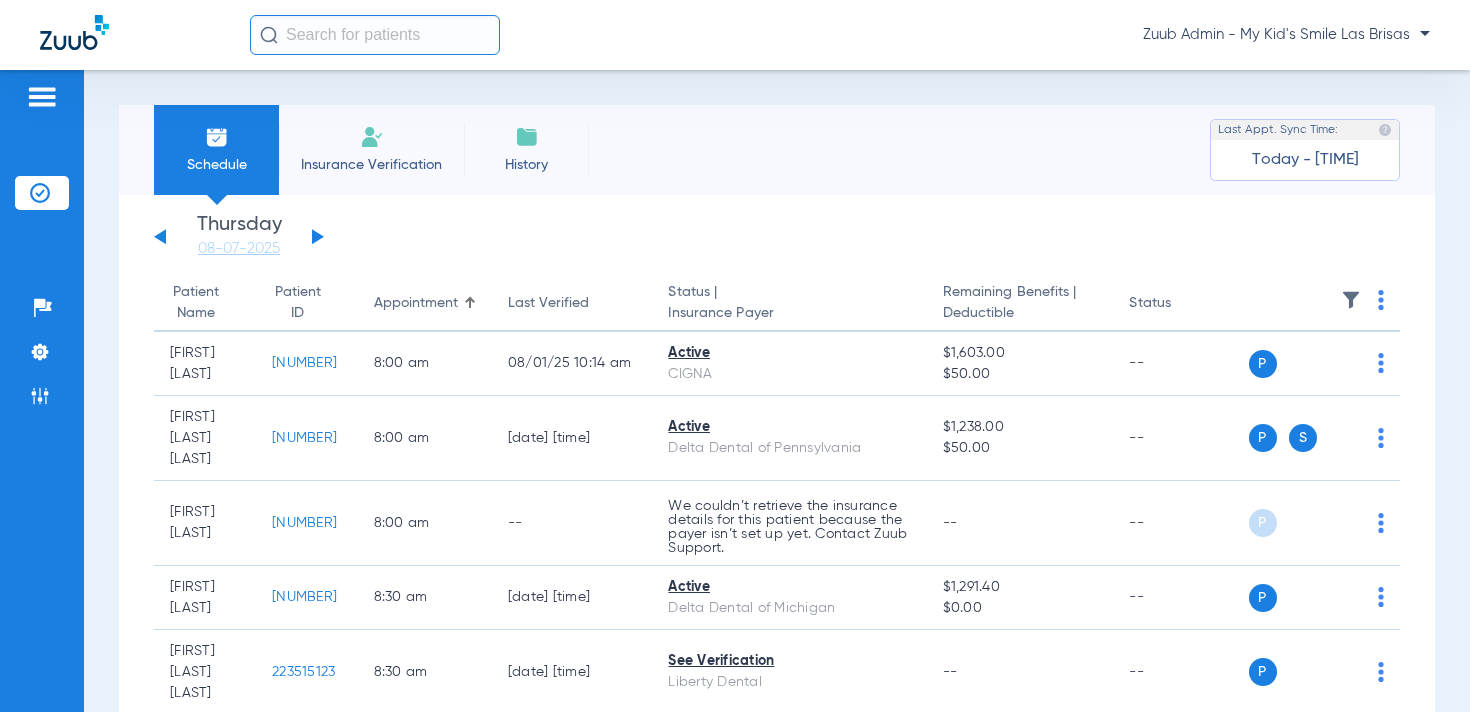 click 